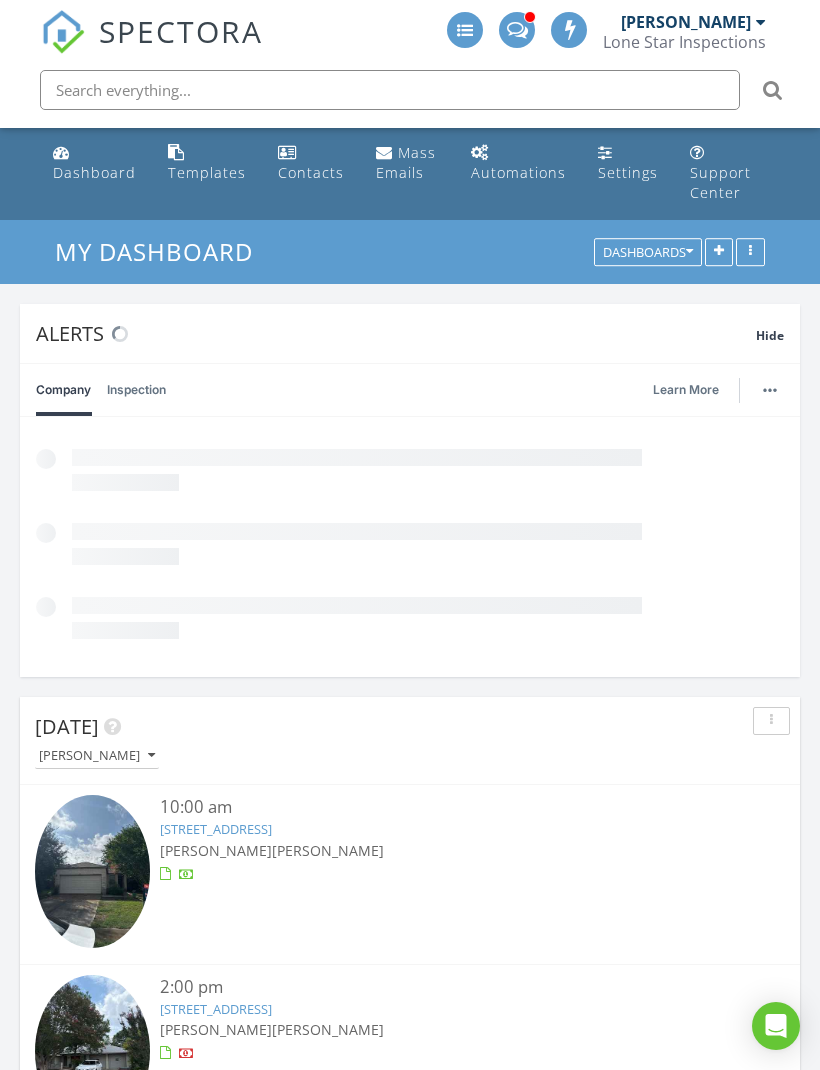scroll, scrollTop: 1, scrollLeft: 0, axis: vertical 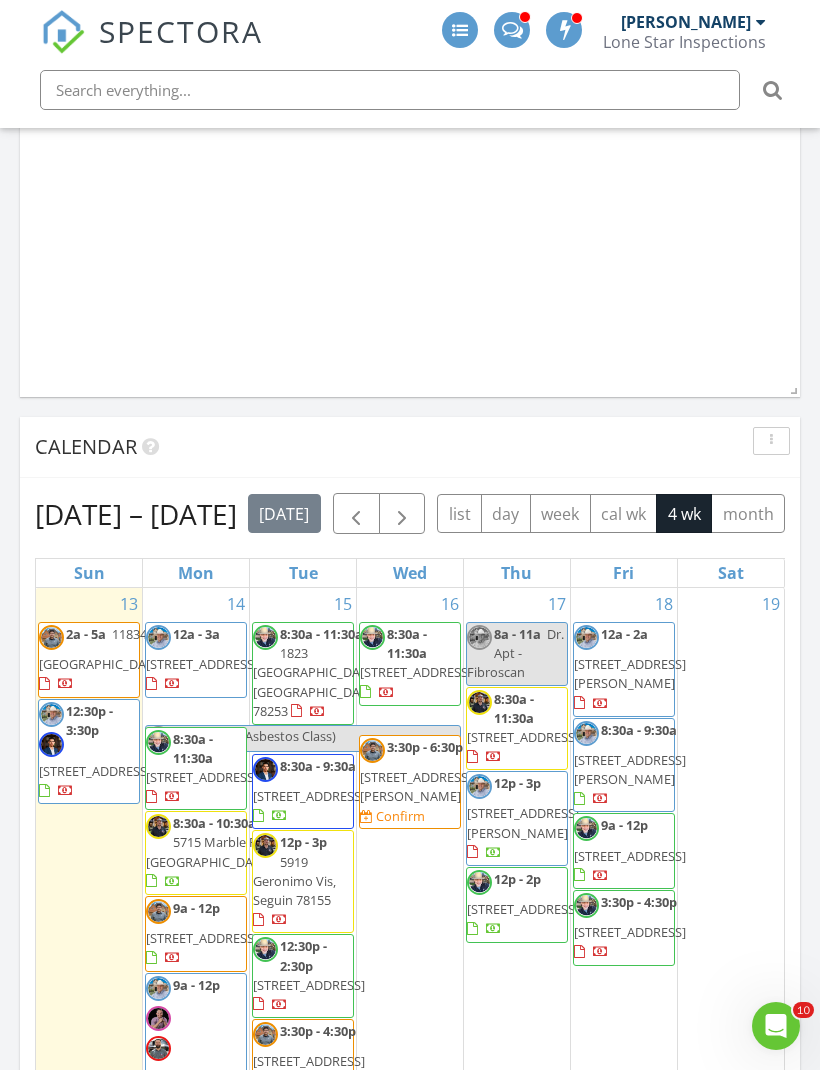 click at bounding box center [356, 515] 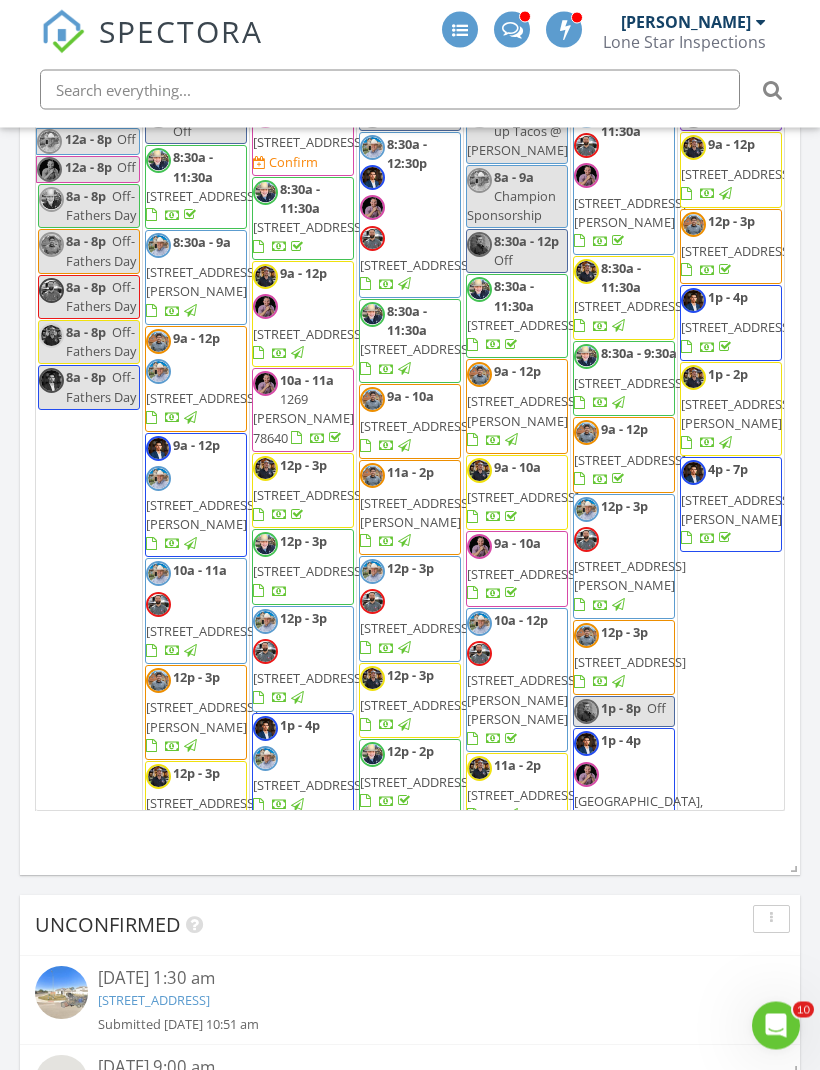 scroll, scrollTop: 2597, scrollLeft: 0, axis: vertical 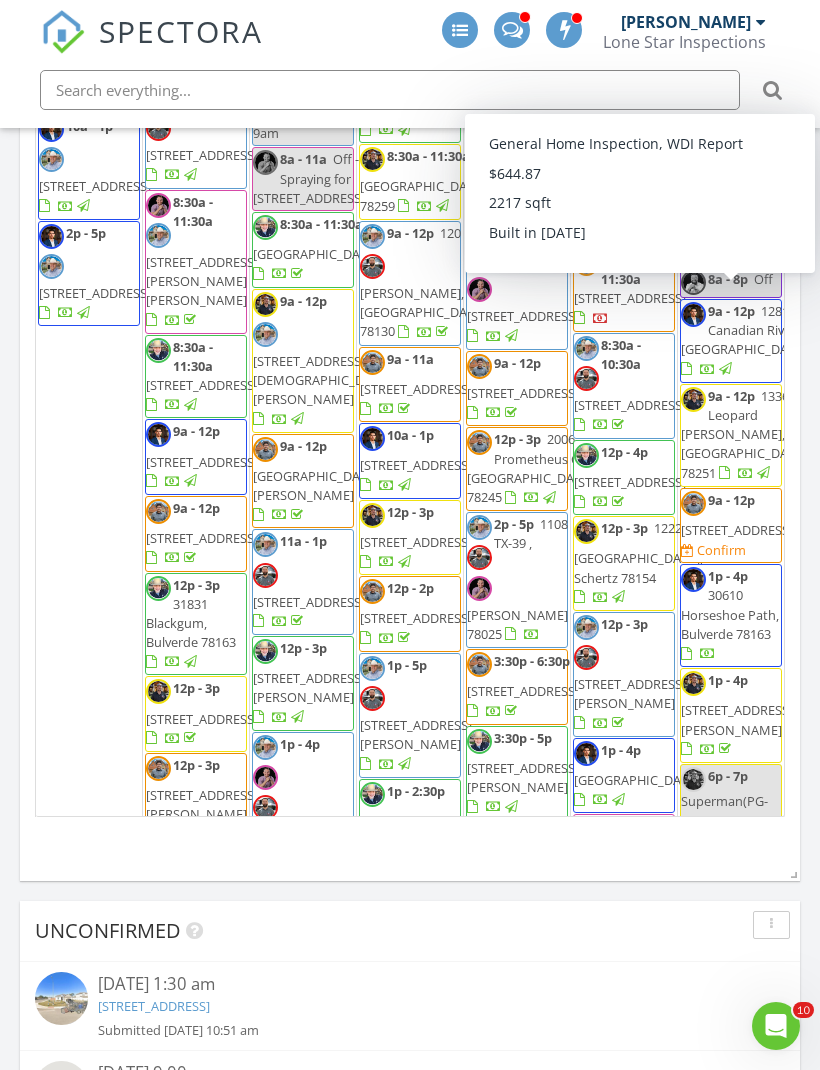 click on "18508 Silent Water Way, Pflugerville 78660" at bounding box center [737, 80] 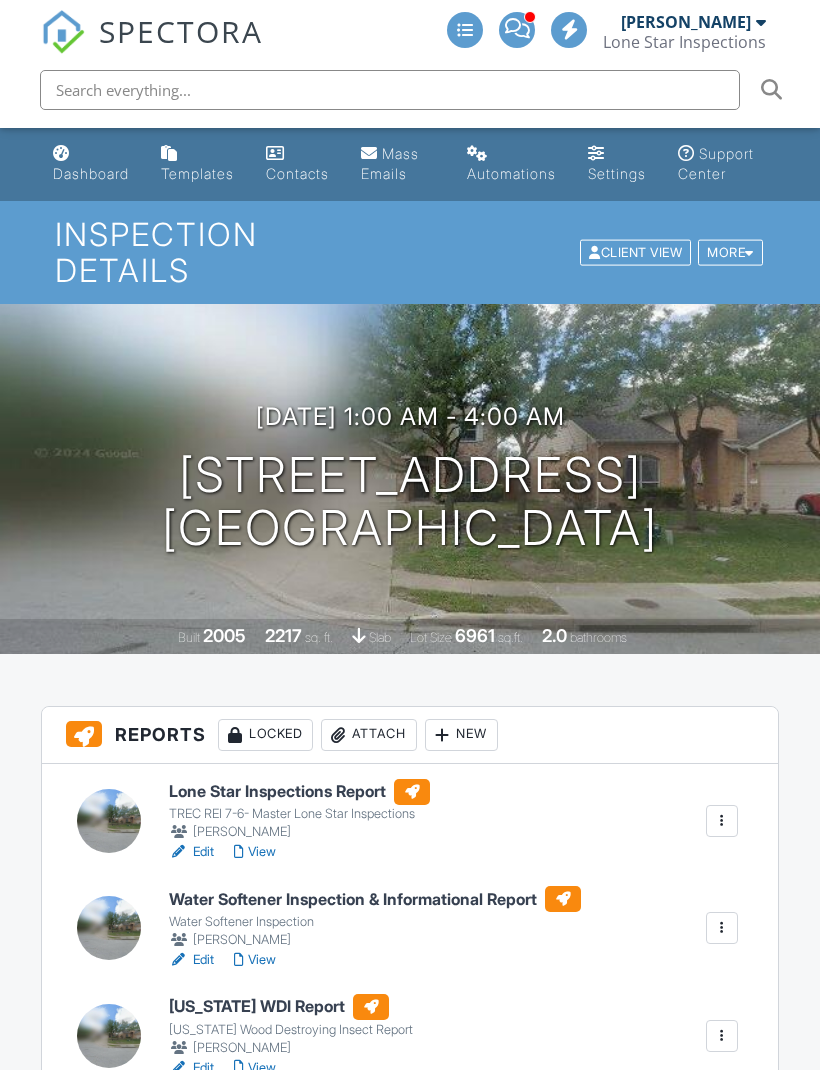scroll, scrollTop: 1097, scrollLeft: 0, axis: vertical 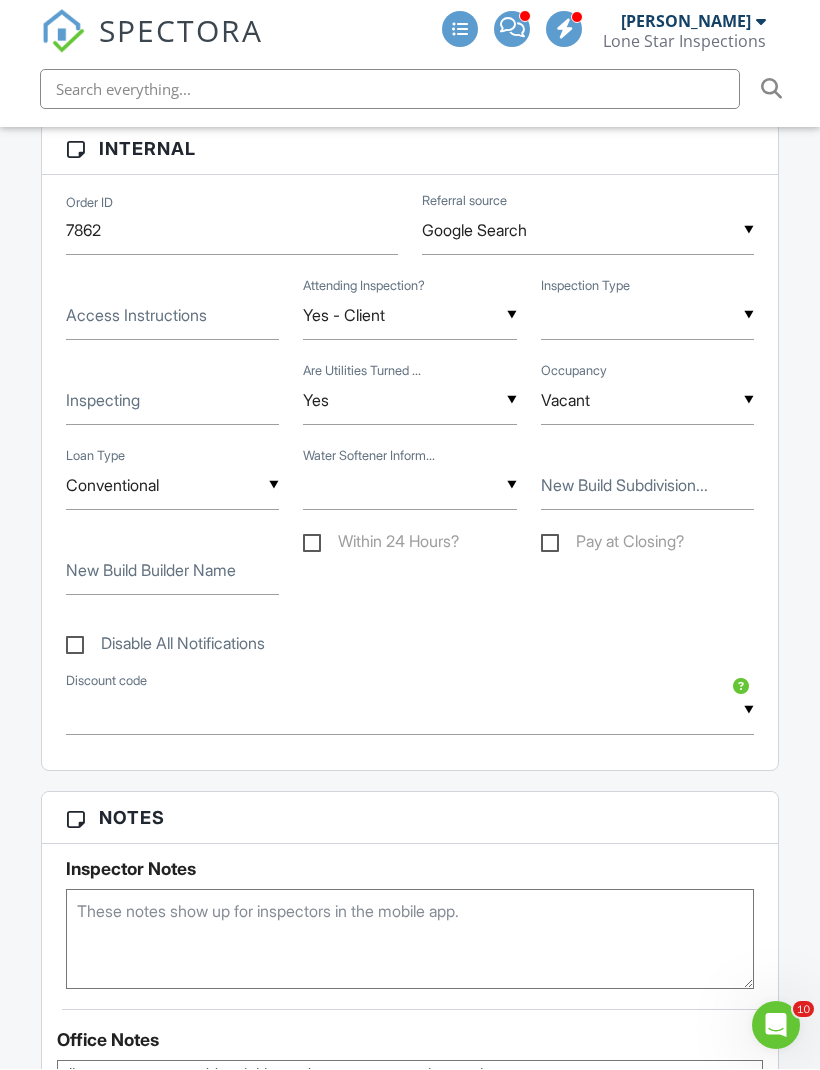 click on "Disable All Notifications" at bounding box center [165, 647] 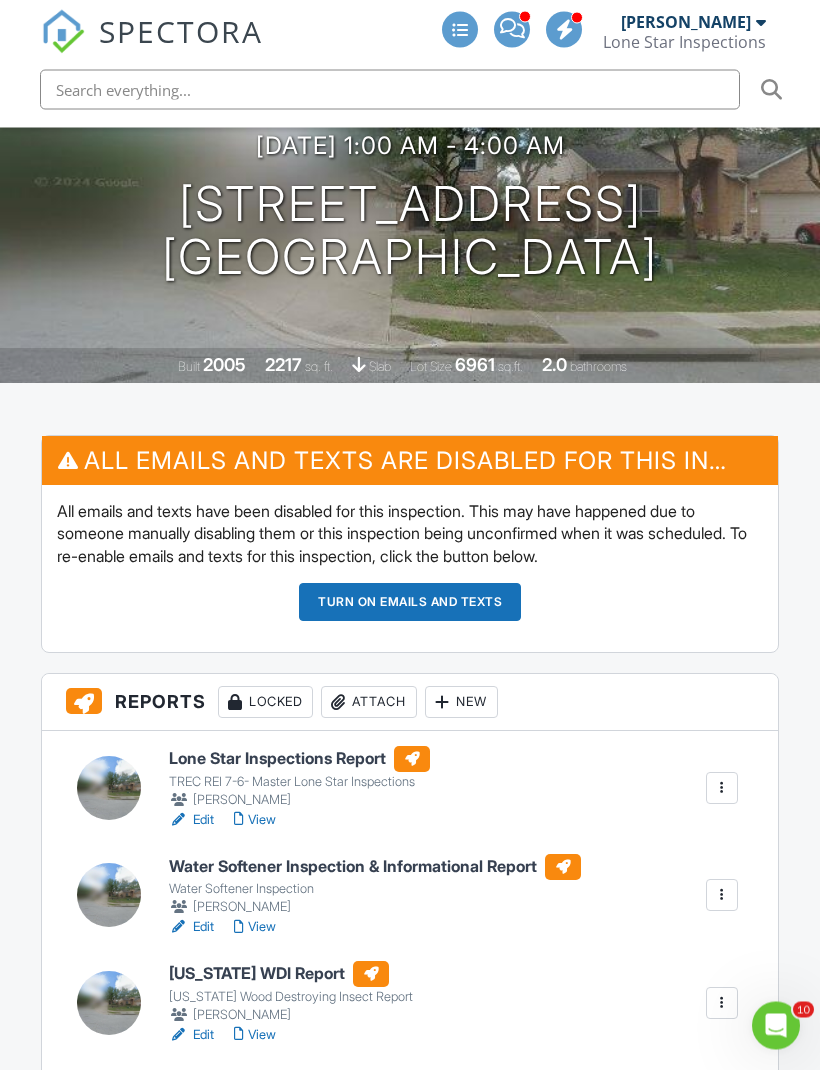 scroll, scrollTop: 0, scrollLeft: 0, axis: both 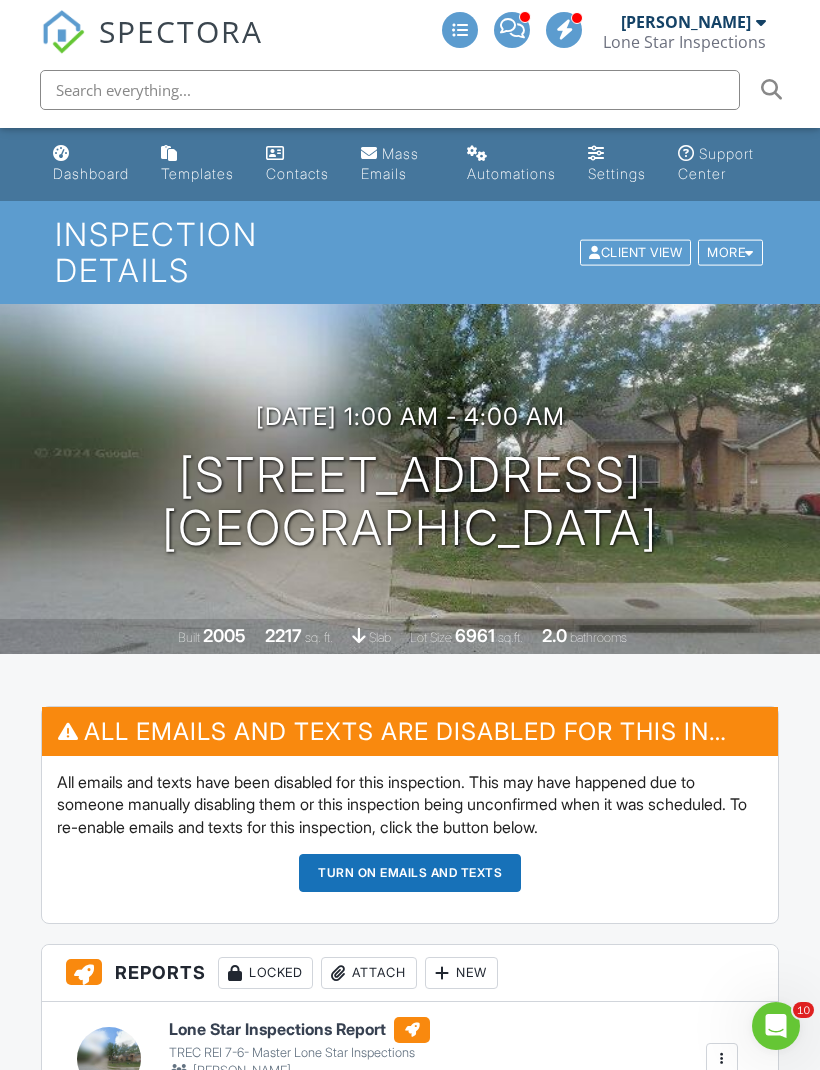 click on "More" at bounding box center (730, 252) 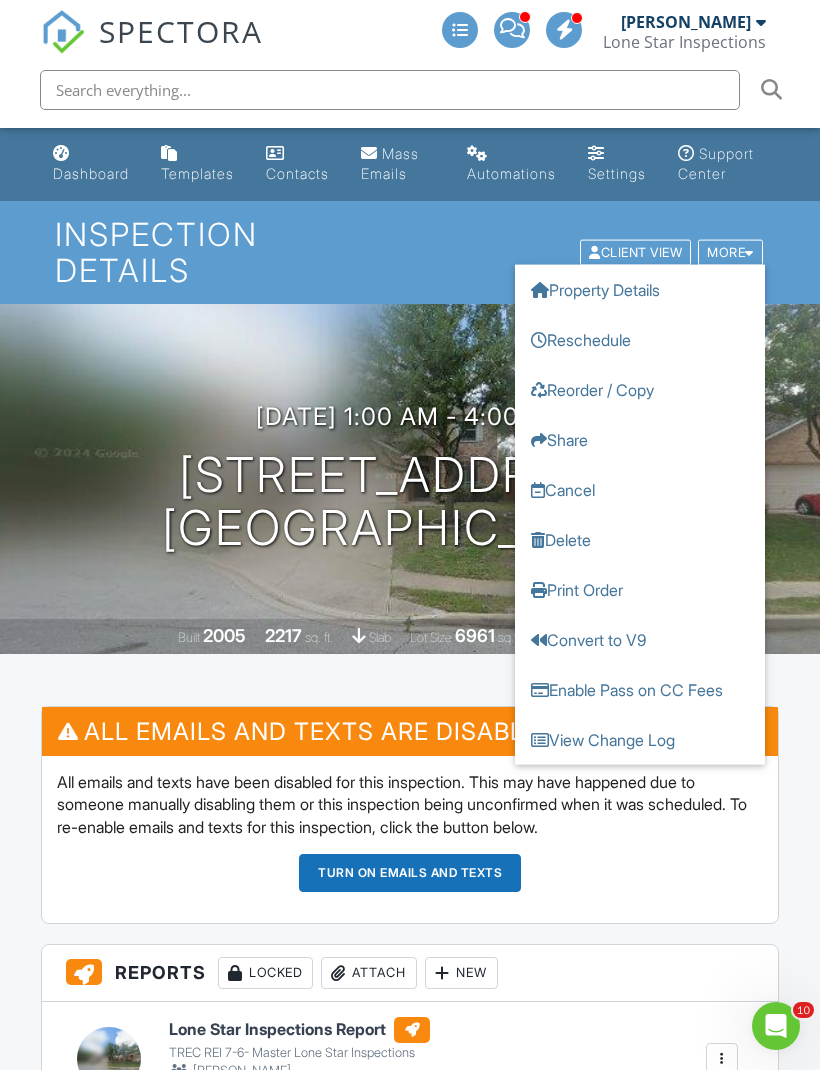 click on "Cancel" at bounding box center (640, 489) 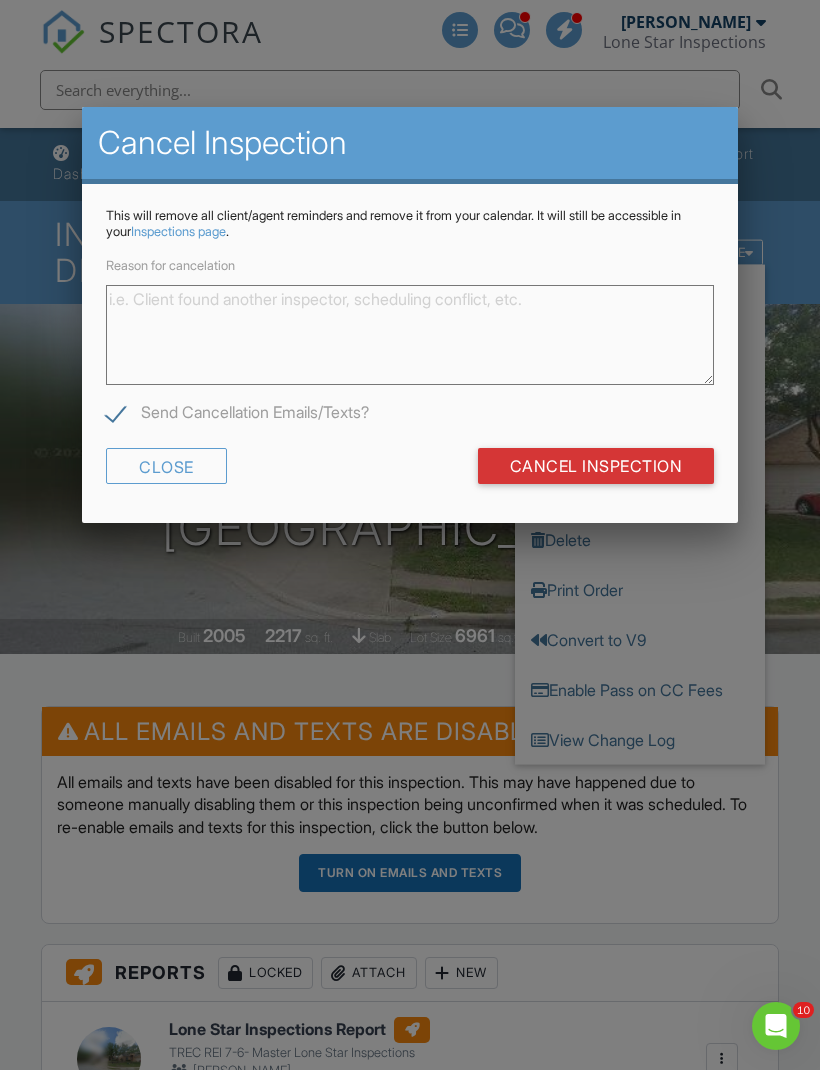 click on "Reason for cancelation" at bounding box center [410, 335] 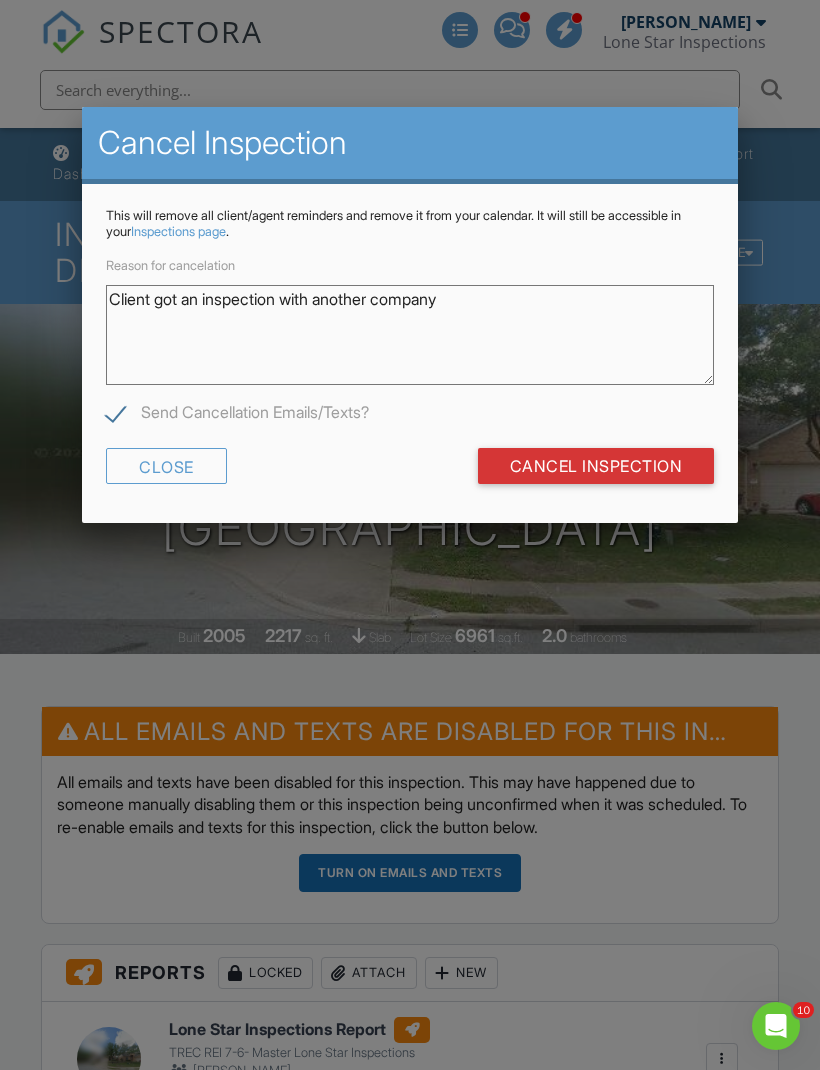 type on "Client got an inspection with another company" 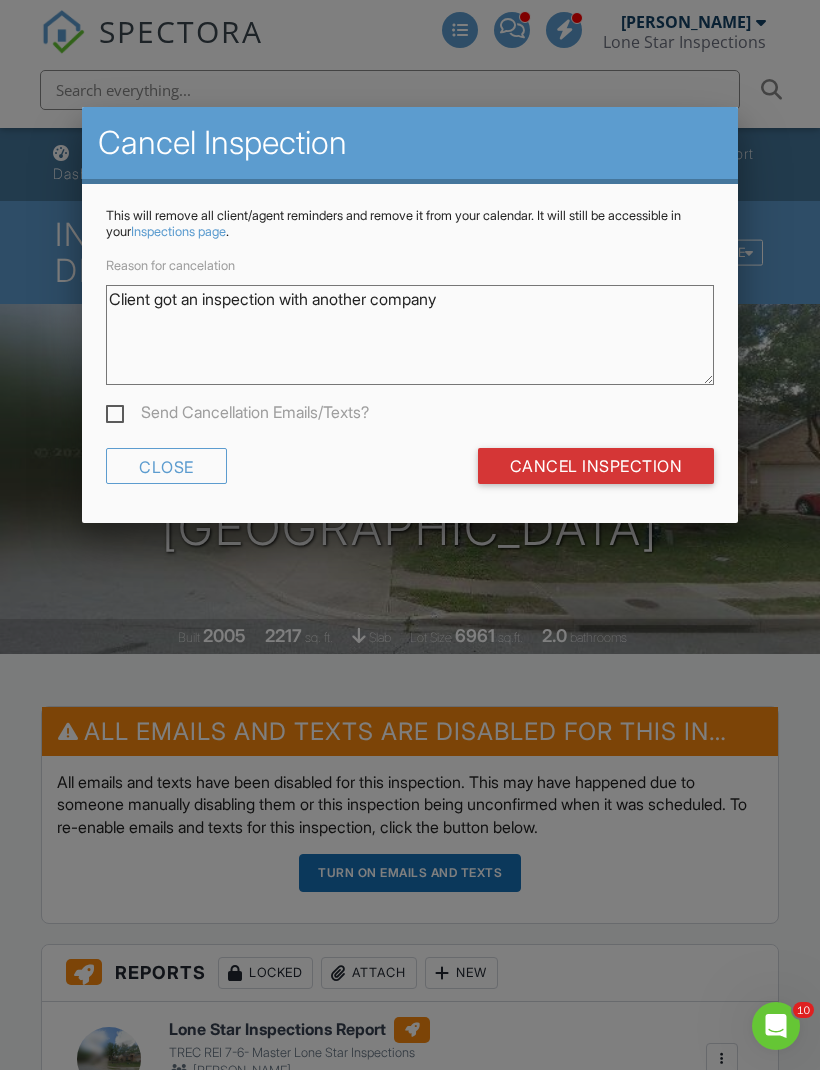click on "Cancel Inspection" at bounding box center (596, 466) 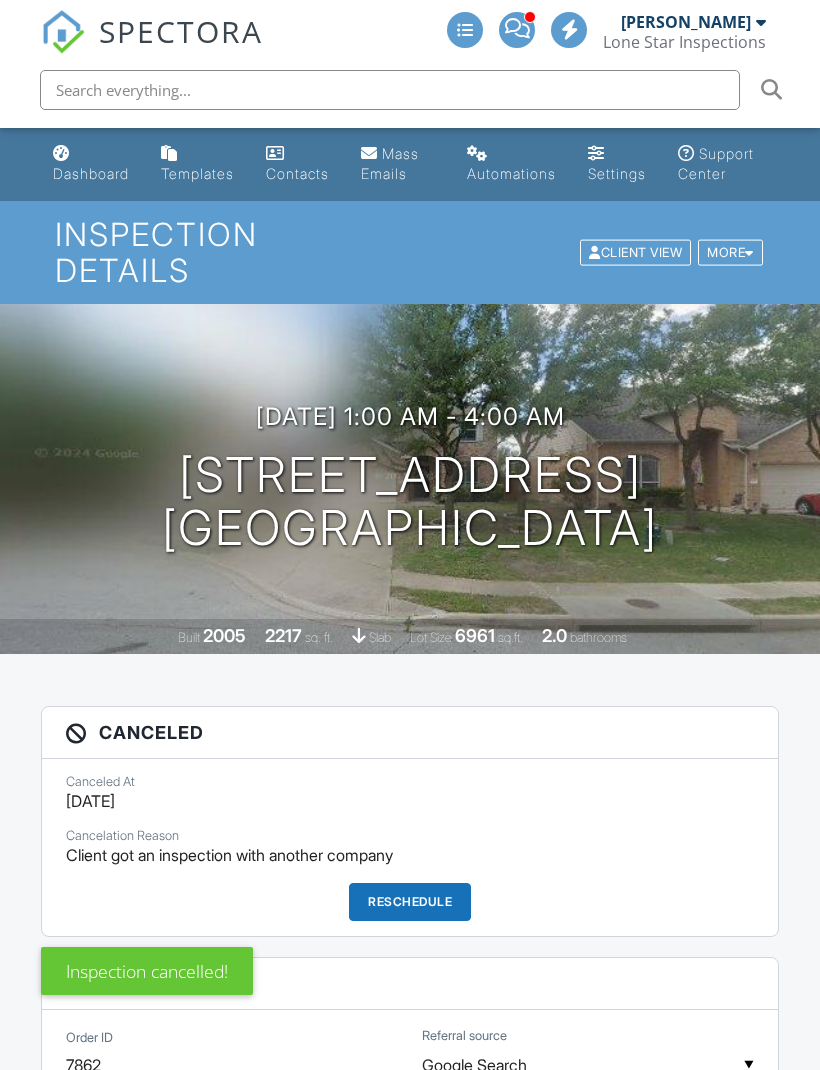 scroll, scrollTop: 0, scrollLeft: 0, axis: both 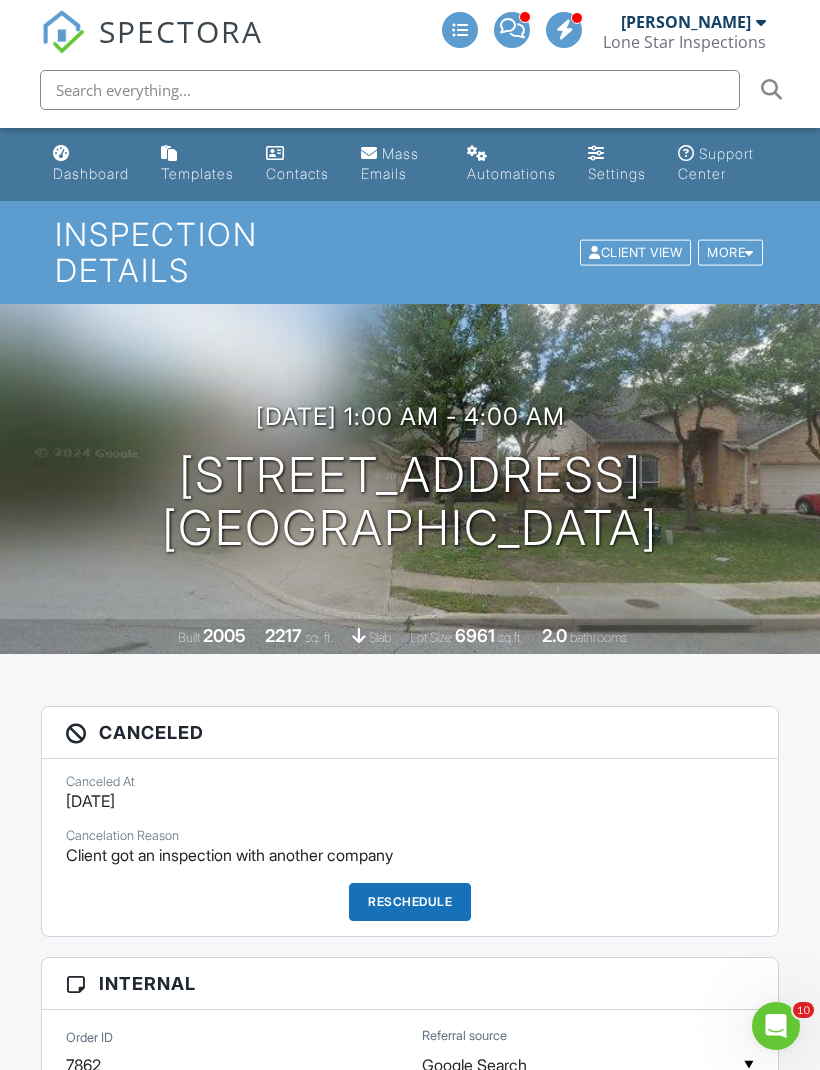 click on "Dashboard" at bounding box center (91, 164) 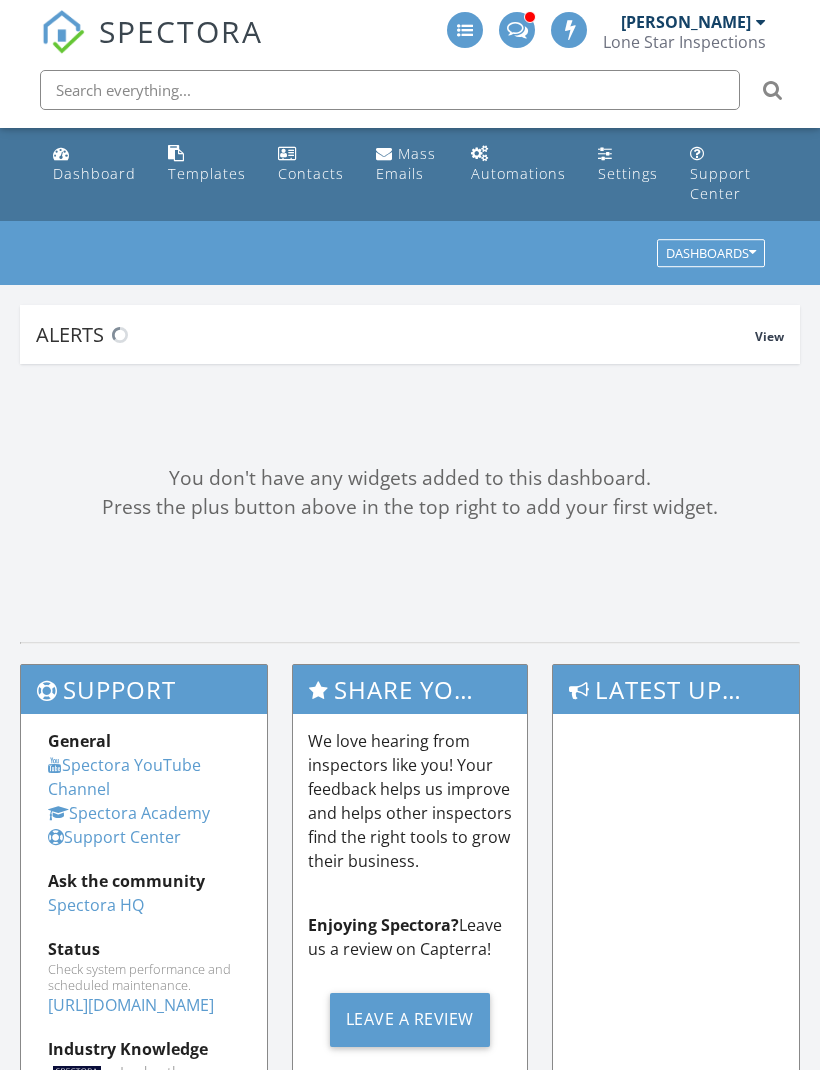 scroll, scrollTop: 0, scrollLeft: 0, axis: both 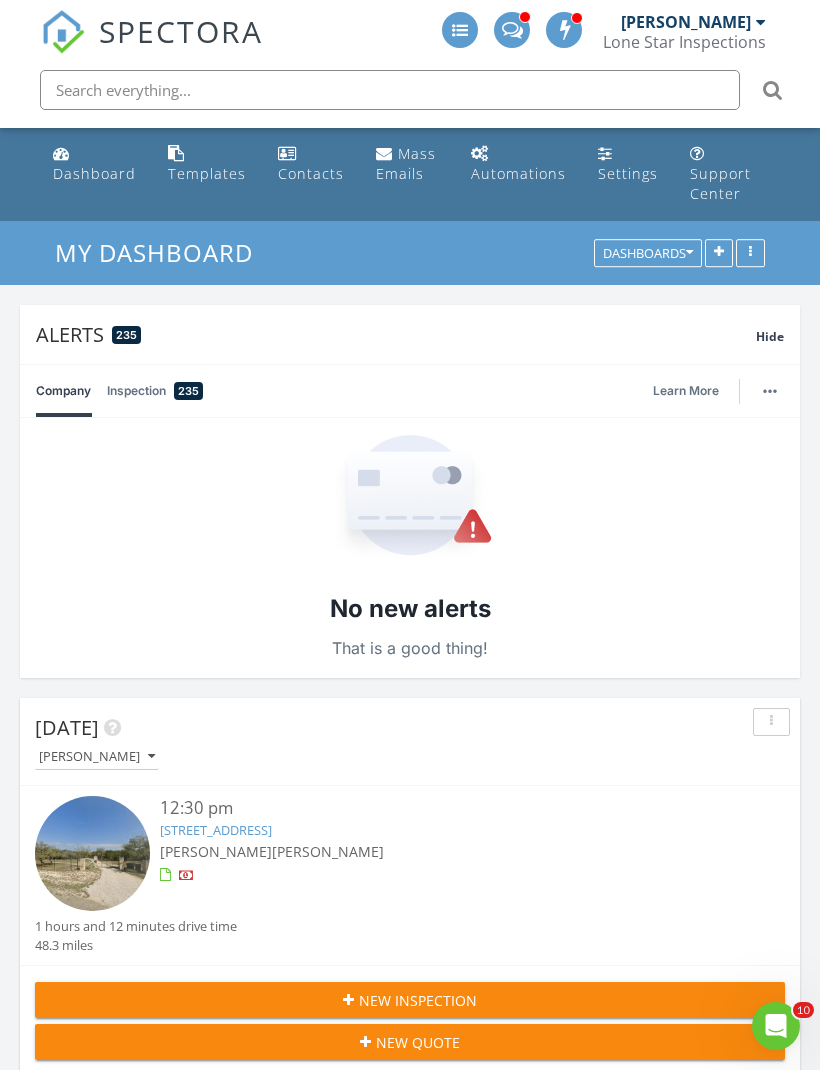 click on "New Inspection" at bounding box center (410, 1000) 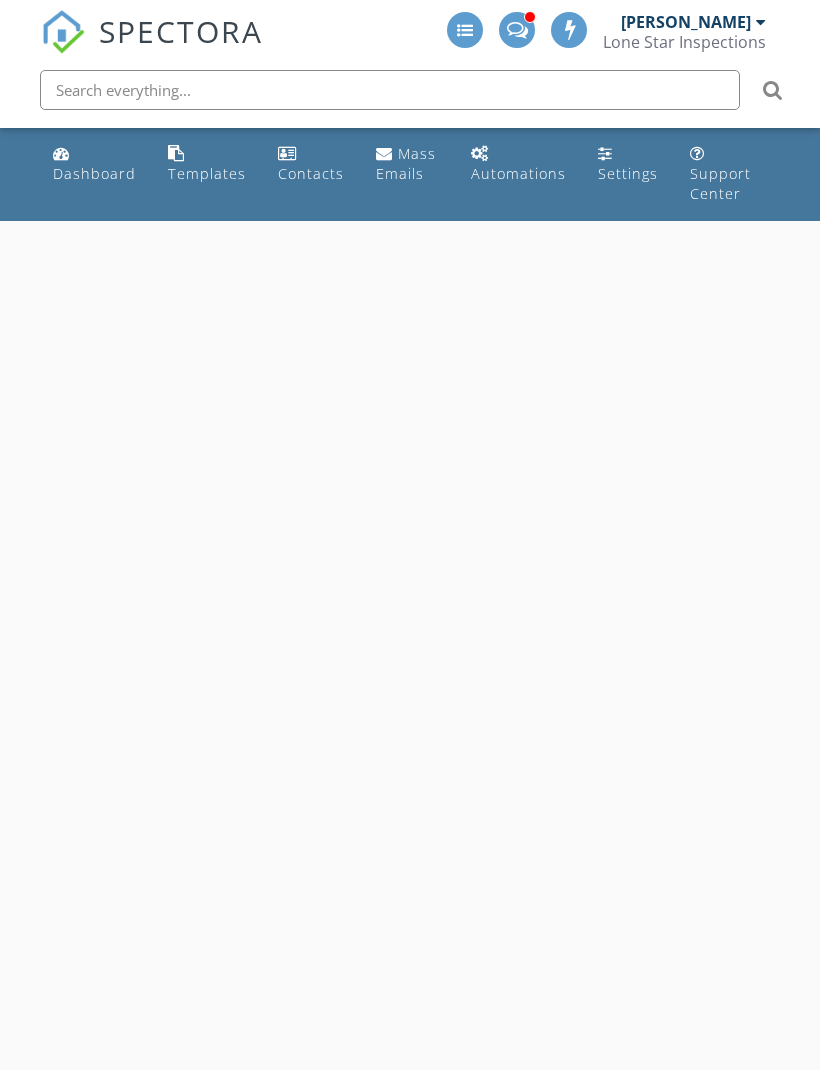 scroll, scrollTop: 0, scrollLeft: 0, axis: both 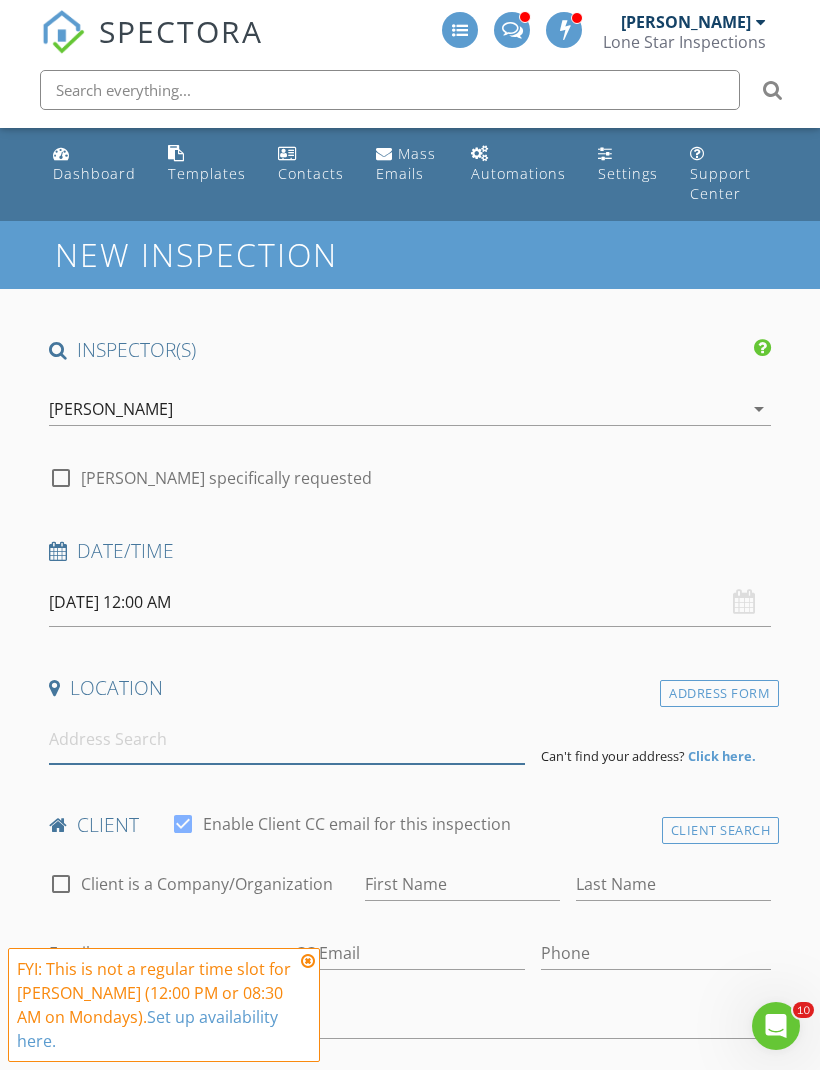 click at bounding box center [287, 739] 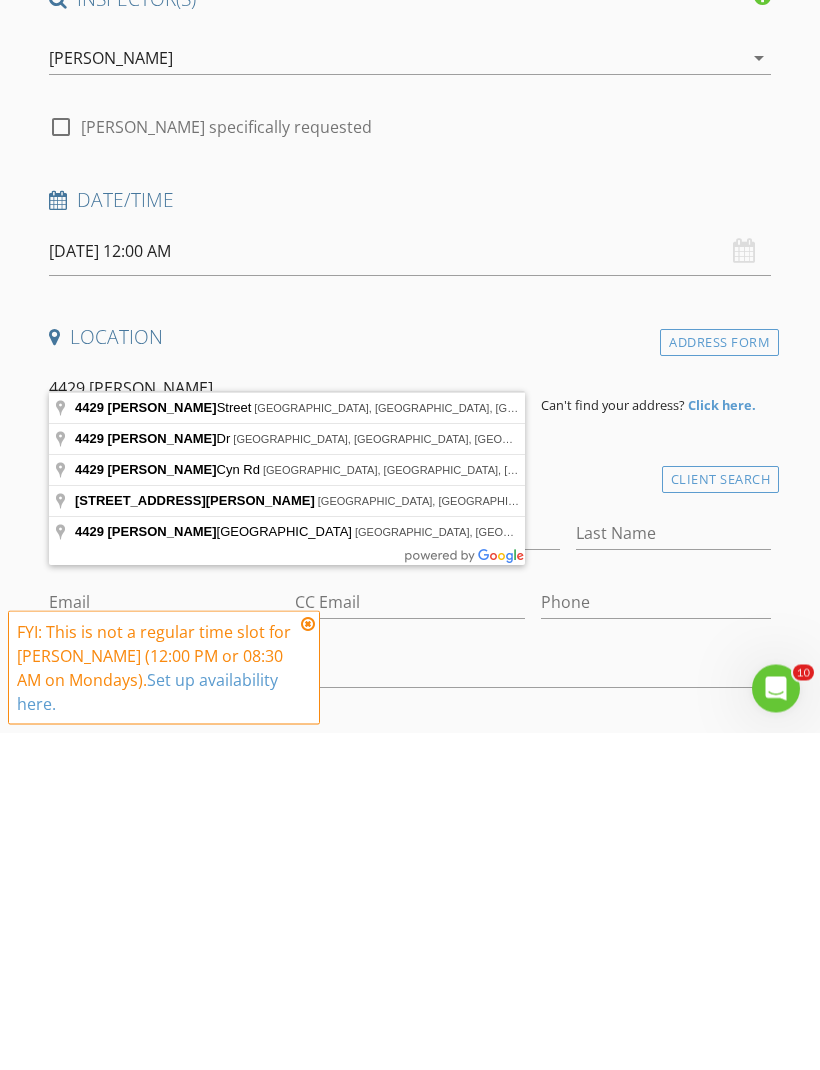 type on "4429 Gillis Street, Austin, TX, USA" 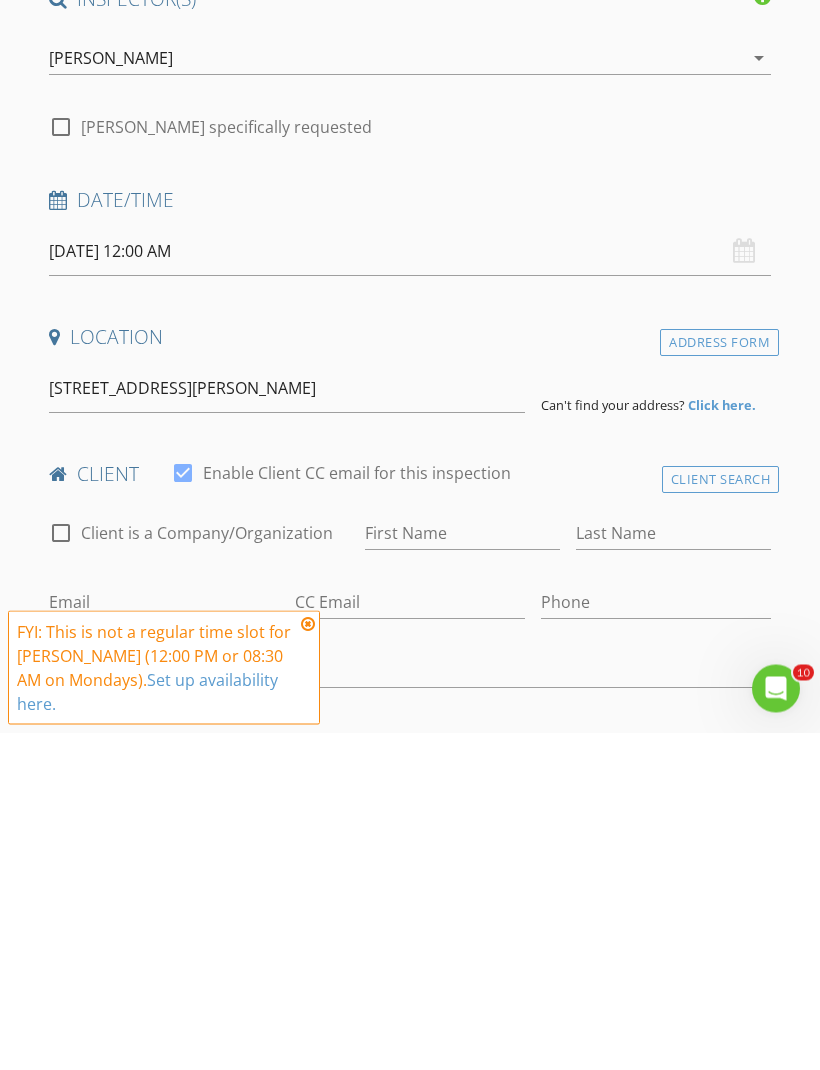 scroll, scrollTop: 351, scrollLeft: 0, axis: vertical 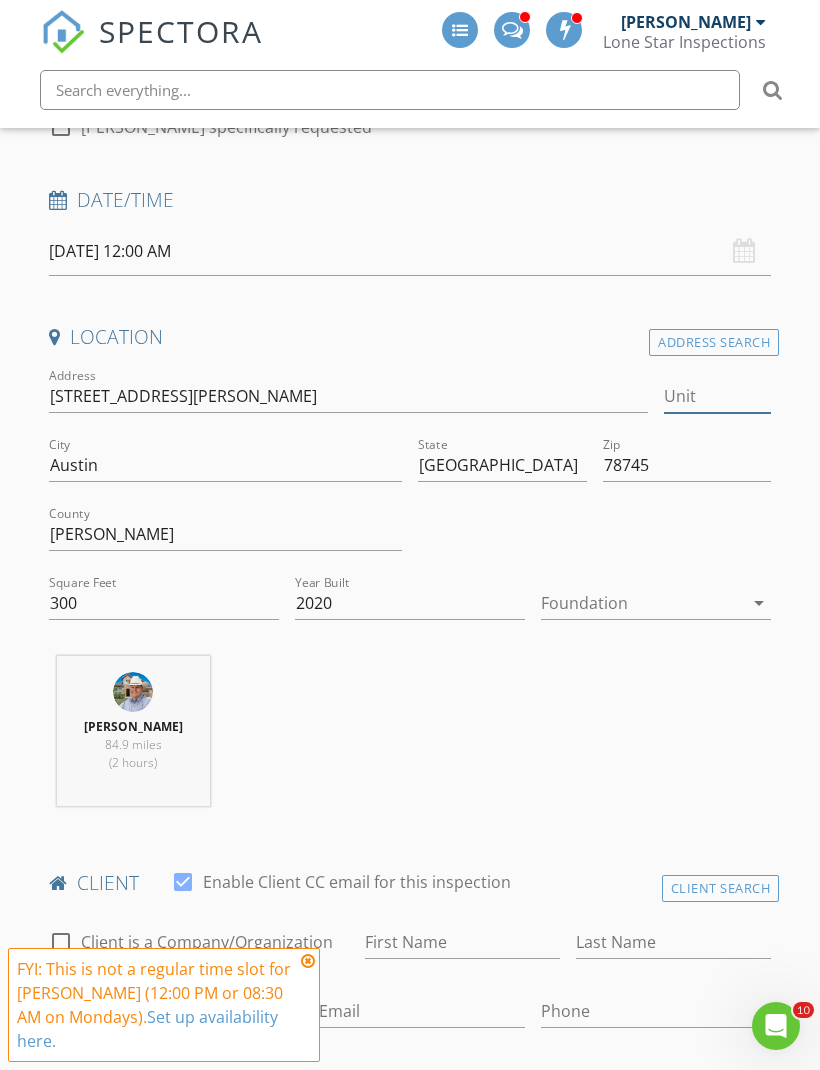 click on "Unit" at bounding box center [717, 396] 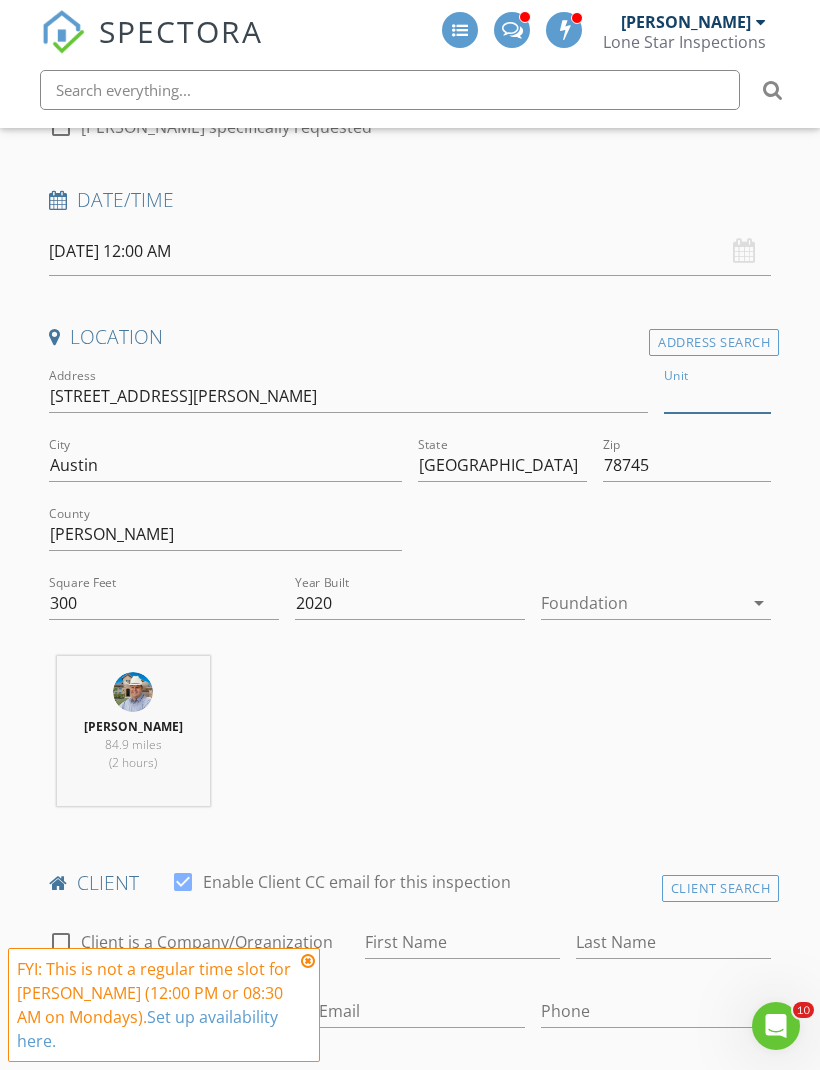 scroll, scrollTop: 350, scrollLeft: 0, axis: vertical 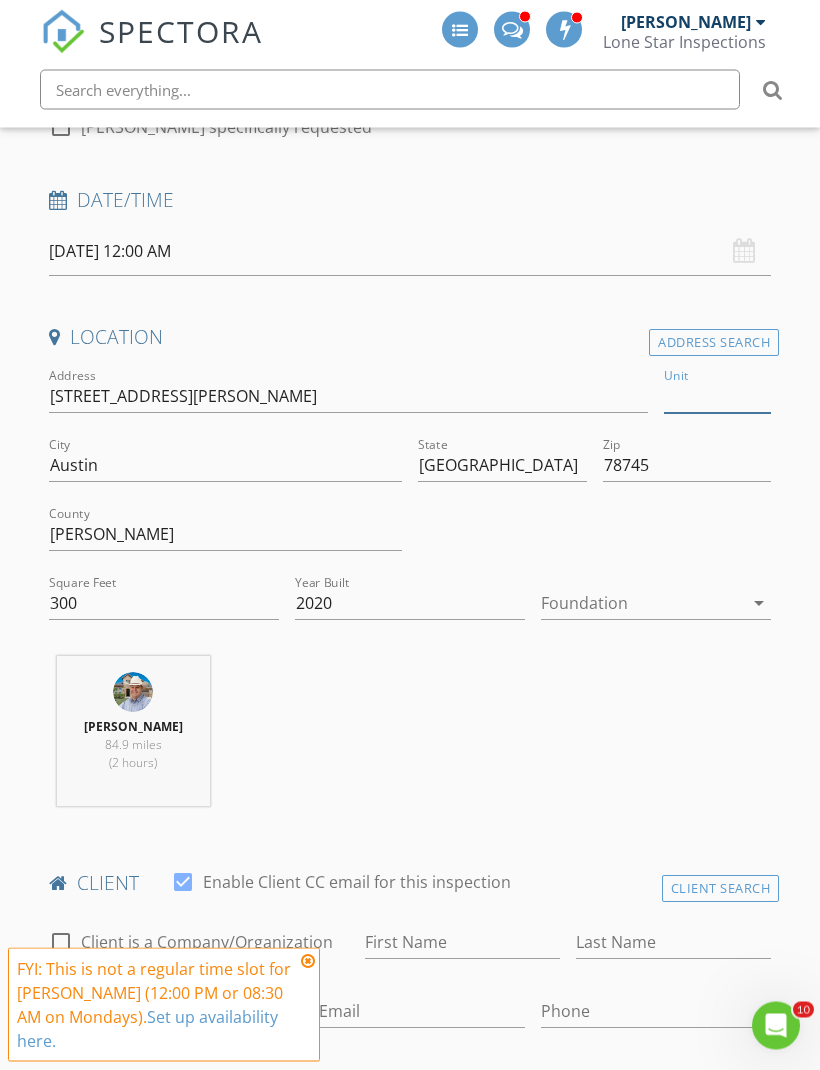 type on "2" 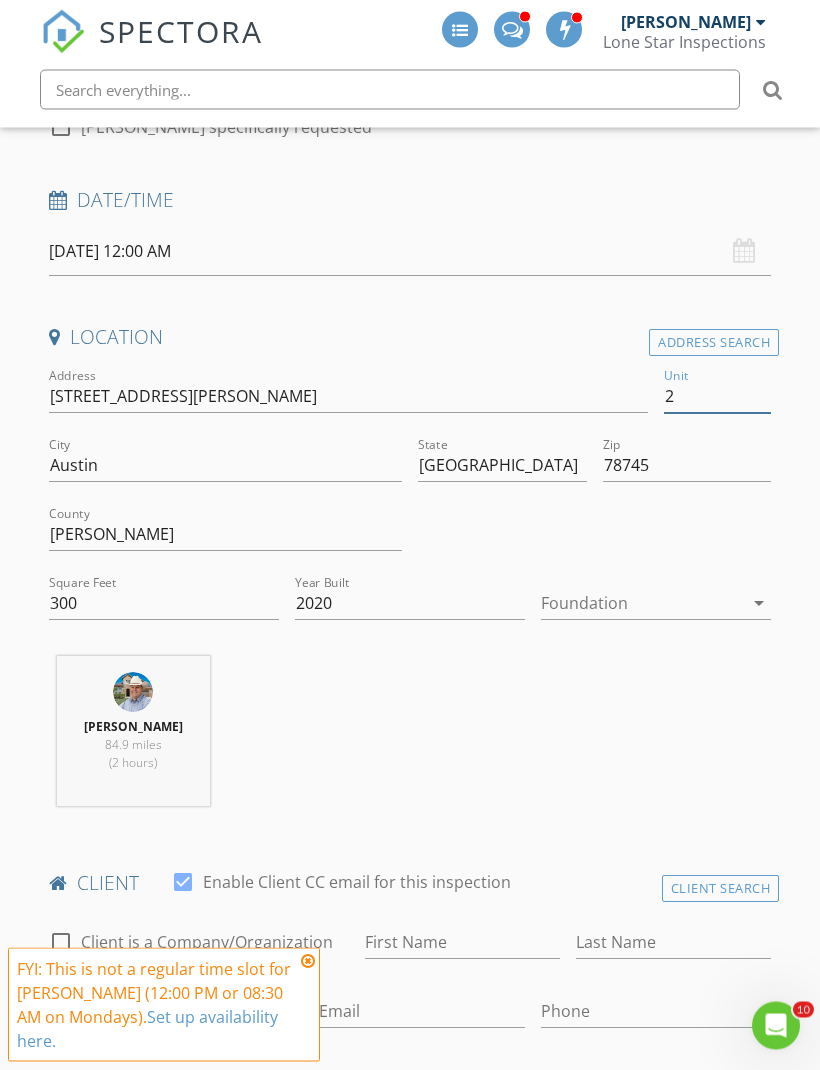 type 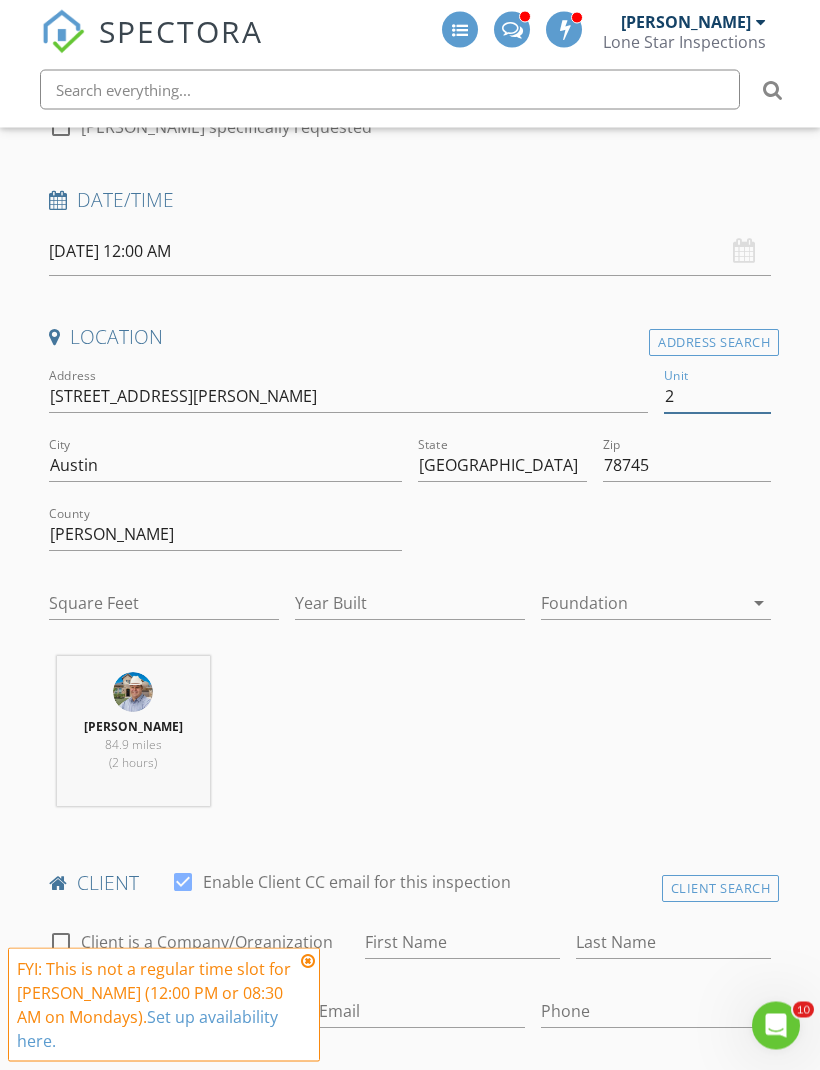 type on "2" 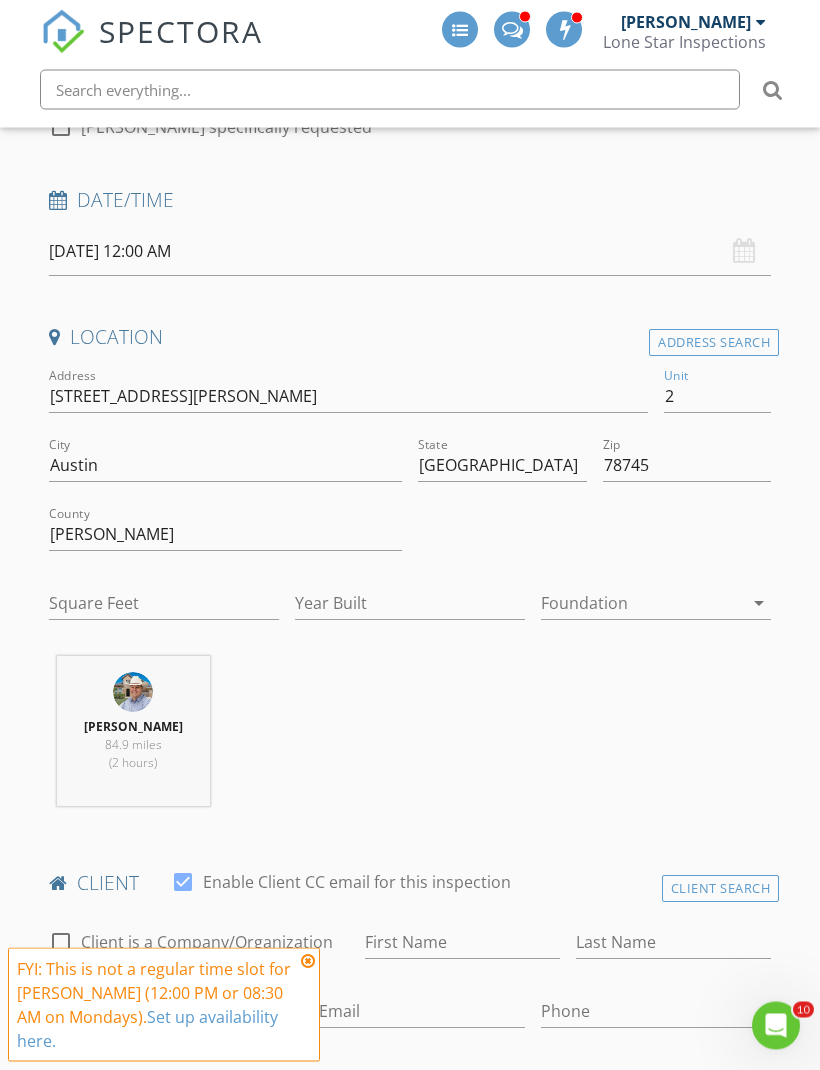 click on "Jason Rozacky     84.9 miles     (2 hours)" at bounding box center (410, 740) 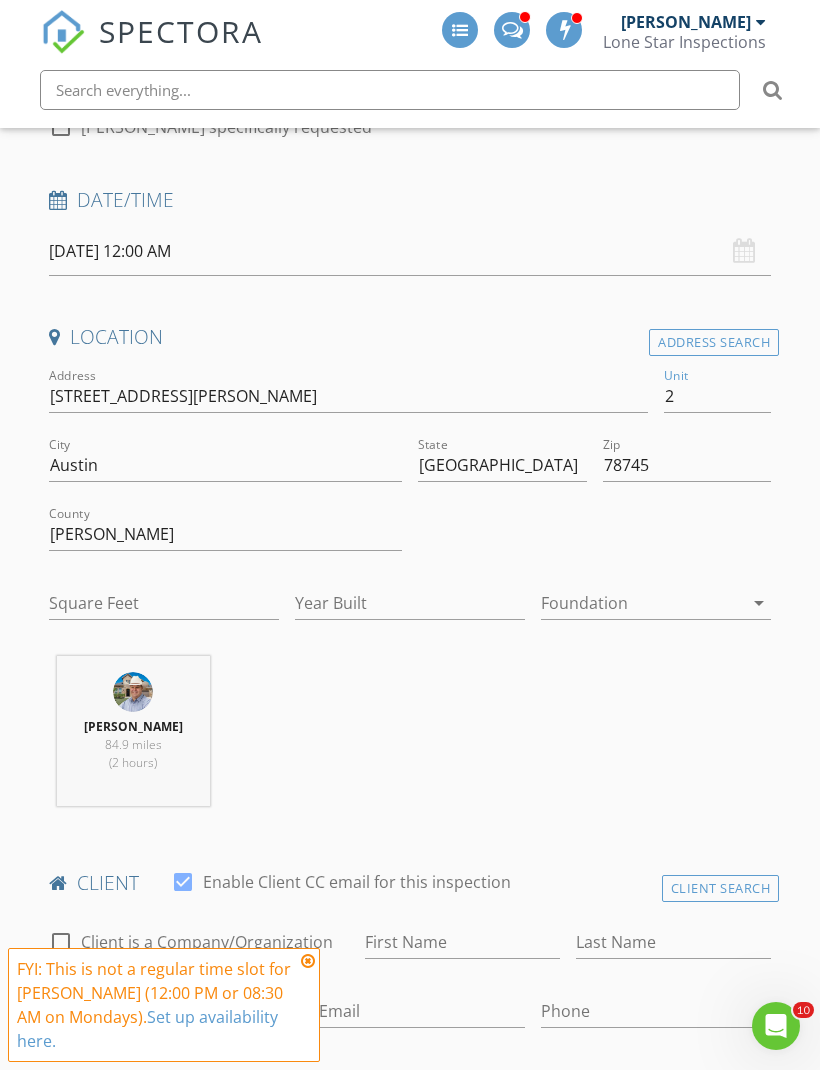 type on "300" 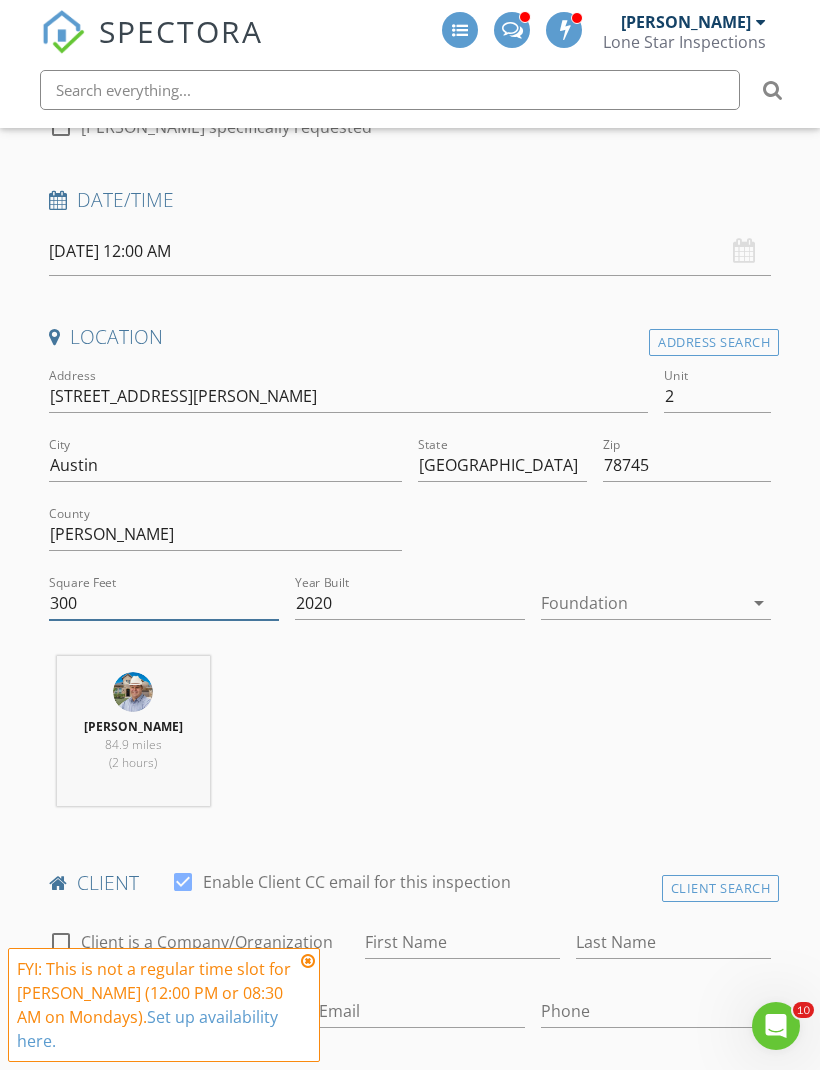 click on "300" at bounding box center (164, 603) 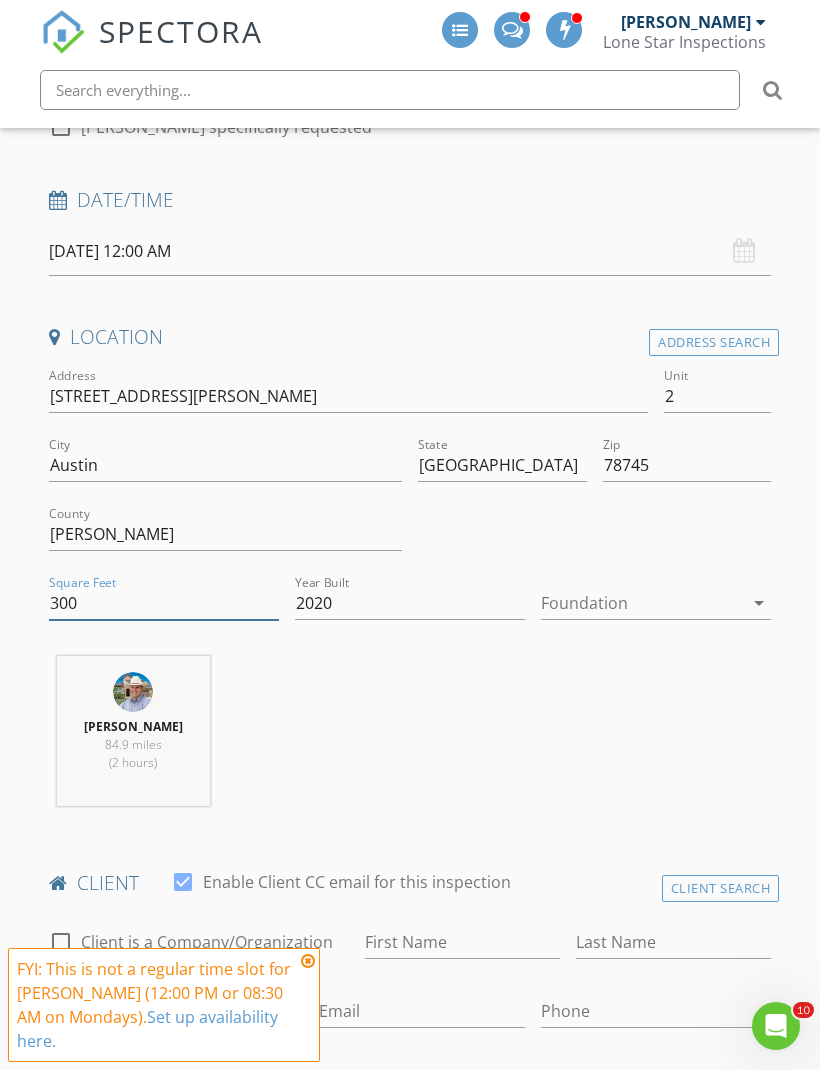 scroll, scrollTop: 350, scrollLeft: 0, axis: vertical 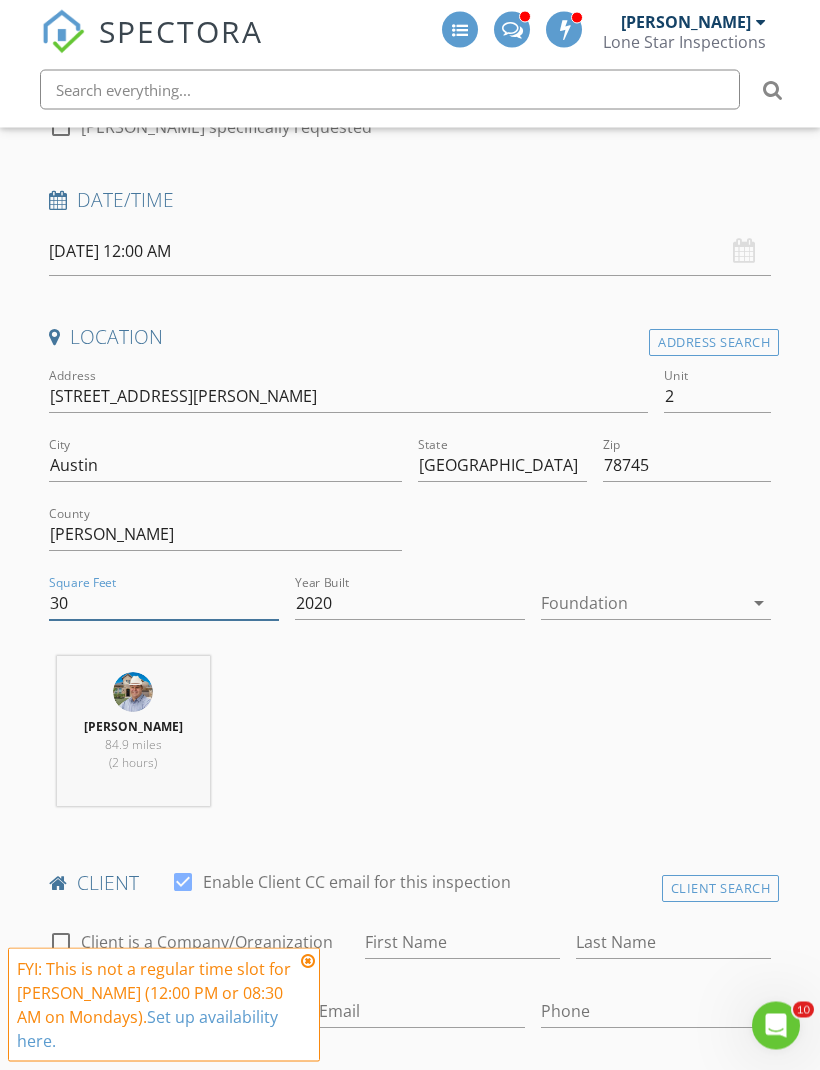 type on "3" 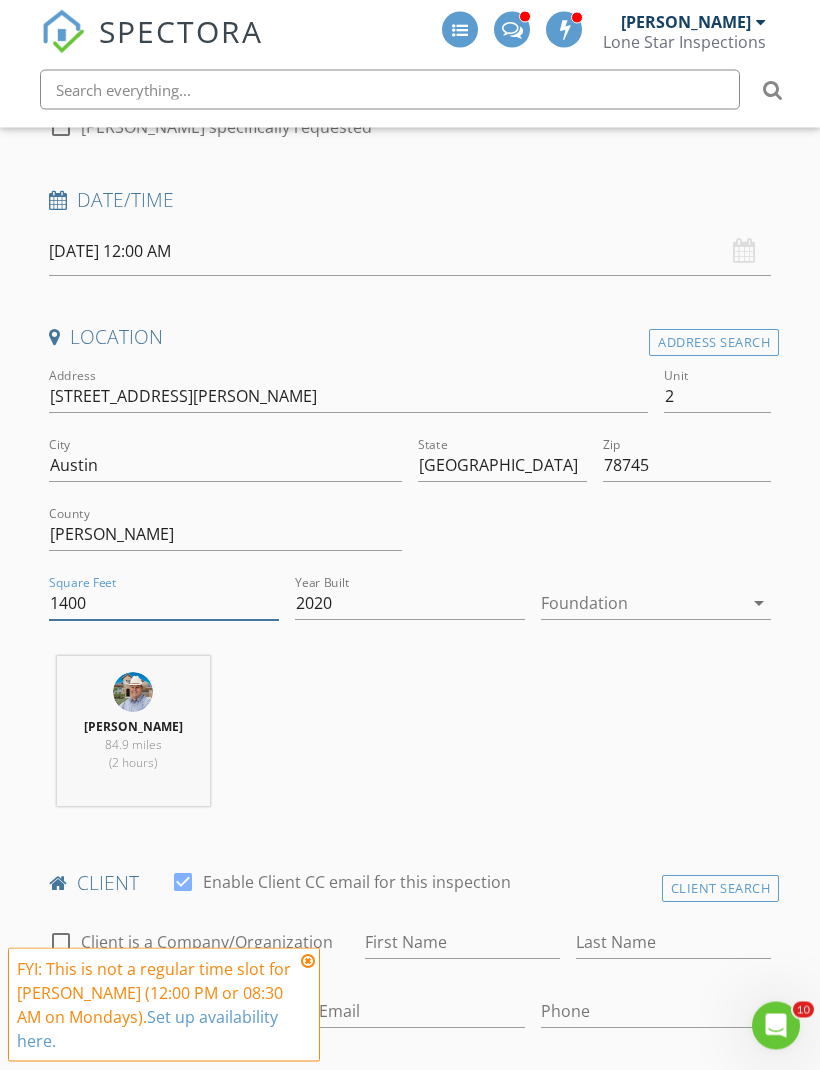 type on "1400" 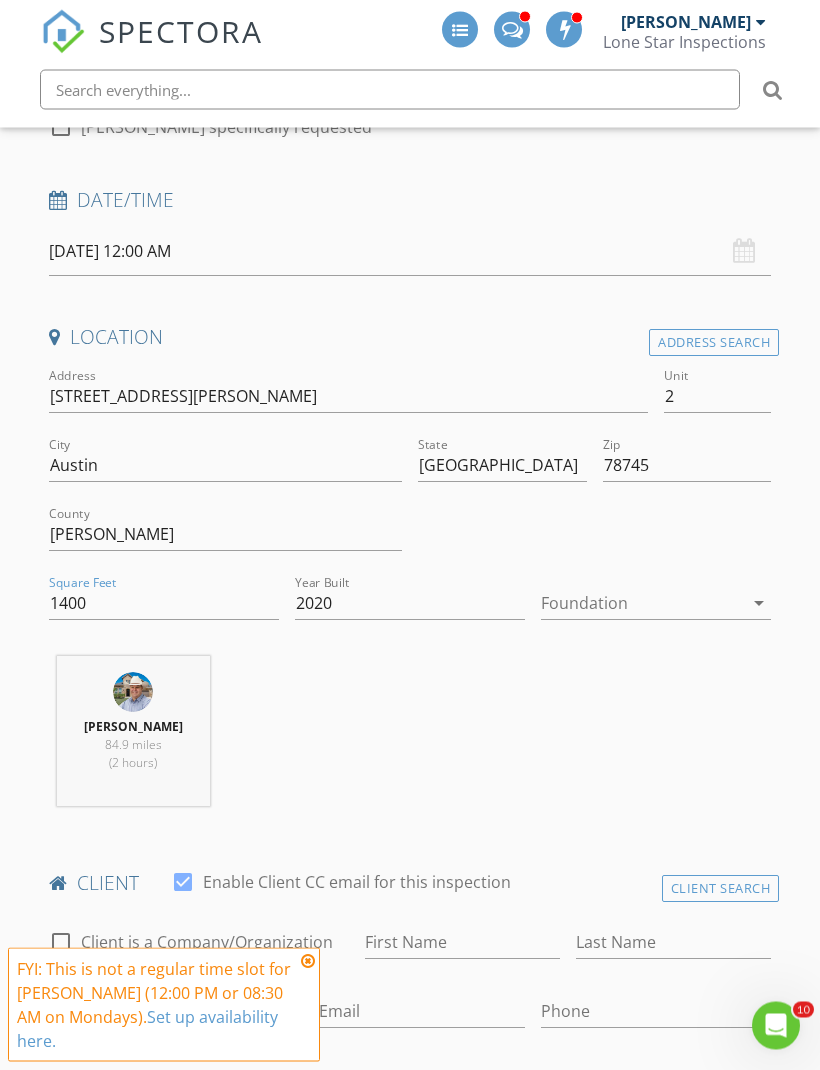 click on "Jason Rozacky     84.9 miles     (2 hours)" at bounding box center (410, 740) 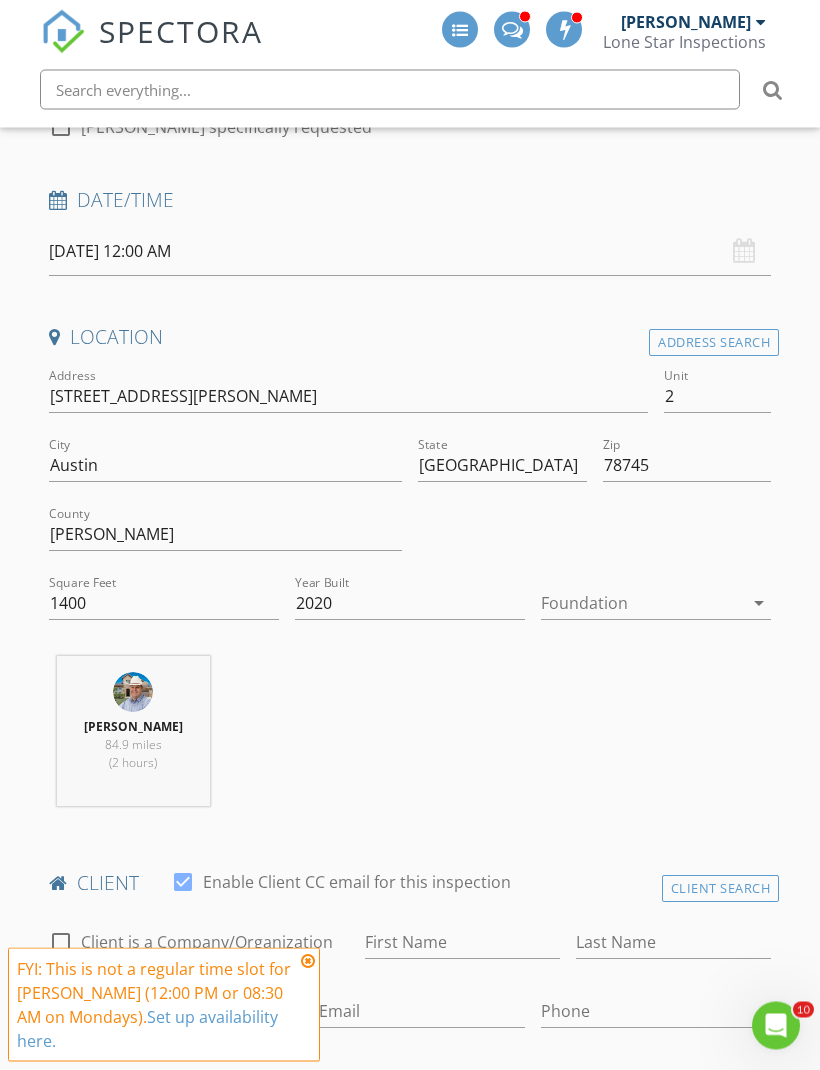 scroll, scrollTop: 351, scrollLeft: 0, axis: vertical 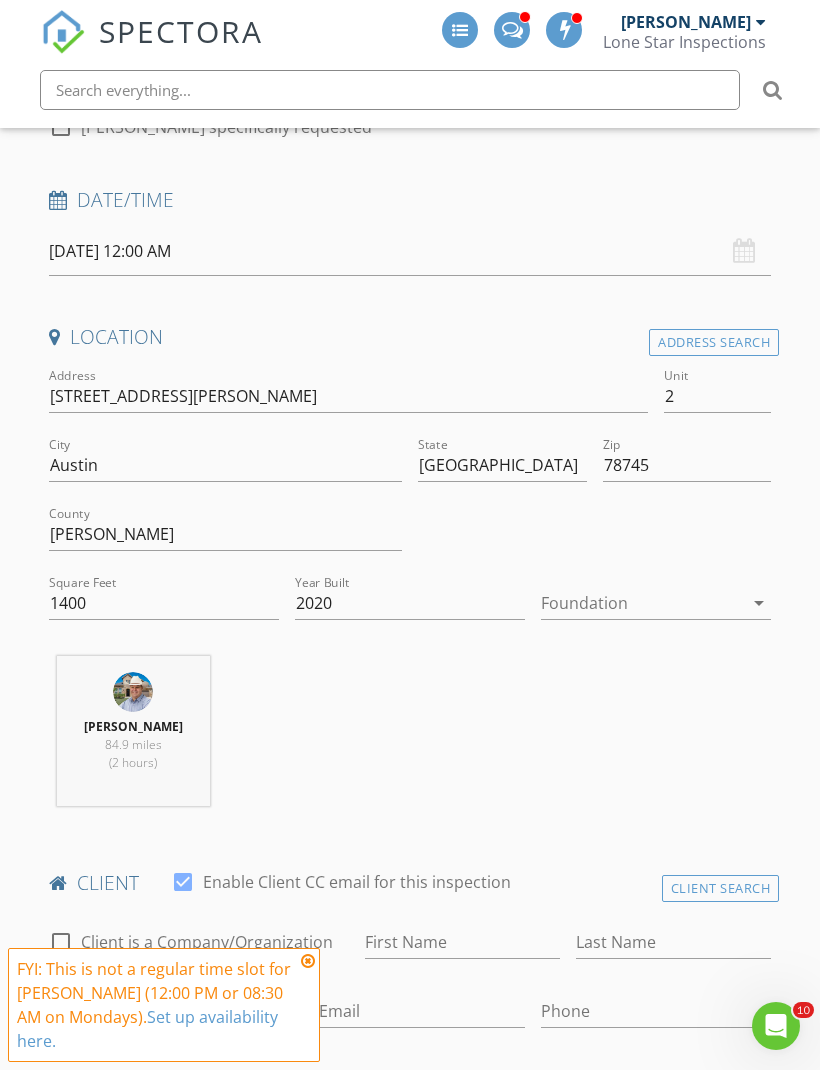 click at bounding box center (642, 603) 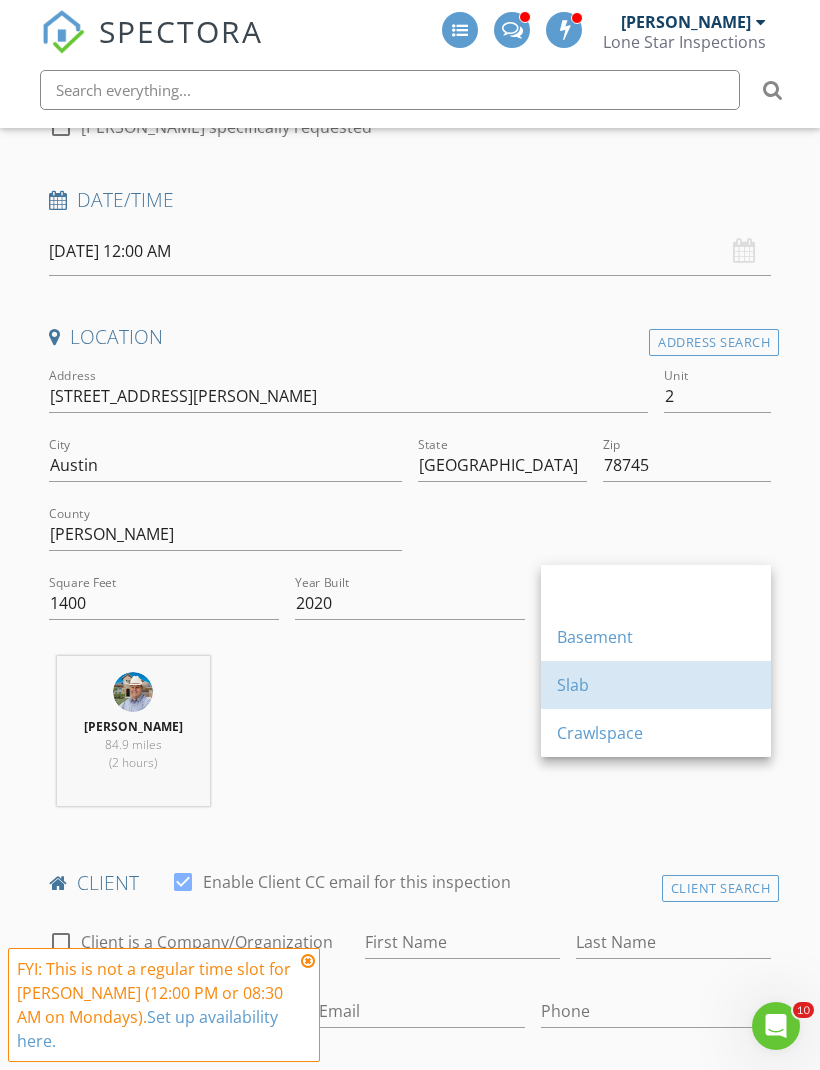 click on "Slab" at bounding box center (656, 685) 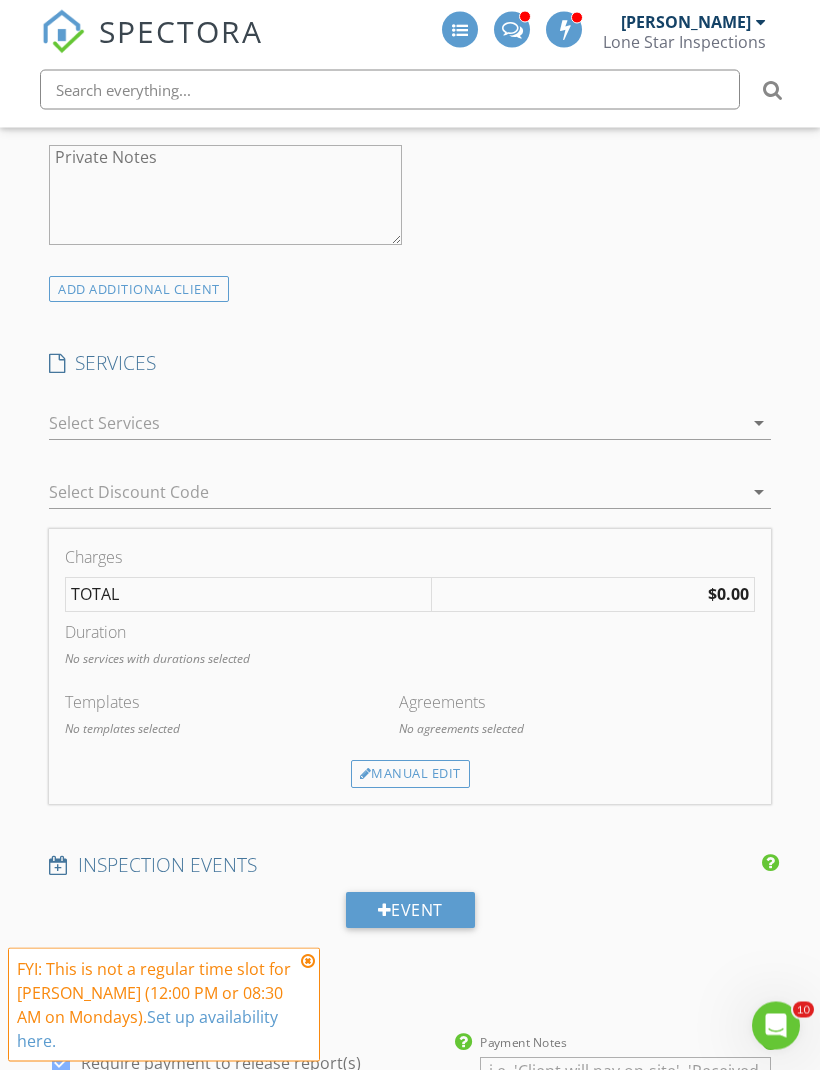 scroll, scrollTop: 1577, scrollLeft: 0, axis: vertical 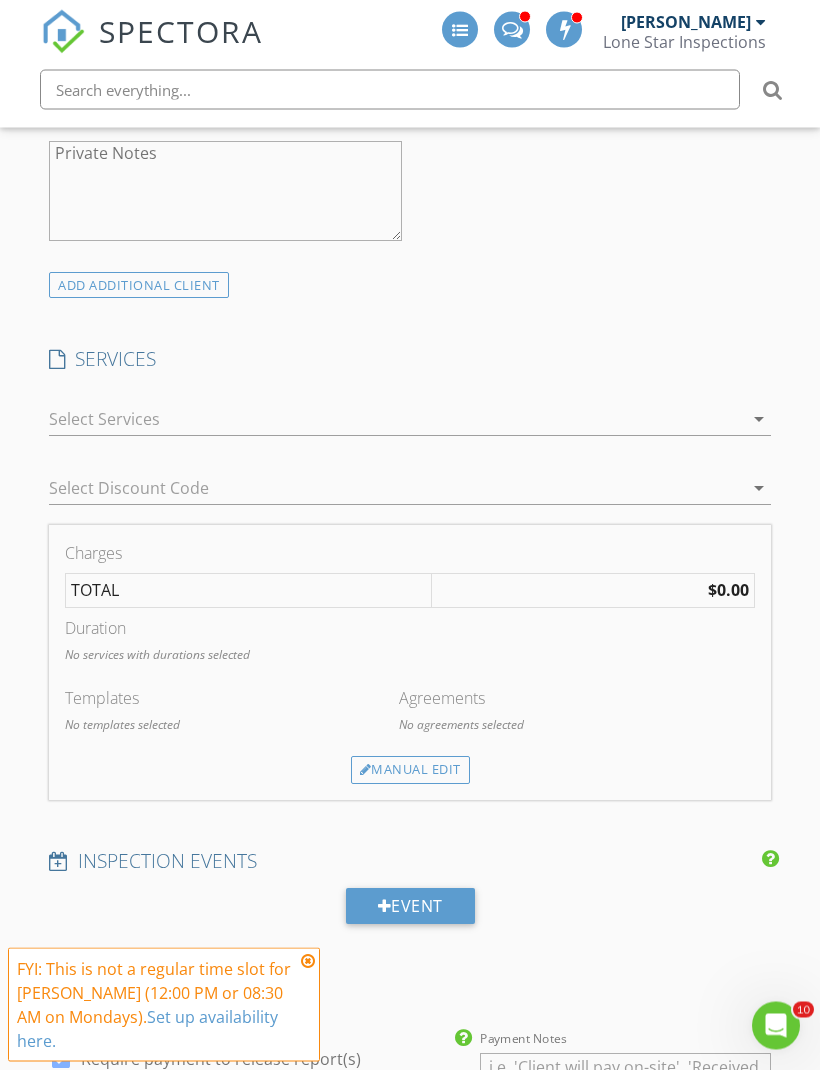 click at bounding box center (396, 420) 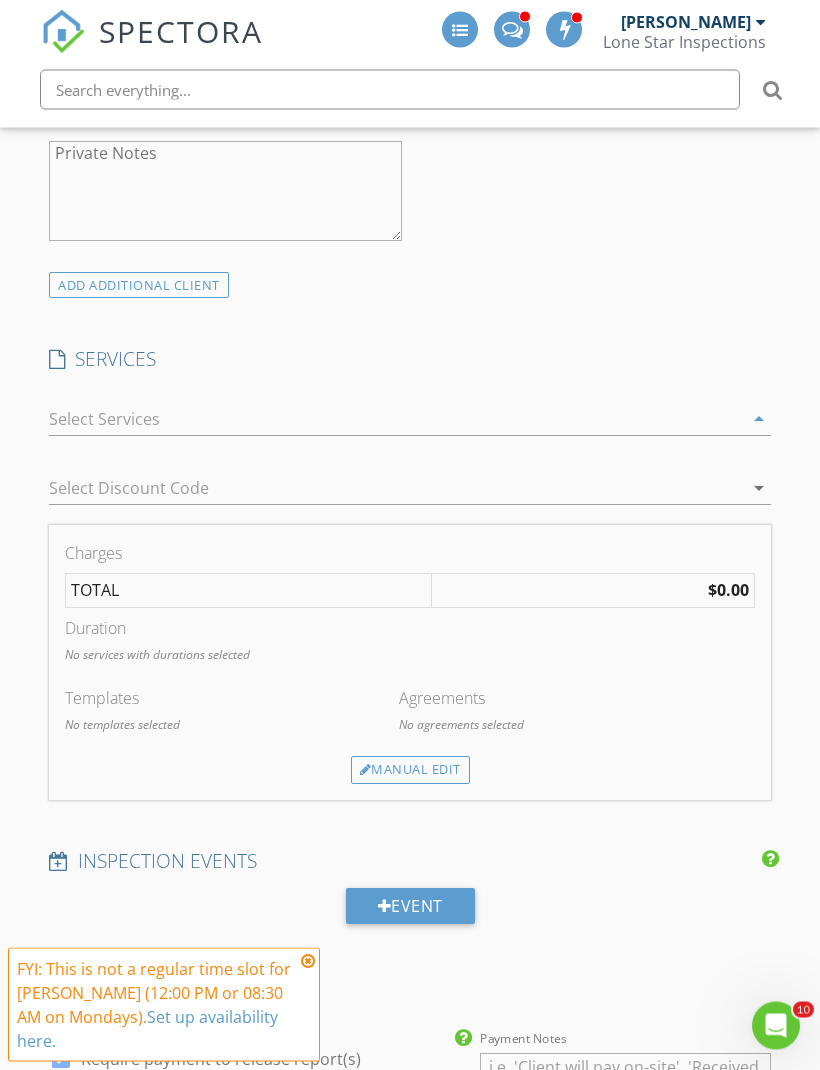 scroll, scrollTop: 1578, scrollLeft: 0, axis: vertical 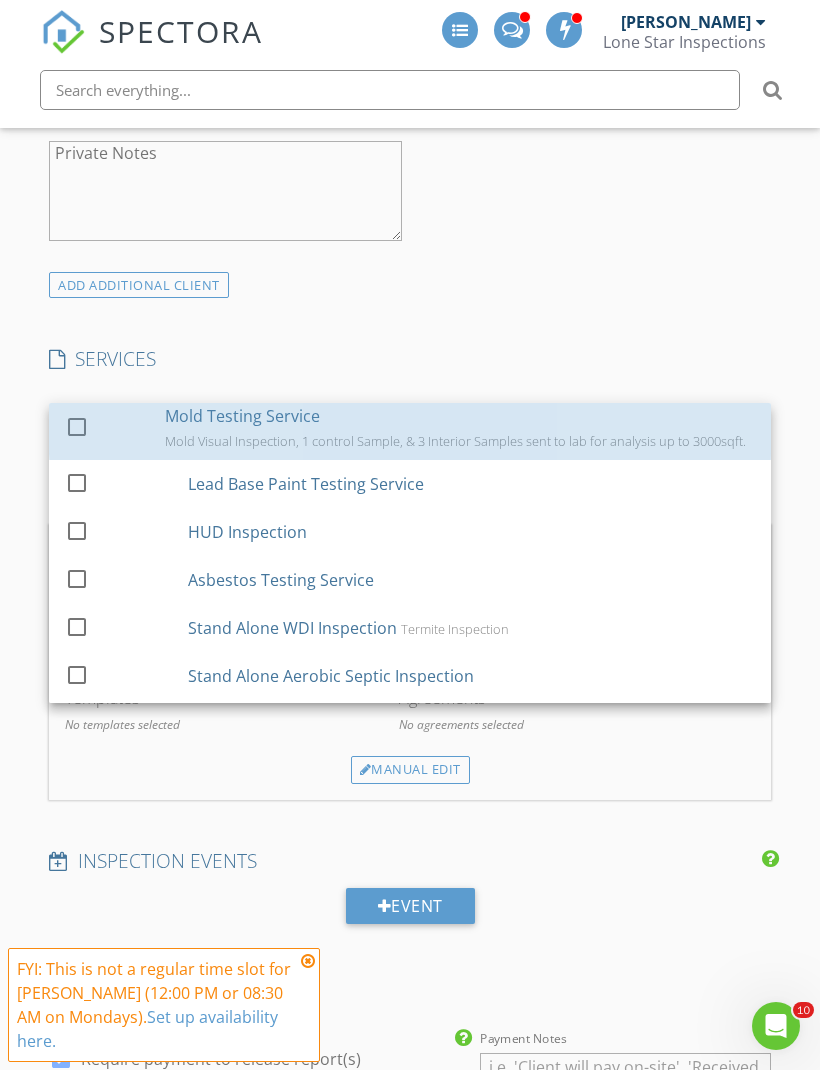 click on "Mold Testing Service   Mold Visual Inspection, 1 control Sample, & 3 Interior Samples sent to lab for analysis up to 3000sqft." at bounding box center (460, 428) 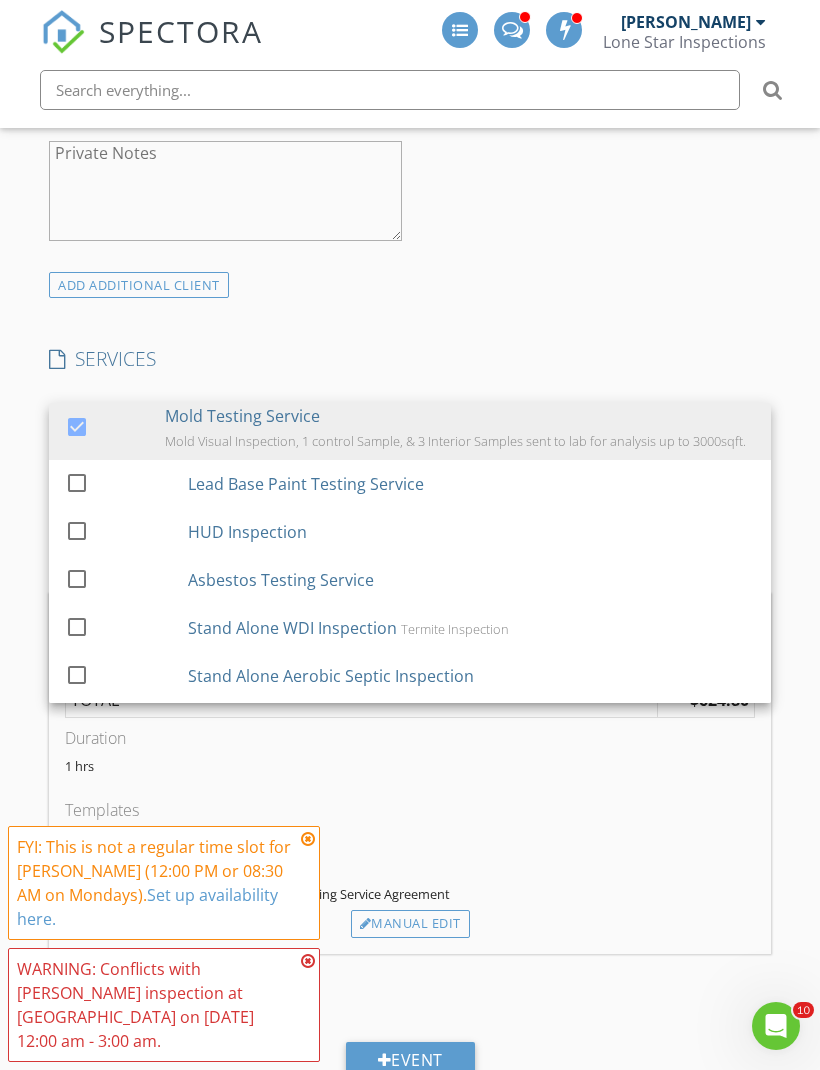 click on "INSPECTOR(S)
check_box   Jason Rozacky   PRIMARY   check_box_outline_blank   Colin Malloy     check_box_outline_blank   Jesus Amaro     check_box_outline_blank   Kelton Roe     check_box_outline_blank   Justin Stanford     check_box_outline_blank   Evan Furr     check_box_outline_blank   Thomas Rodriguez     check_box_outline_blank   Hunter Rozacky     check_box_outline_blank   John Ramos     Jason Rozacky arrow_drop_down   check_box_outline_blank Jason Rozacky specifically requested
Date/Time
07/14/2025 12:00 AM
Location
Address Search       Address 4429 Gillis St   Unit 2   City Austin   State TX   Zip 78745   County Travis     Square Feet 1400   Year Built 2020   Foundation Slab arrow_drop_down     Jason Rozacky     84.9 miles     (2 hours)
client
check_box Enable Client CC email for this inspection   Client Search     check_box_outline_blank     First Name" at bounding box center (410, 959) 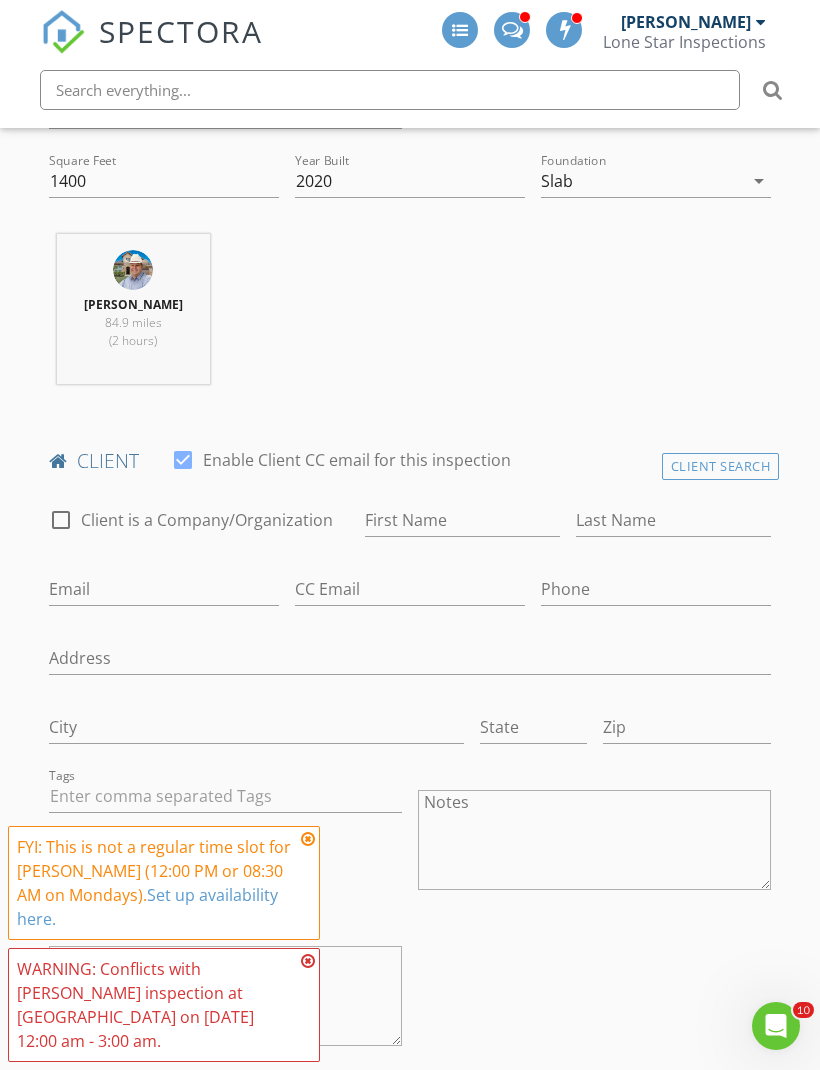 scroll, scrollTop: 773, scrollLeft: 0, axis: vertical 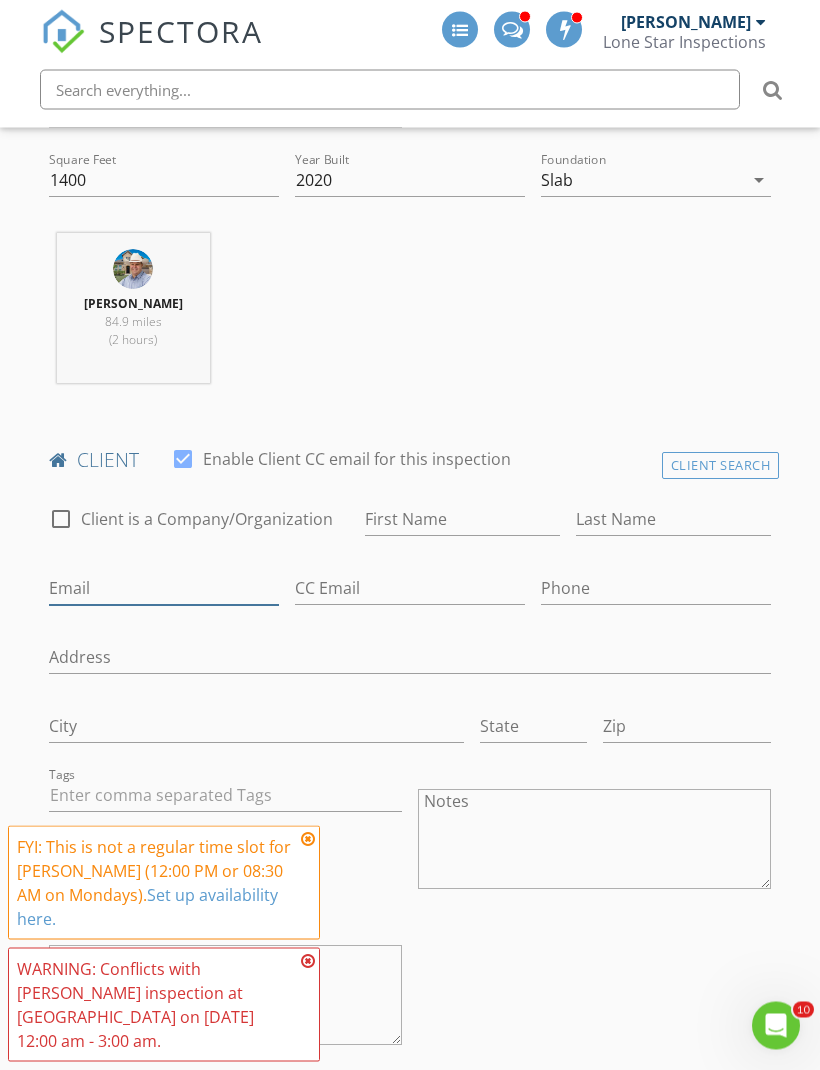 click on "Email" at bounding box center (164, 589) 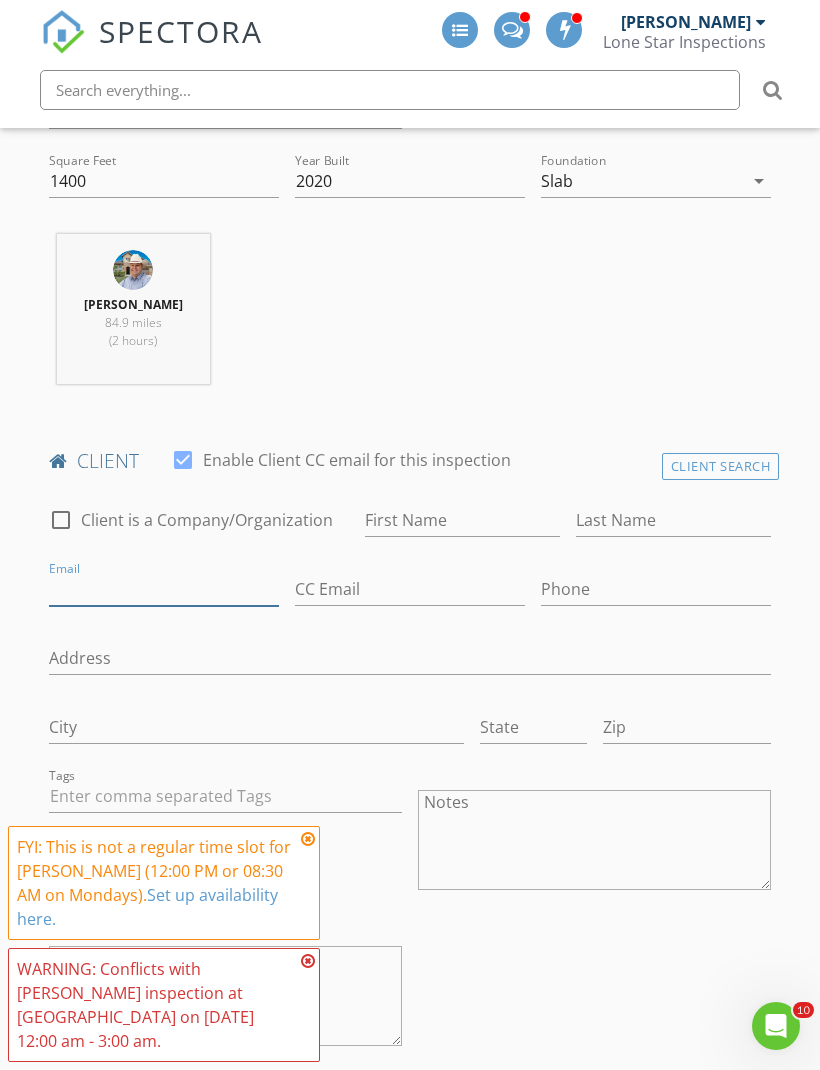 type on "," 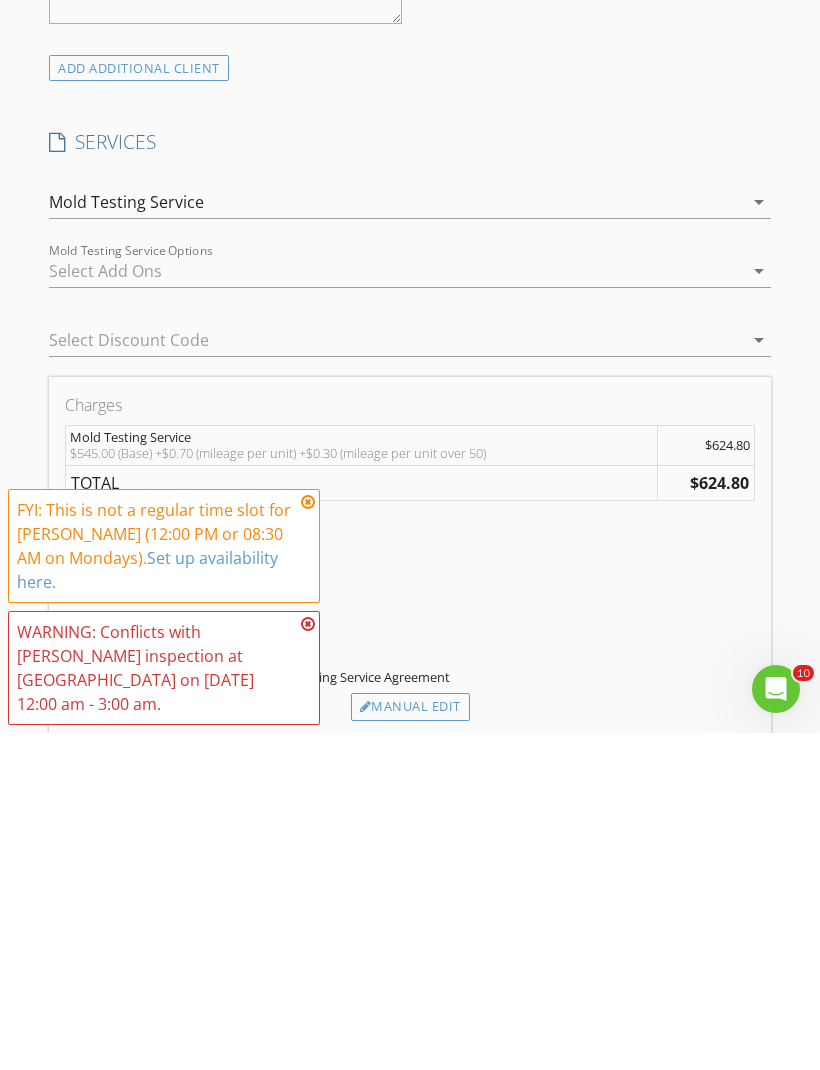scroll, scrollTop: 1465, scrollLeft: 0, axis: vertical 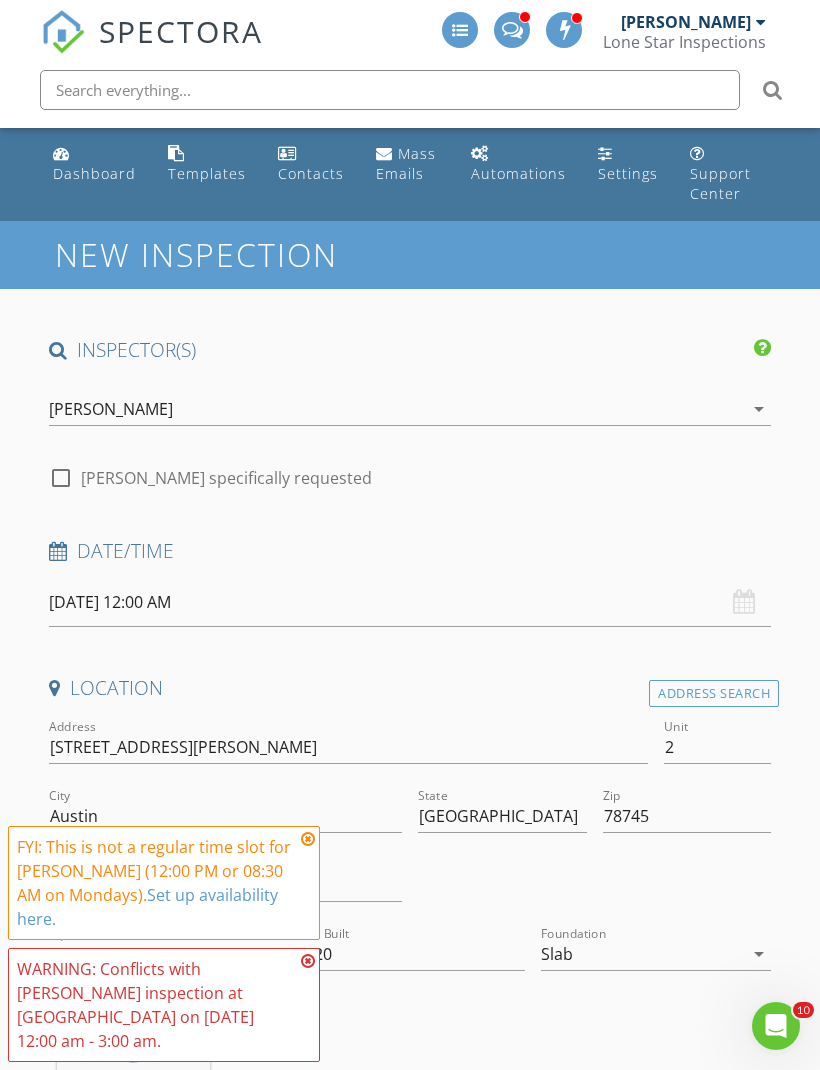 type on "Mbmederos@gmail.com" 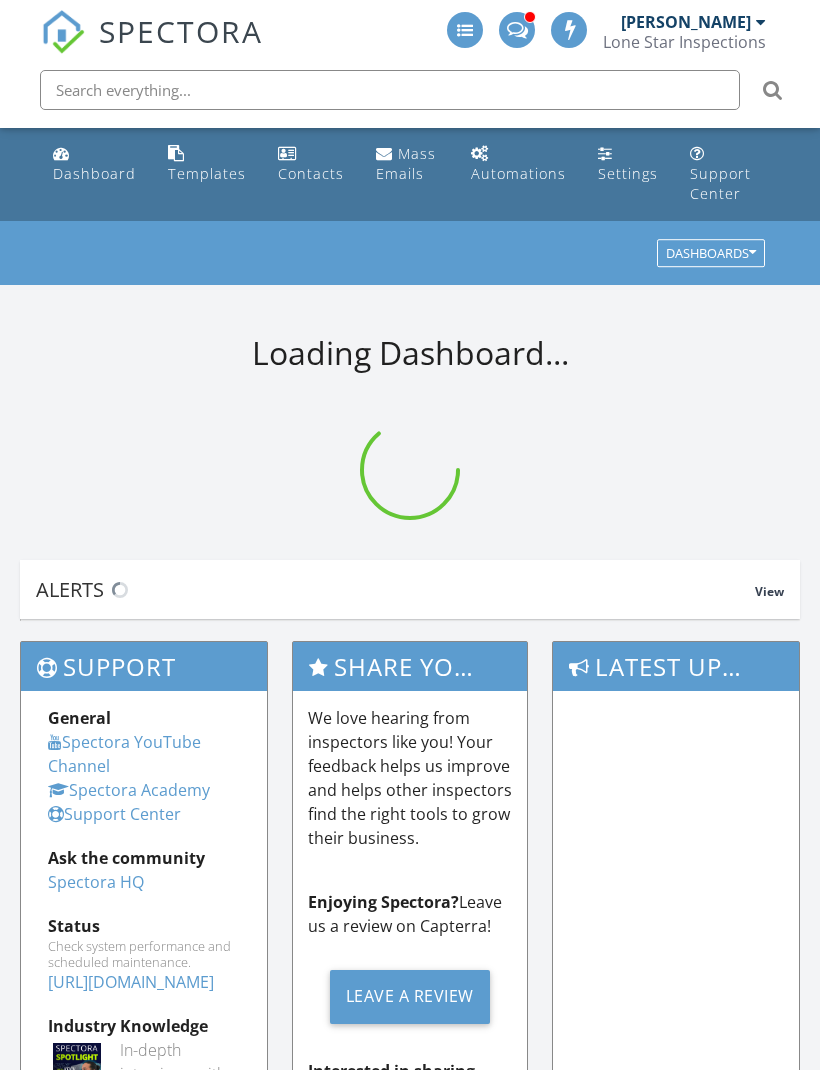 scroll, scrollTop: 0, scrollLeft: 0, axis: both 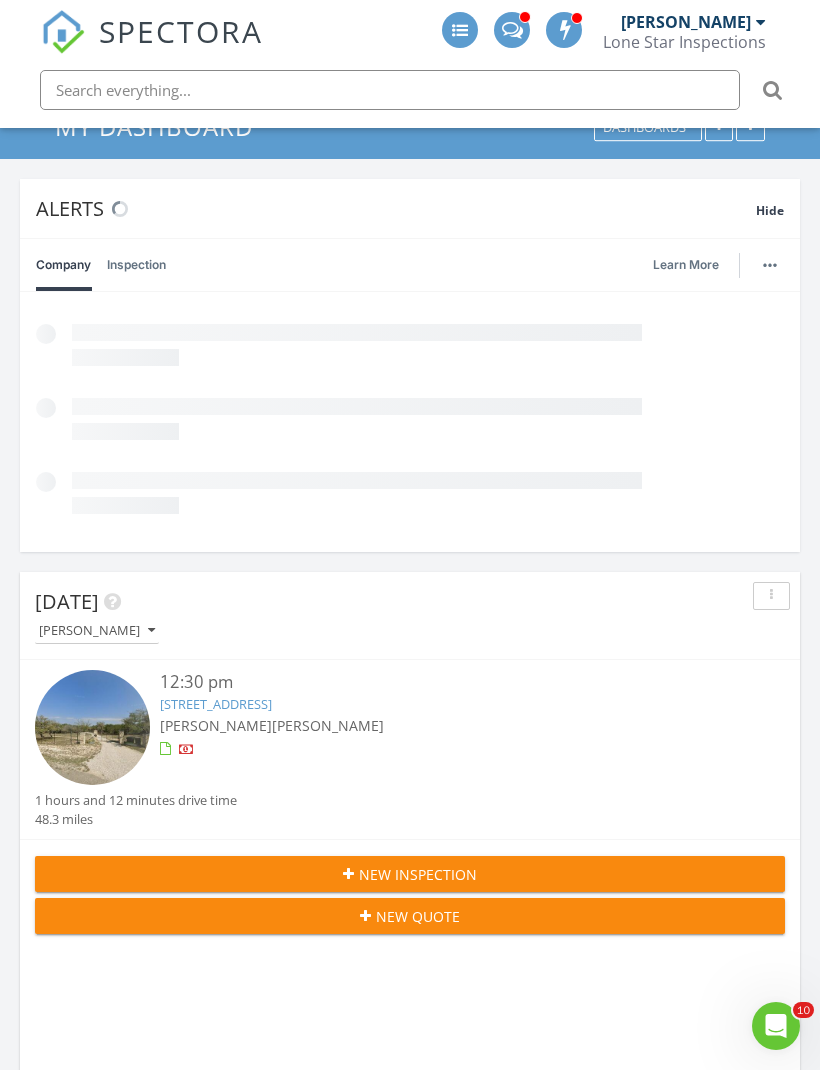 click on "New Inspection" at bounding box center [410, 874] 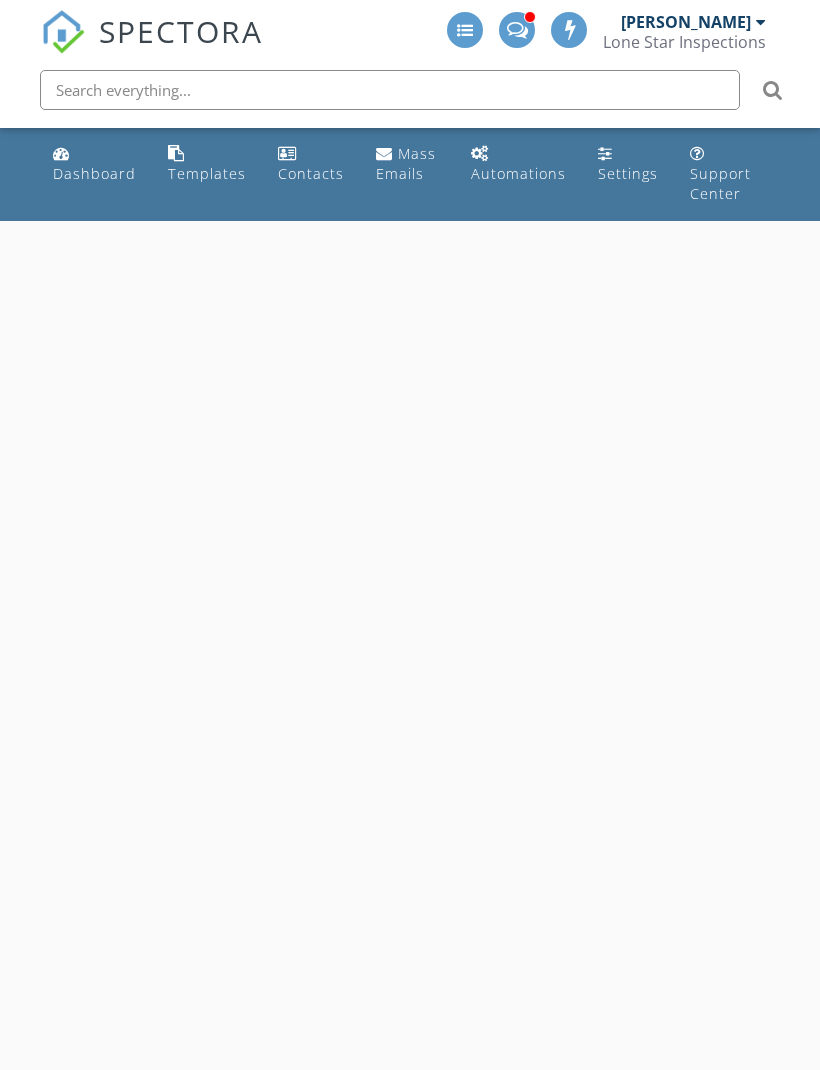 scroll, scrollTop: 0, scrollLeft: 0, axis: both 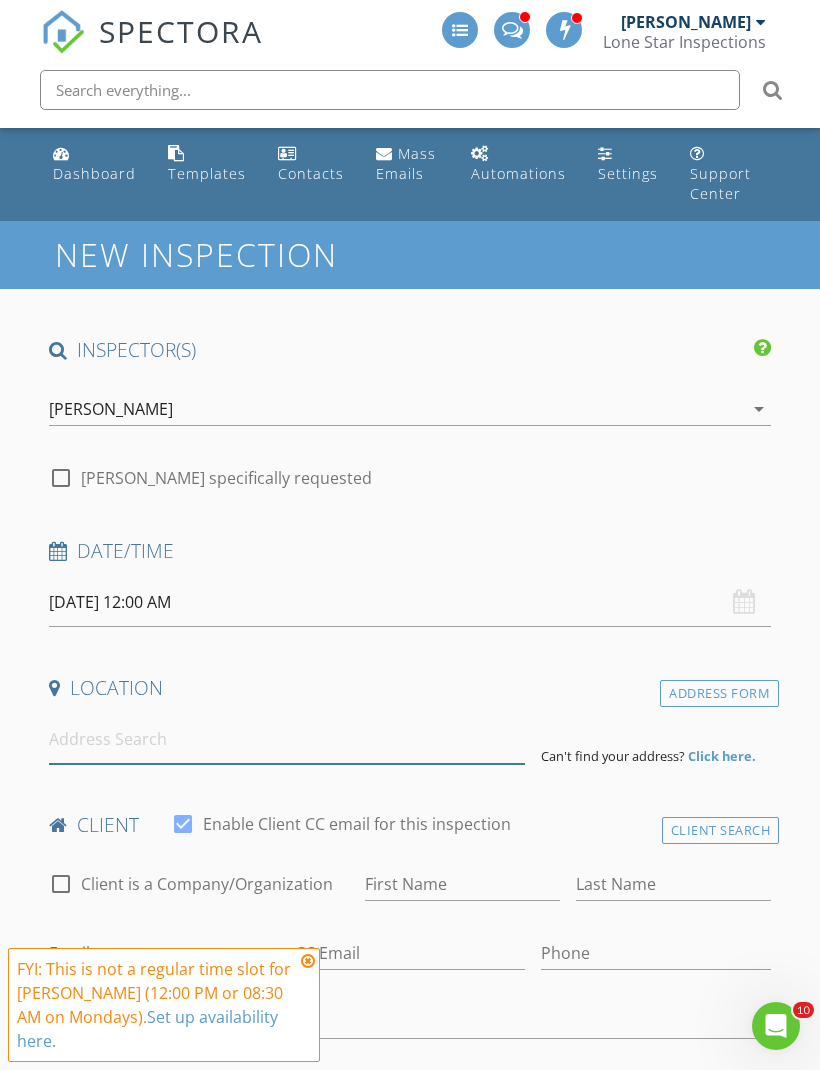 click at bounding box center [287, 739] 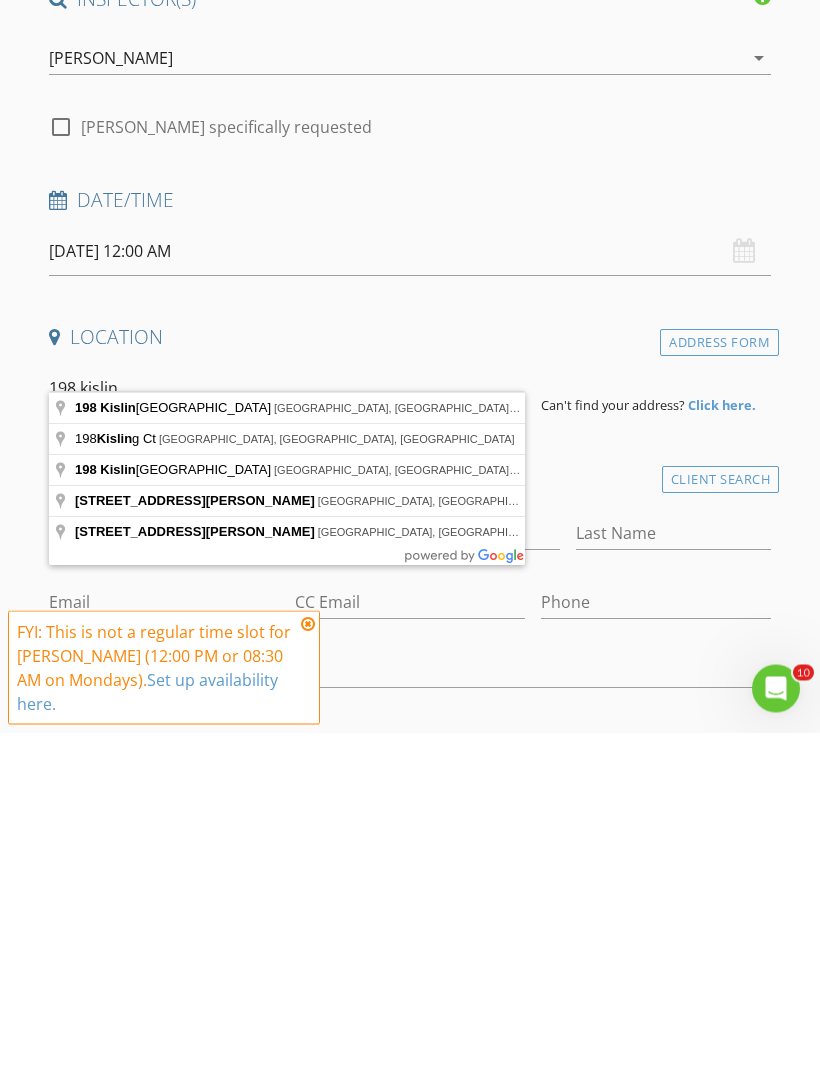 type on "198 Kislingbury Lane, Mountain City, TX, USA" 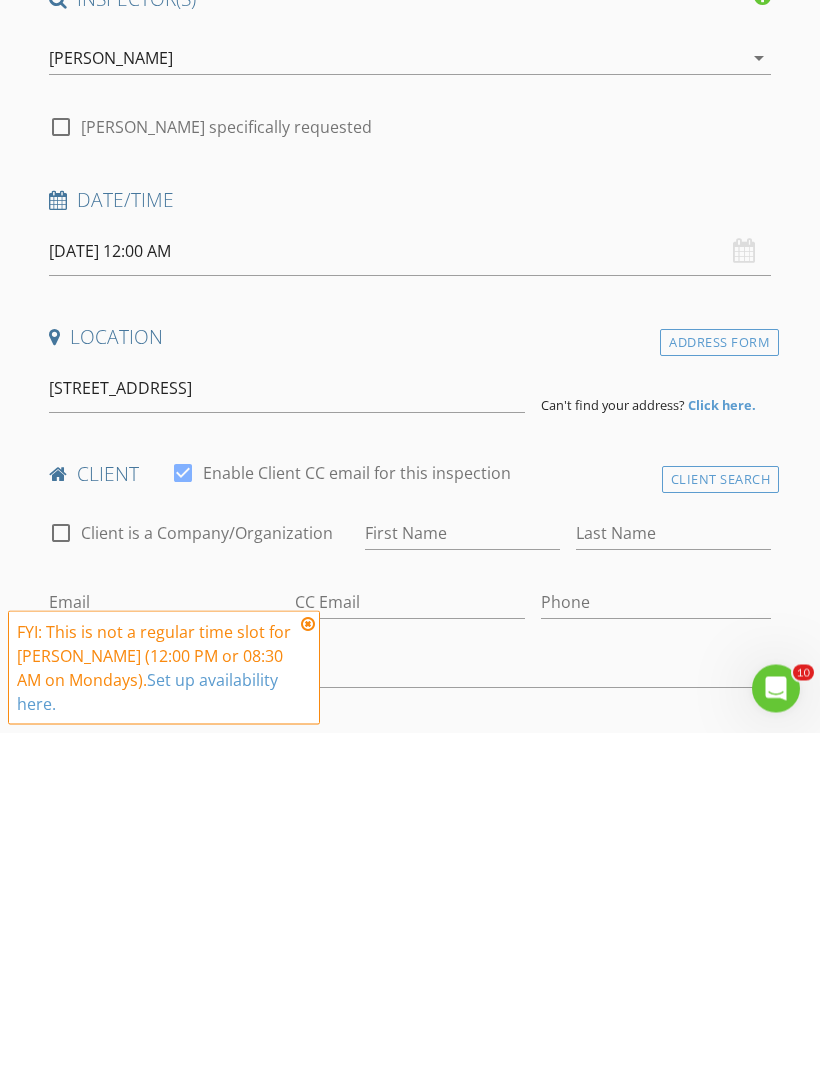 scroll, scrollTop: 351, scrollLeft: 0, axis: vertical 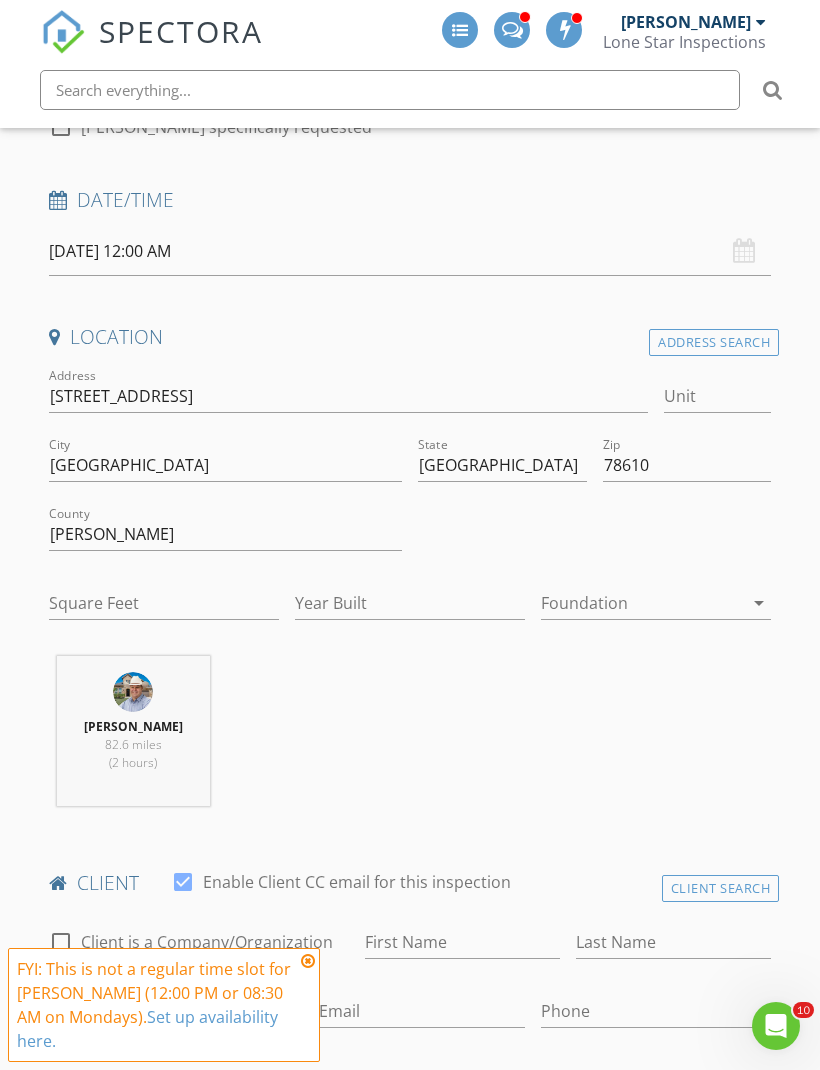 click at bounding box center (642, 603) 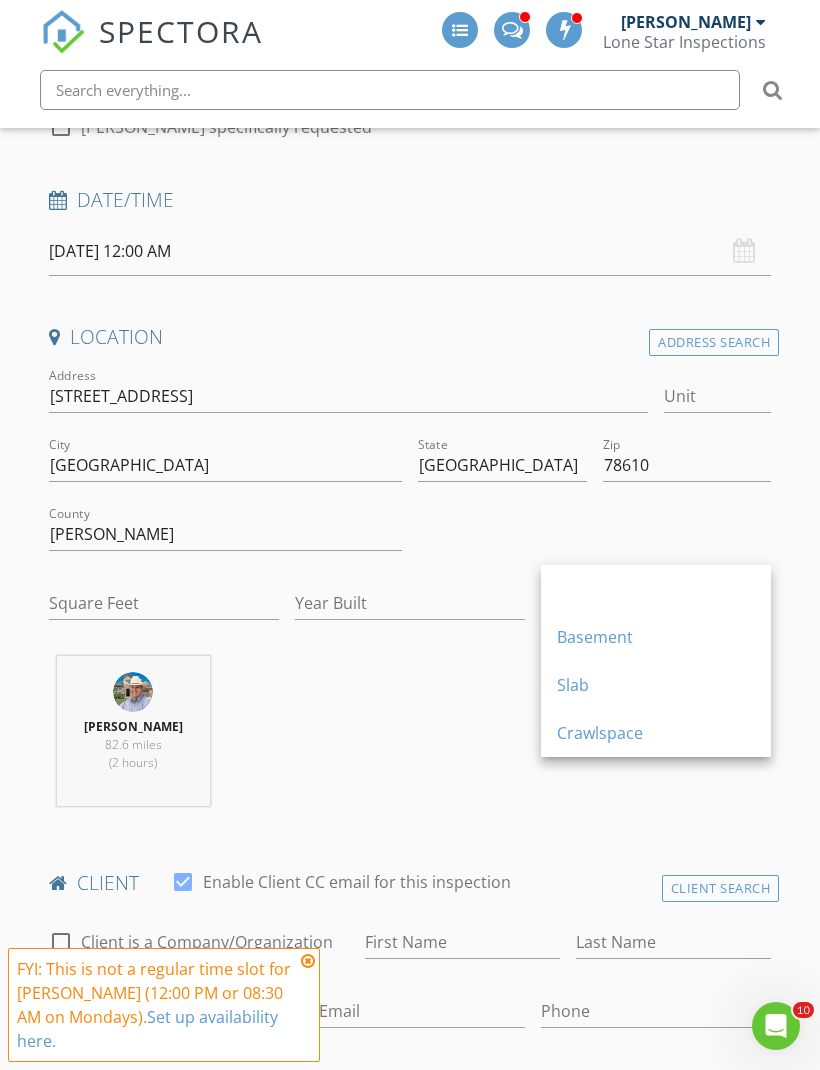 click on "Slab" at bounding box center (656, 685) 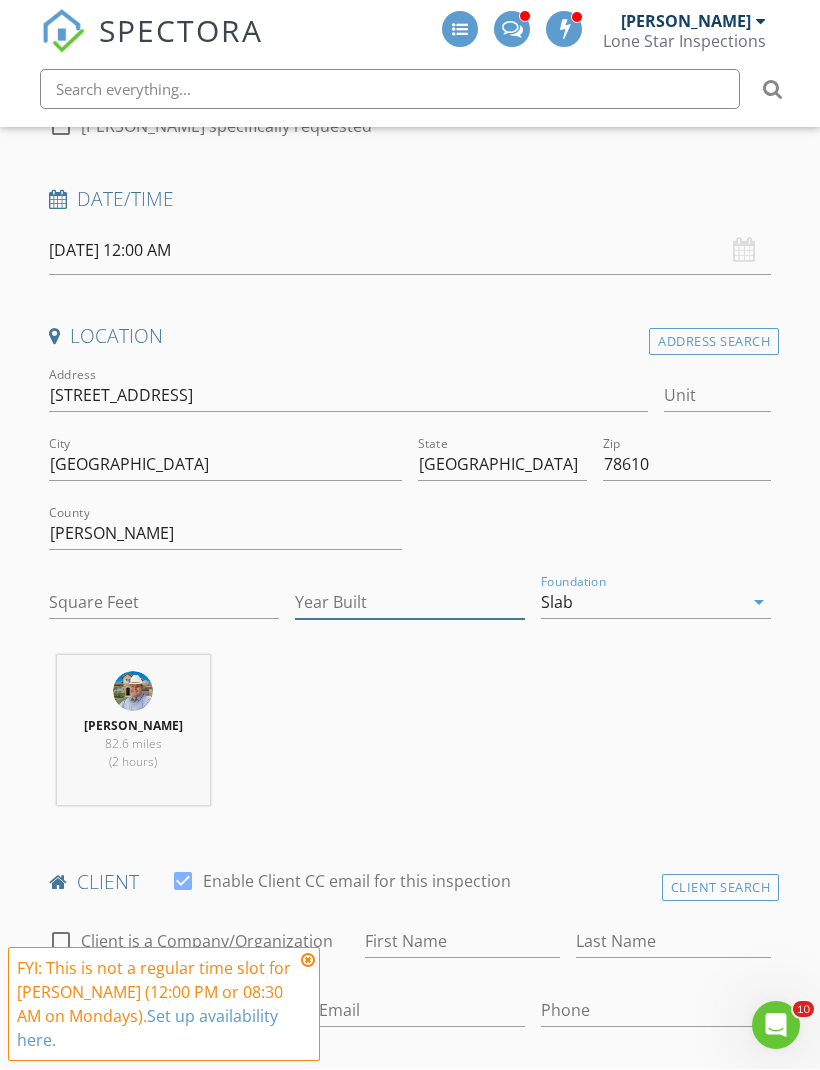 click on "Year Built" at bounding box center (410, 603) 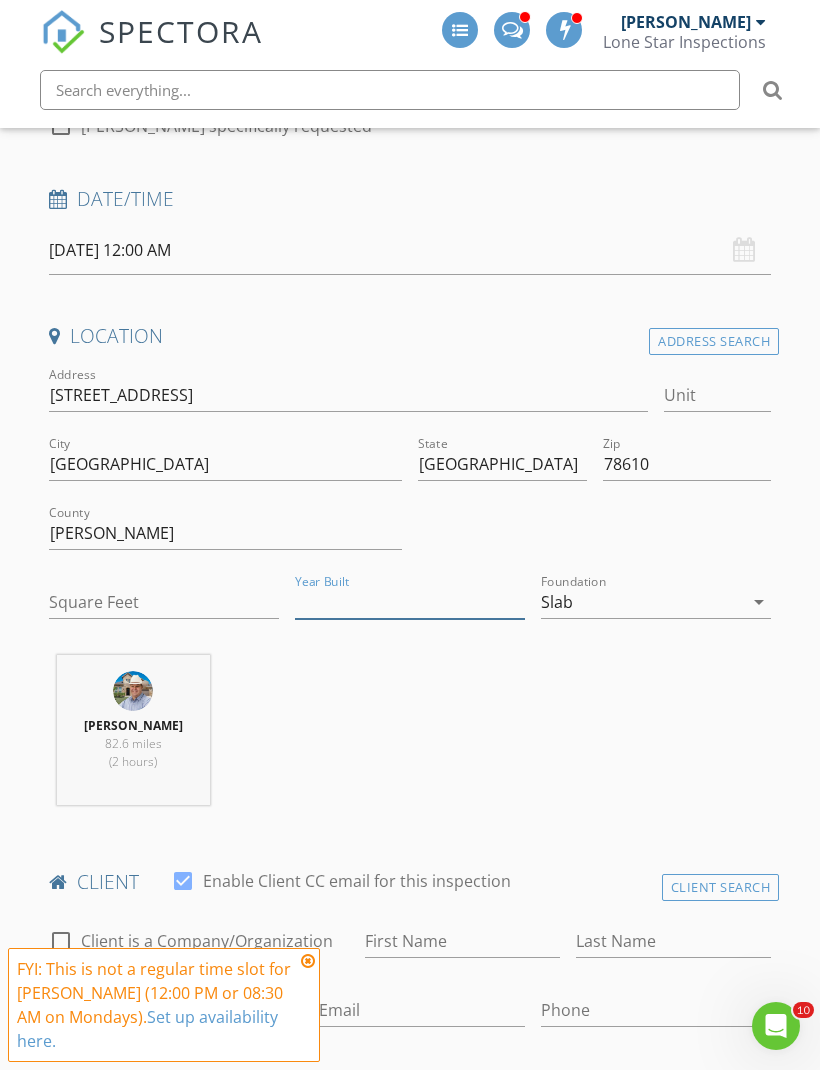 scroll, scrollTop: 351, scrollLeft: 0, axis: vertical 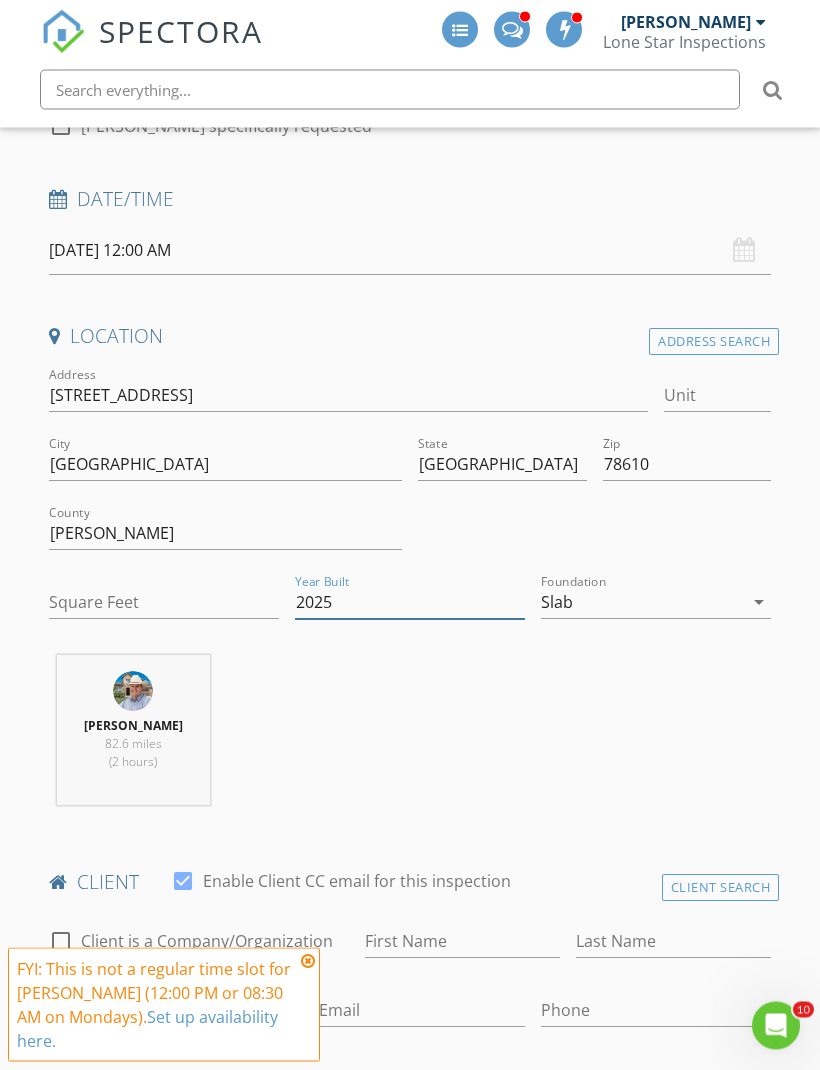 type on "2025" 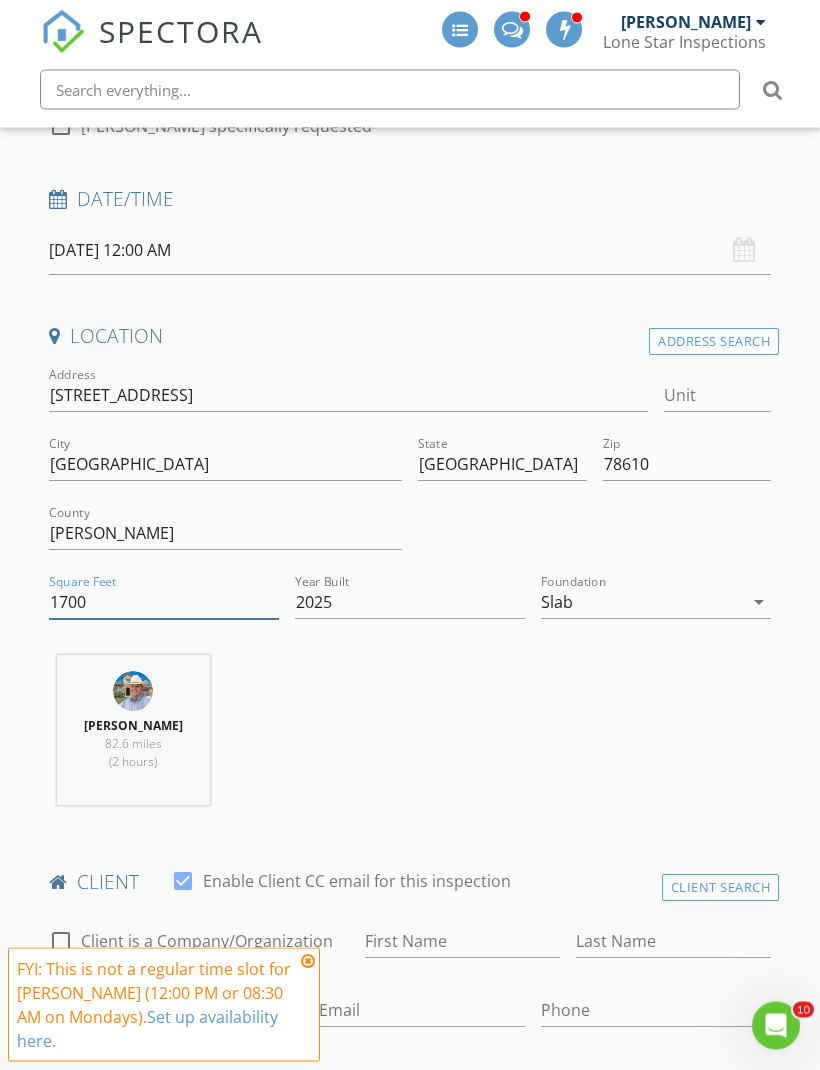 type on "1700" 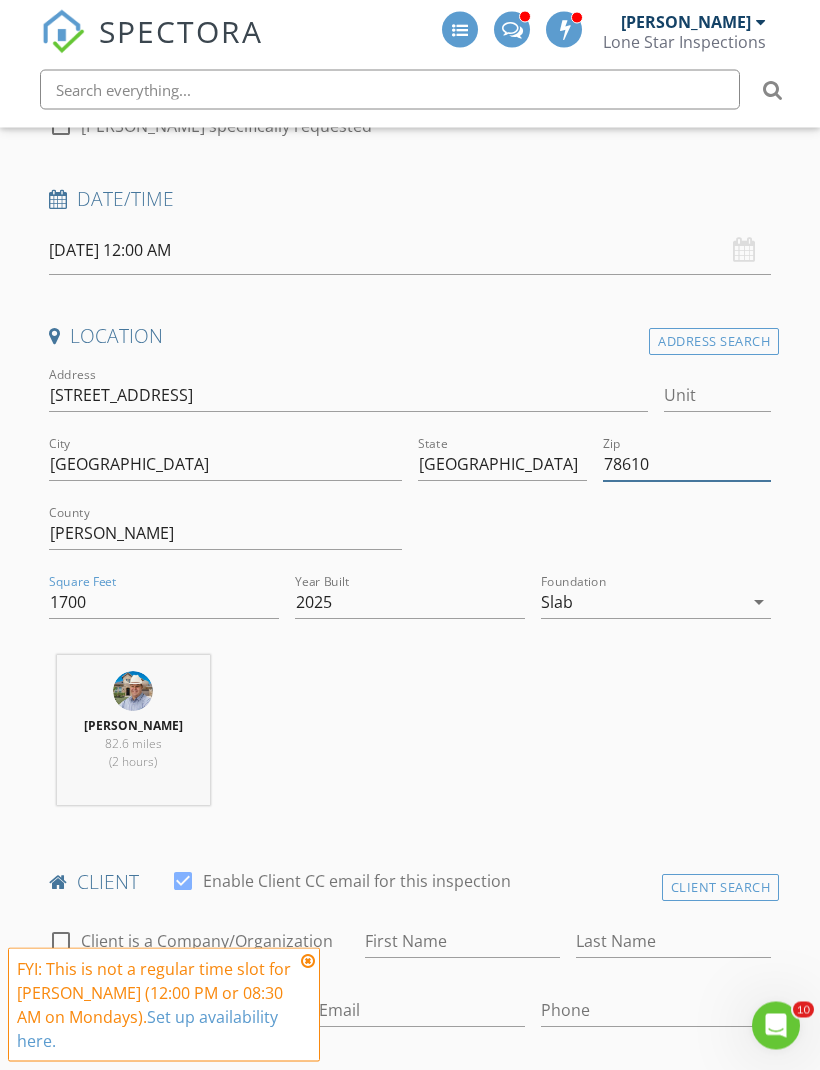 click on "78610" at bounding box center (687, 465) 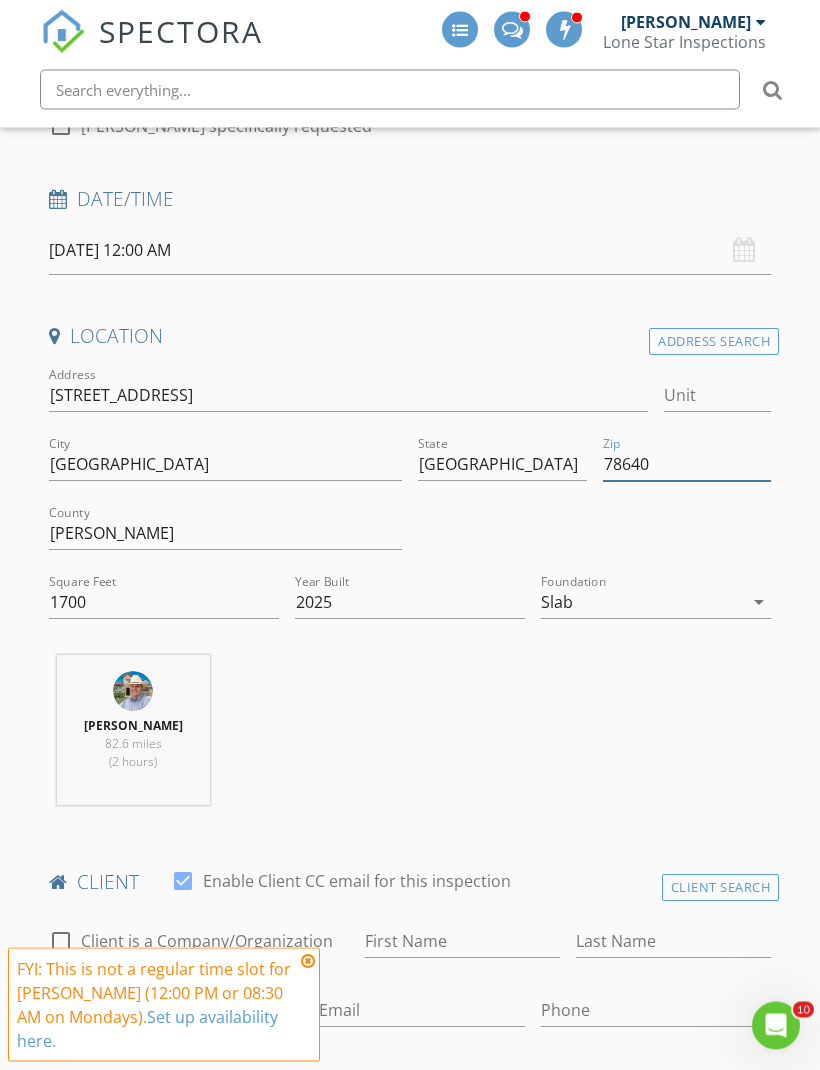 type on "78640" 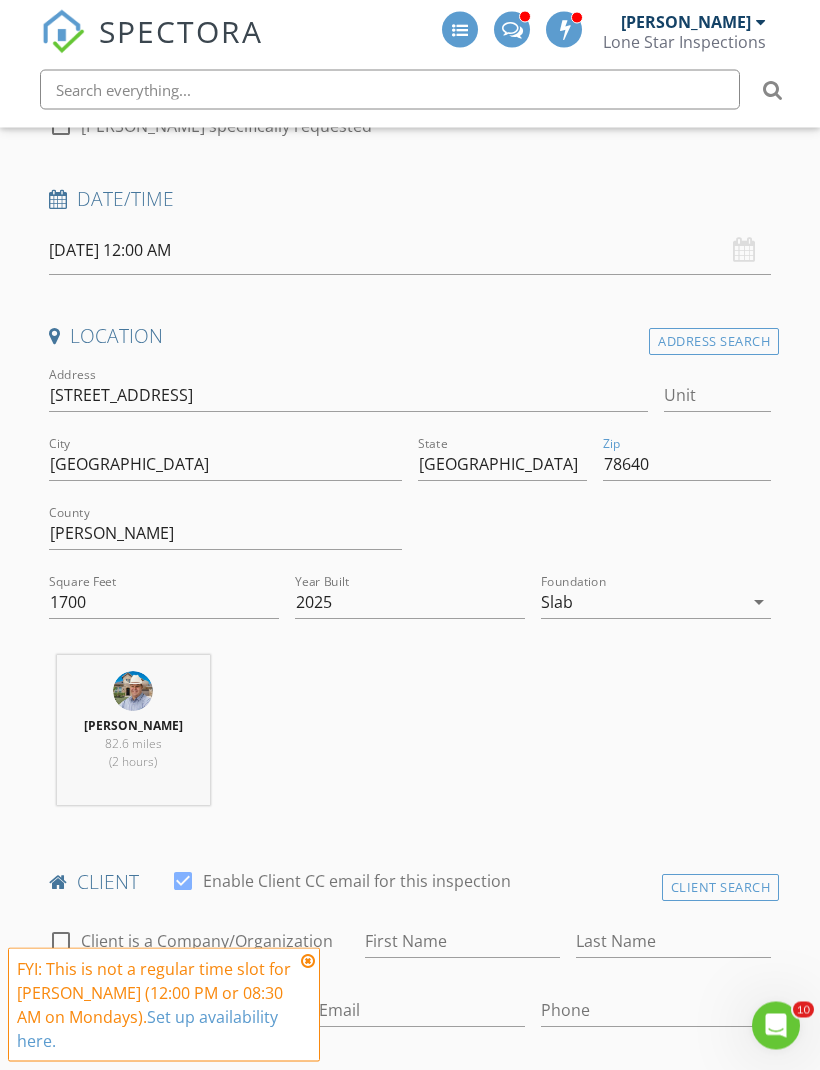 click on "Jason Rozacky     82.6 miles     (2 hours)" at bounding box center (410, 739) 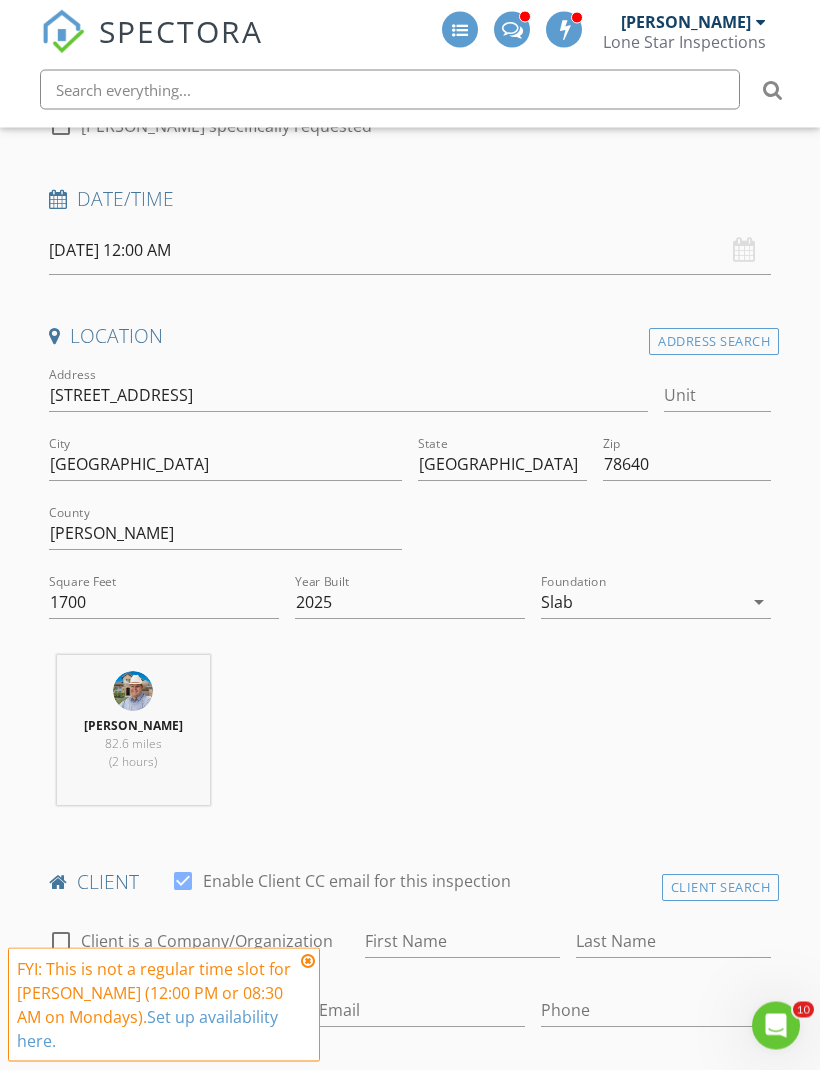 scroll, scrollTop: 352, scrollLeft: 0, axis: vertical 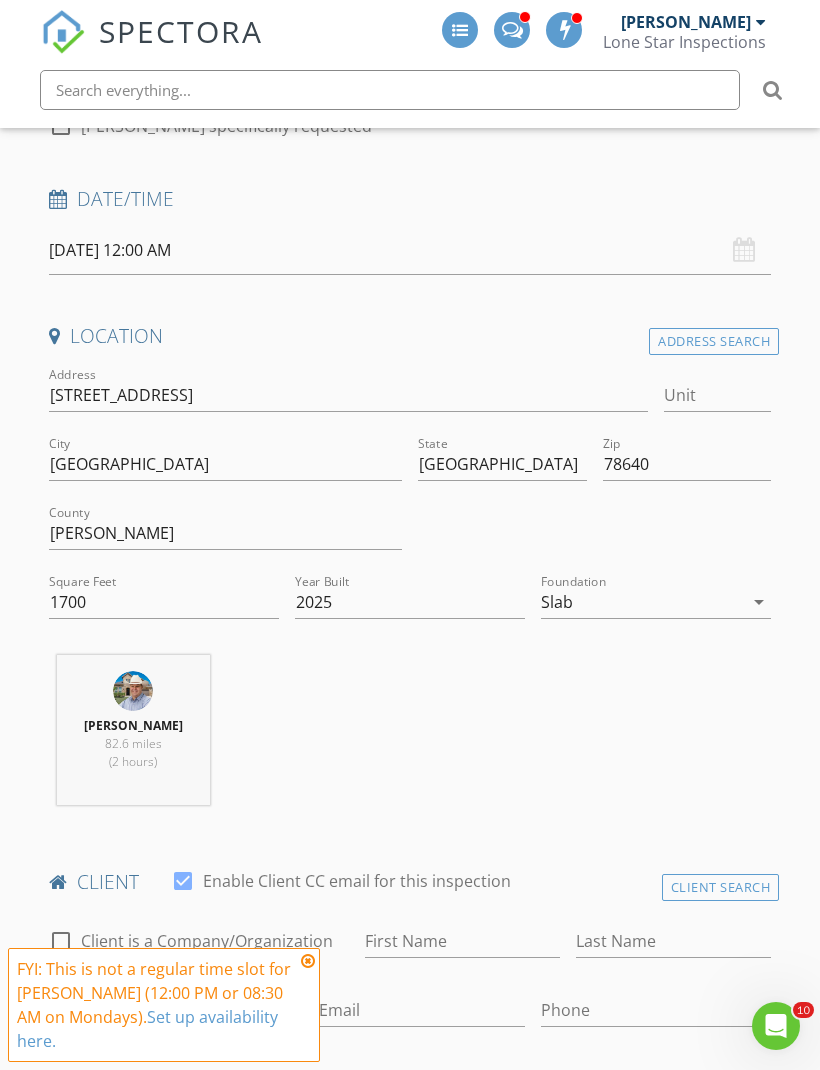 type 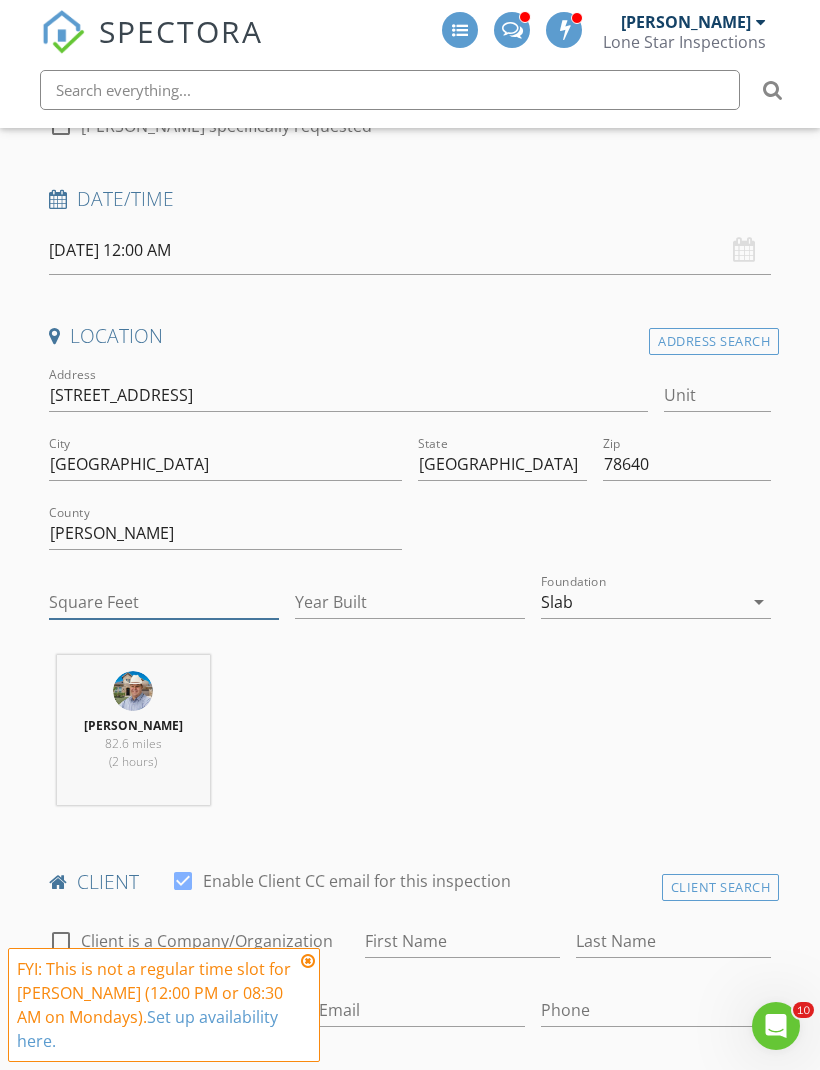 click on "Square Feet" at bounding box center (164, 602) 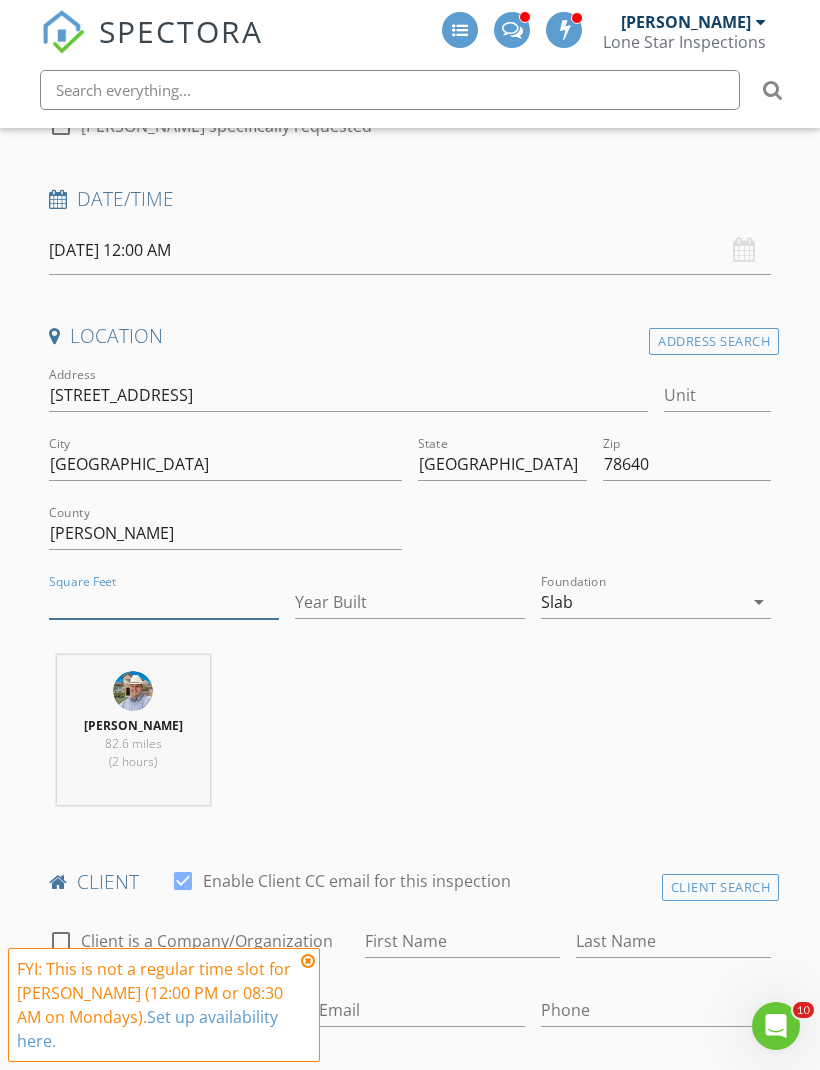 scroll, scrollTop: 351, scrollLeft: 0, axis: vertical 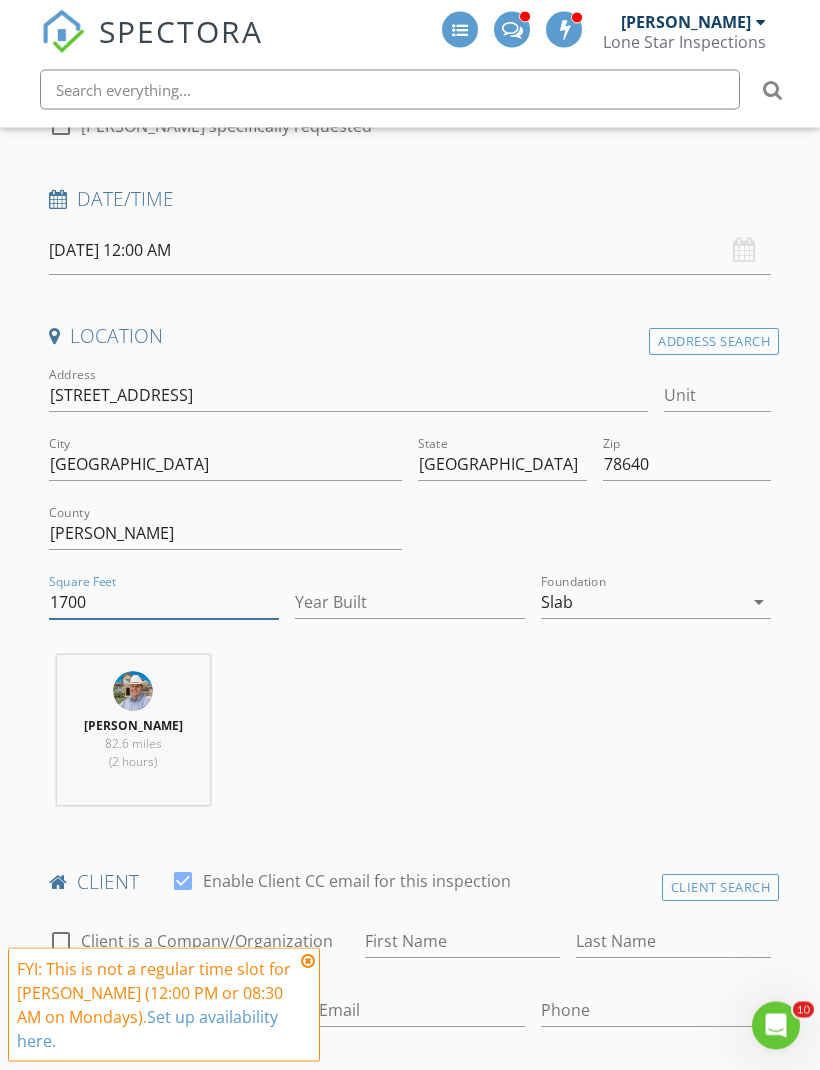 type on "1700" 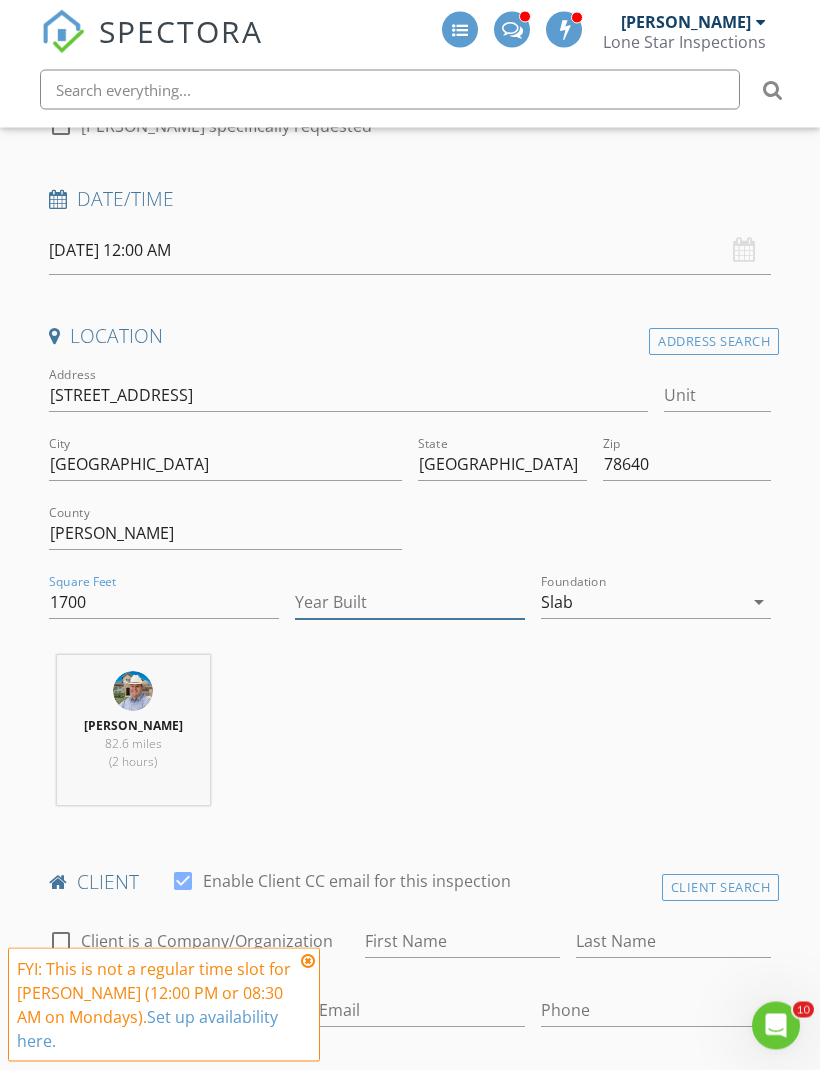 click on "Year Built" at bounding box center (410, 603) 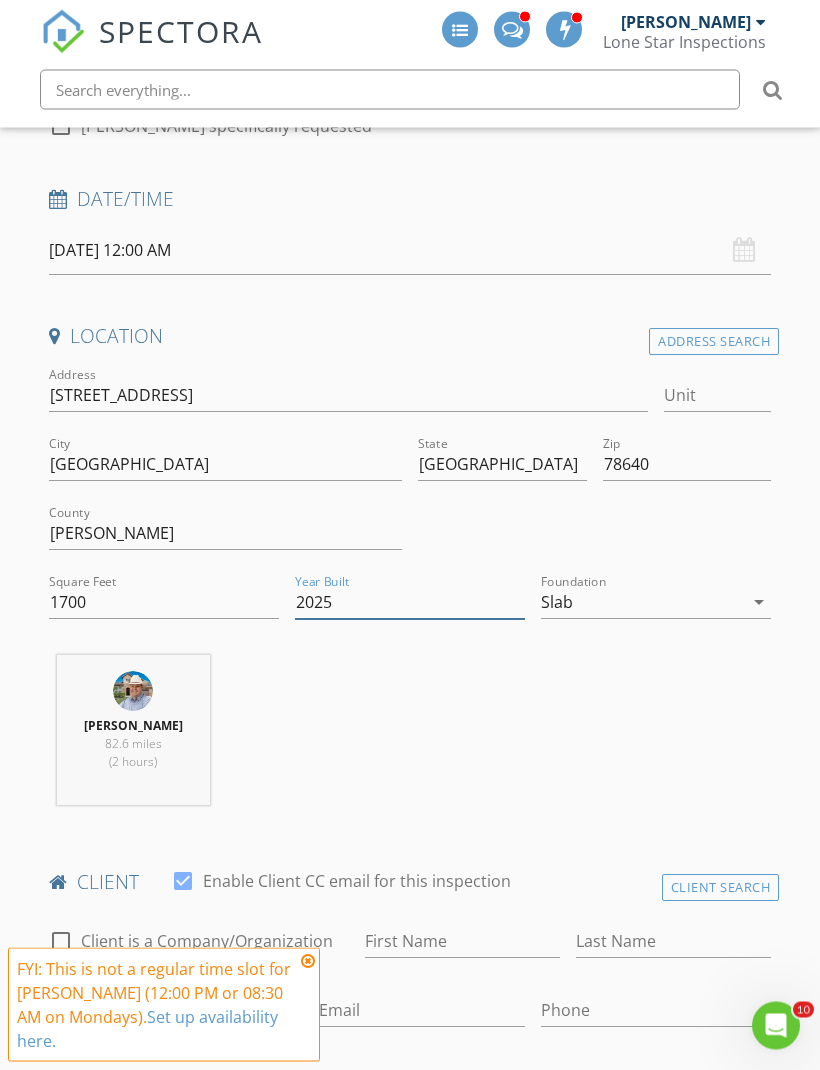 type on "2025" 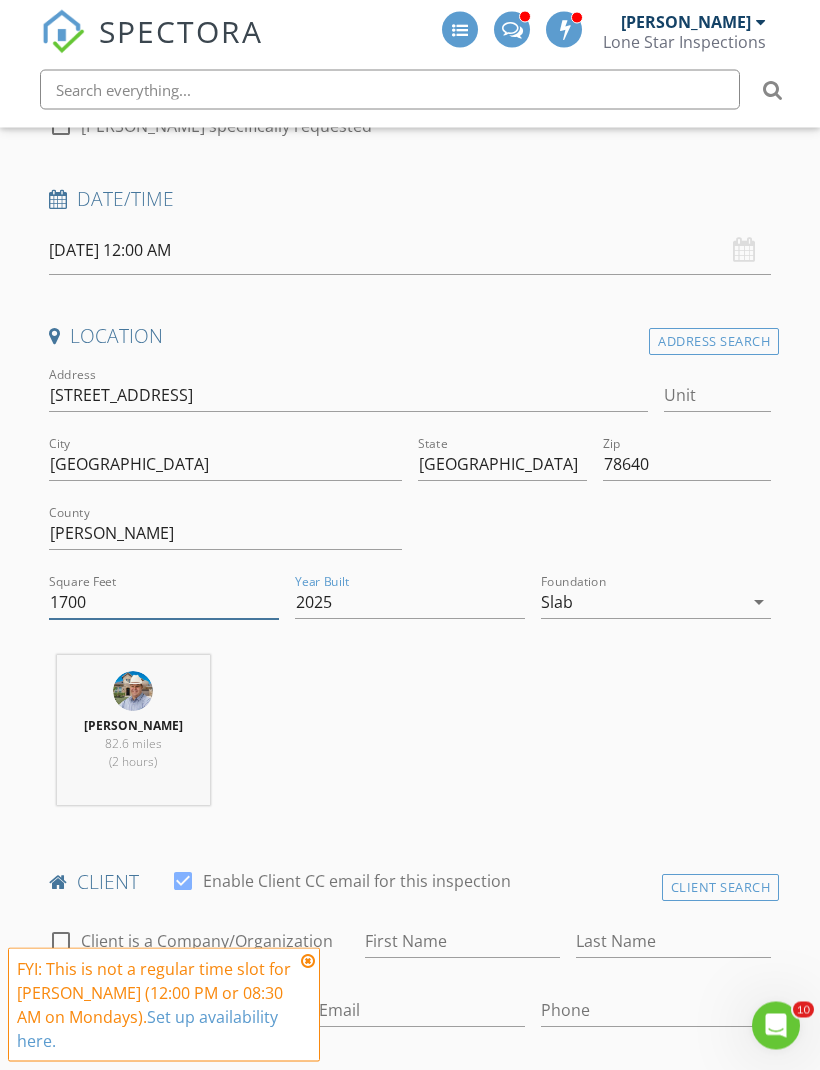 click on "1700" at bounding box center [164, 603] 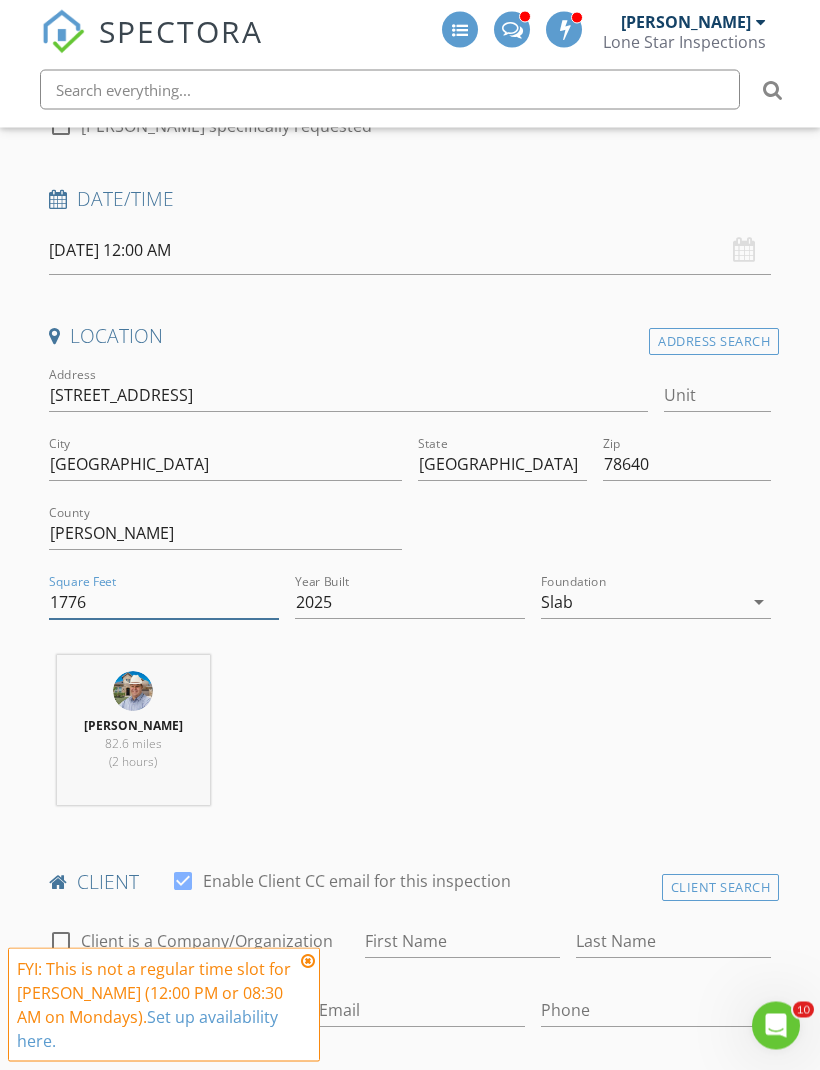 type on "1776" 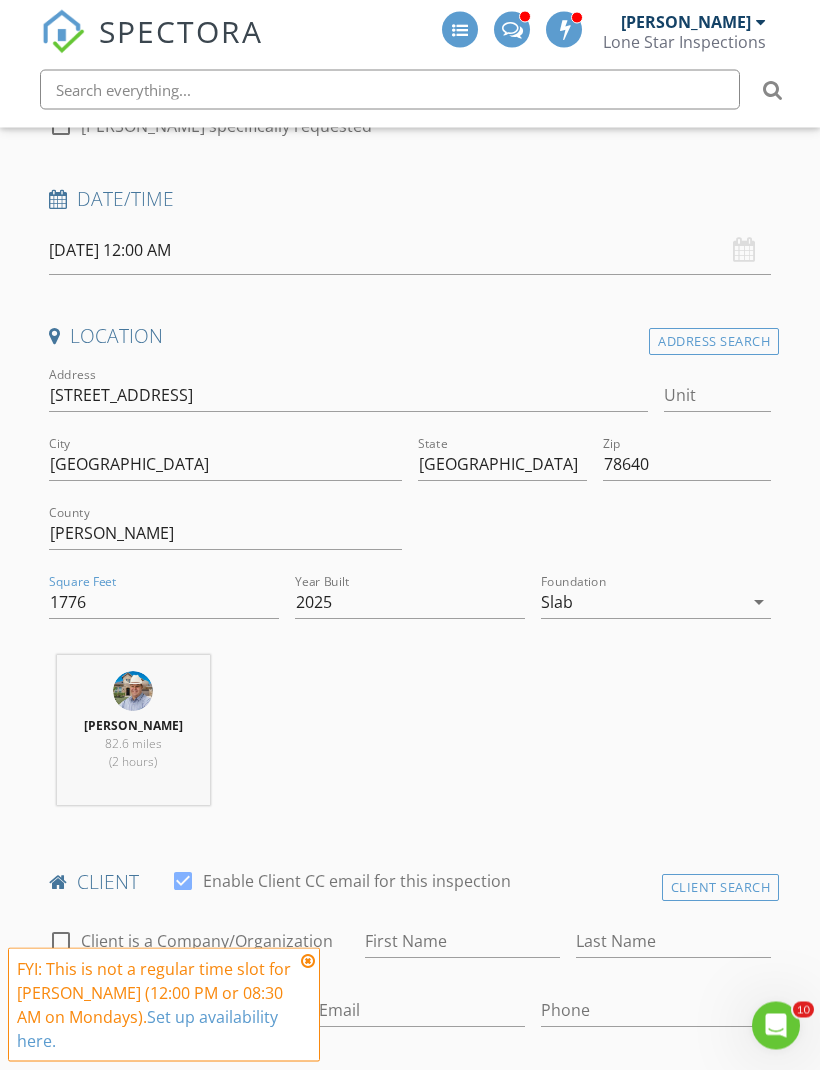 click on "Jason Rozacky     82.6 miles     (2 hours)" at bounding box center (410, 739) 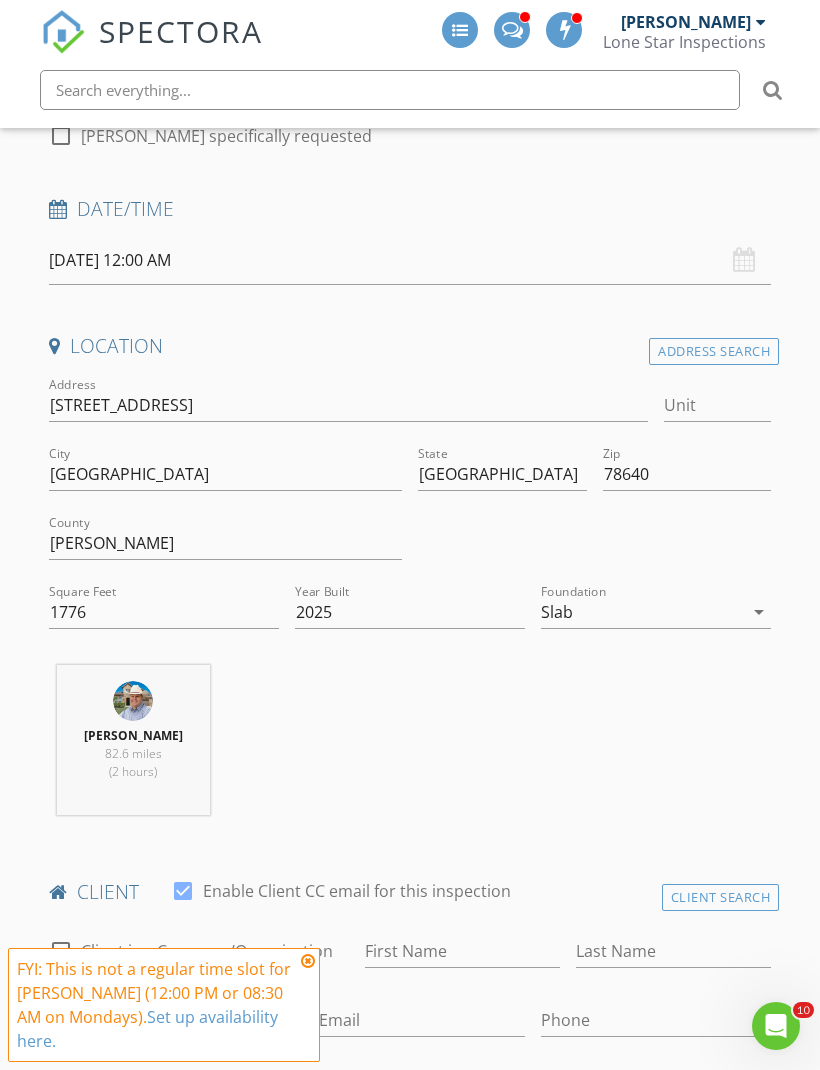 scroll, scrollTop: 341, scrollLeft: 0, axis: vertical 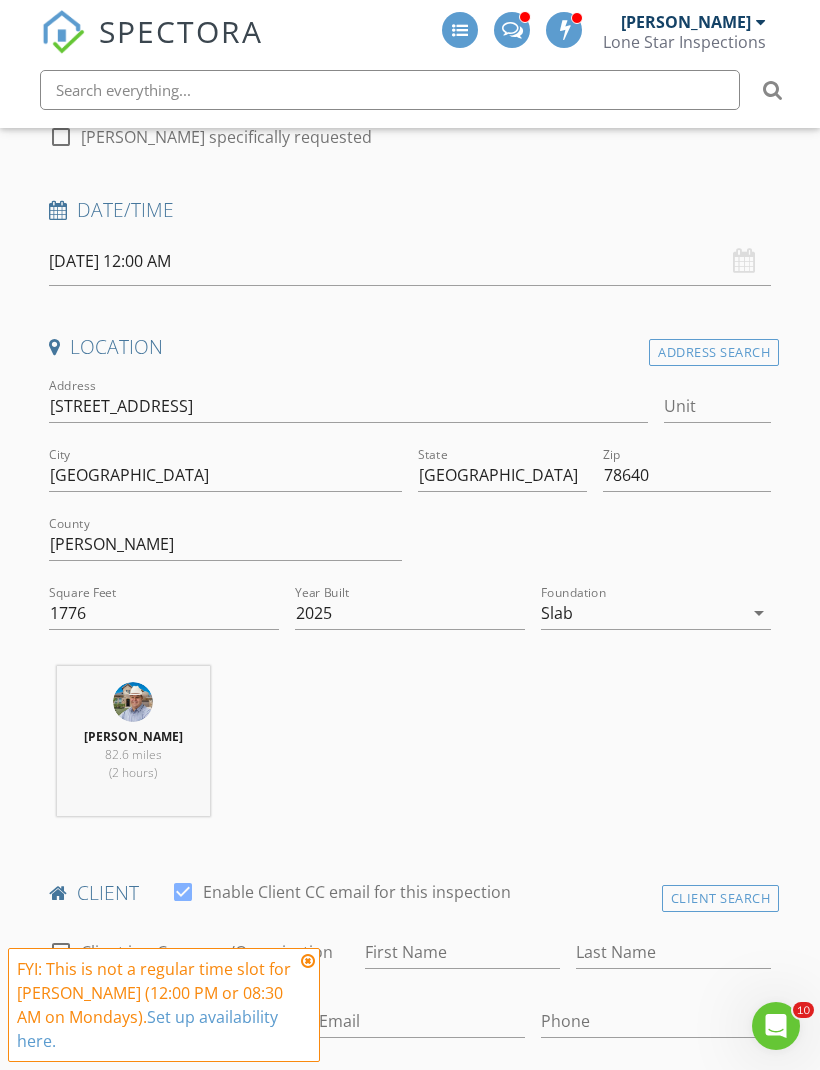 click at bounding box center (308, 961) 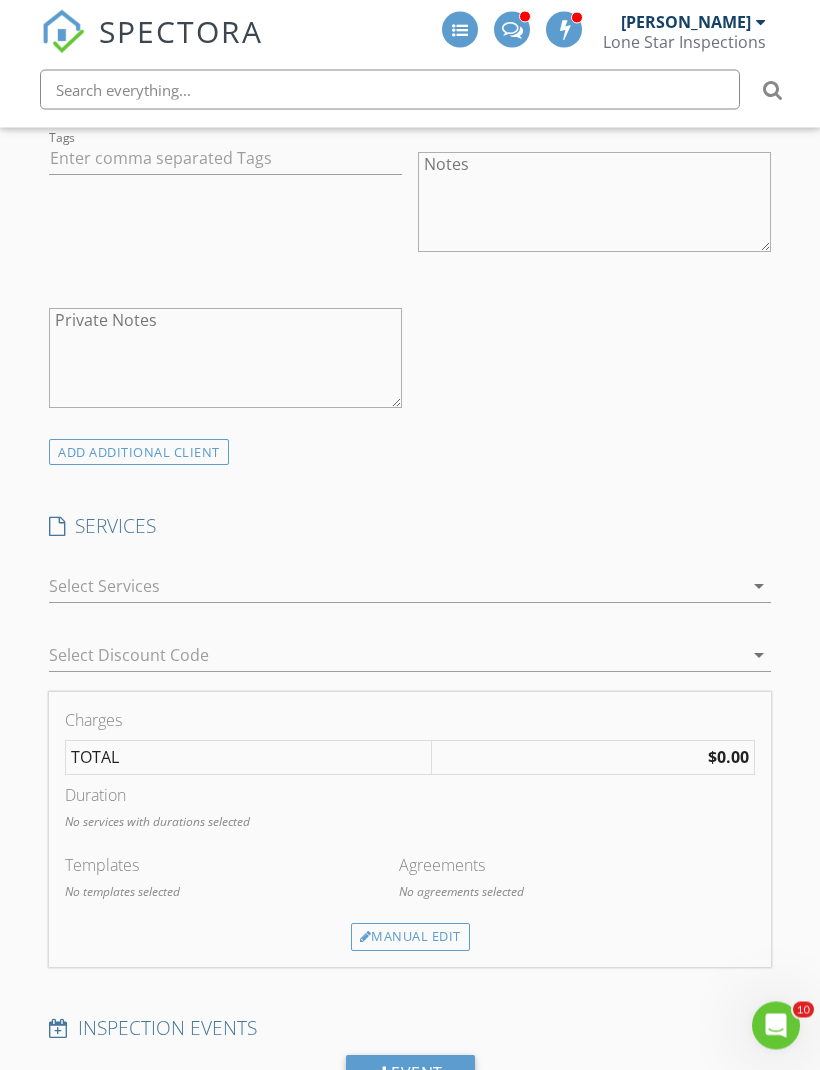 click at bounding box center (396, 587) 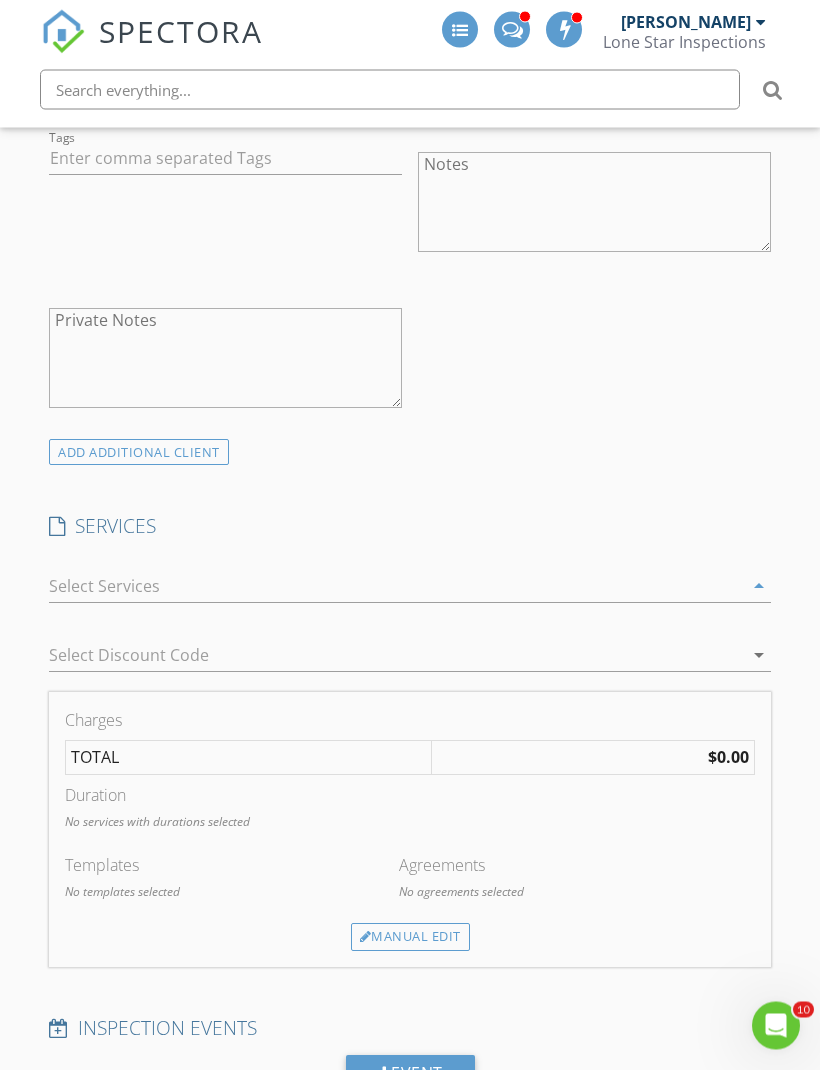 scroll, scrollTop: 1411, scrollLeft: 0, axis: vertical 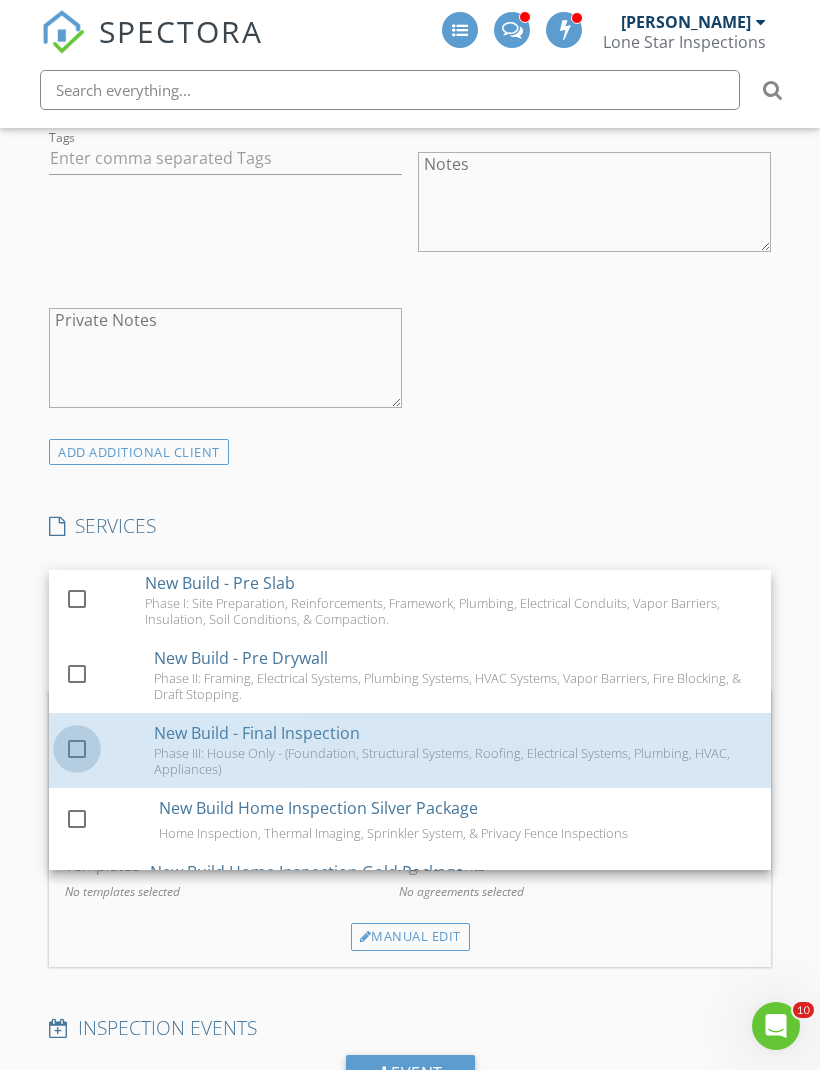 click at bounding box center [77, 749] 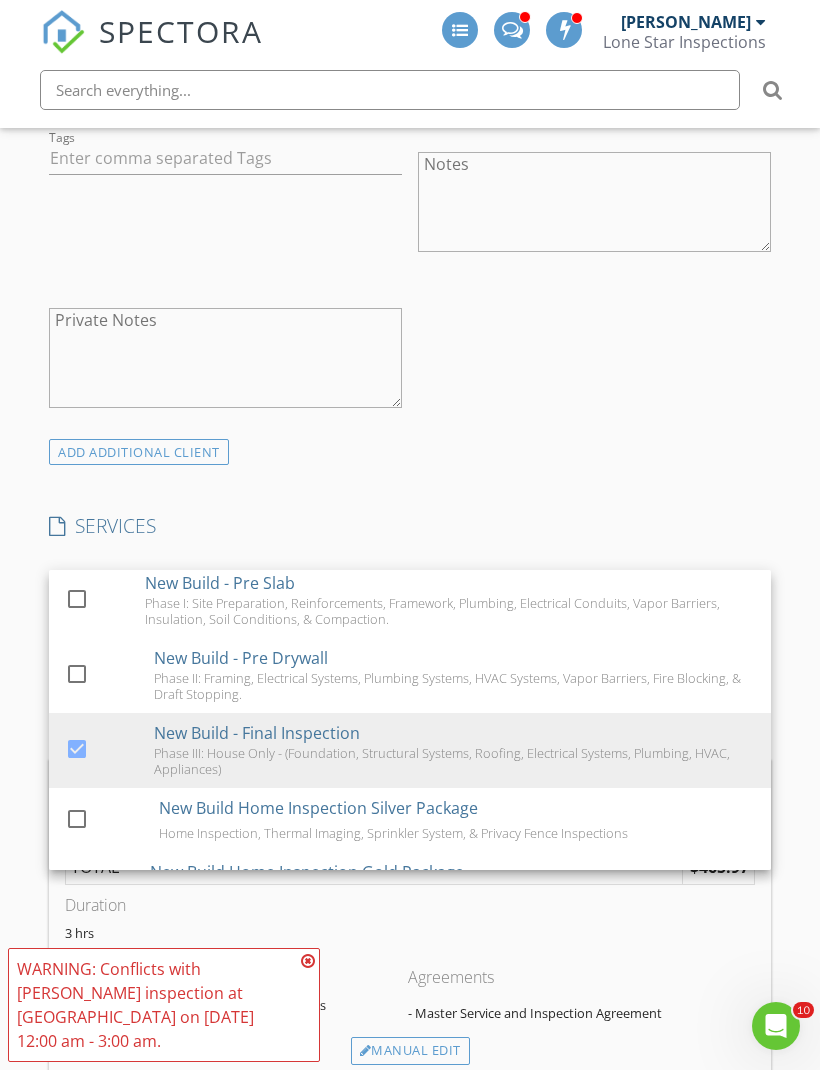 click on "New Inspection
INSPECTOR(S)
check_box   Jason Rozacky   PRIMARY   check_box_outline_blank   Colin Malloy     check_box_outline_blank   Jesus Amaro     check_box_outline_blank   Kelton Roe     check_box_outline_blank   Justin Stanford     check_box_outline_blank   Evan Furr     check_box_outline_blank   Thomas Rodriguez     check_box_outline_blank   Hunter Rozacky     check_box_outline_blank   John Ramos     Jason Rozacky arrow_drop_down   check_box_outline_blank Jason Rozacky specifically requested
Date/Time
07/14/2025 12:00 AM
Location
Address Search       Address 198 Kislingbury Ln   Unit   City Mountain City   State TX   Zip 78640   County Hays     Square Feet 1776   Year Built 2025   Foundation Slab arrow_drop_down     Jason Rozacky     82.6 miles     (2 hours)
client
check_box Enable Client CC email for this inspection   Client Search" at bounding box center [410, 1130] 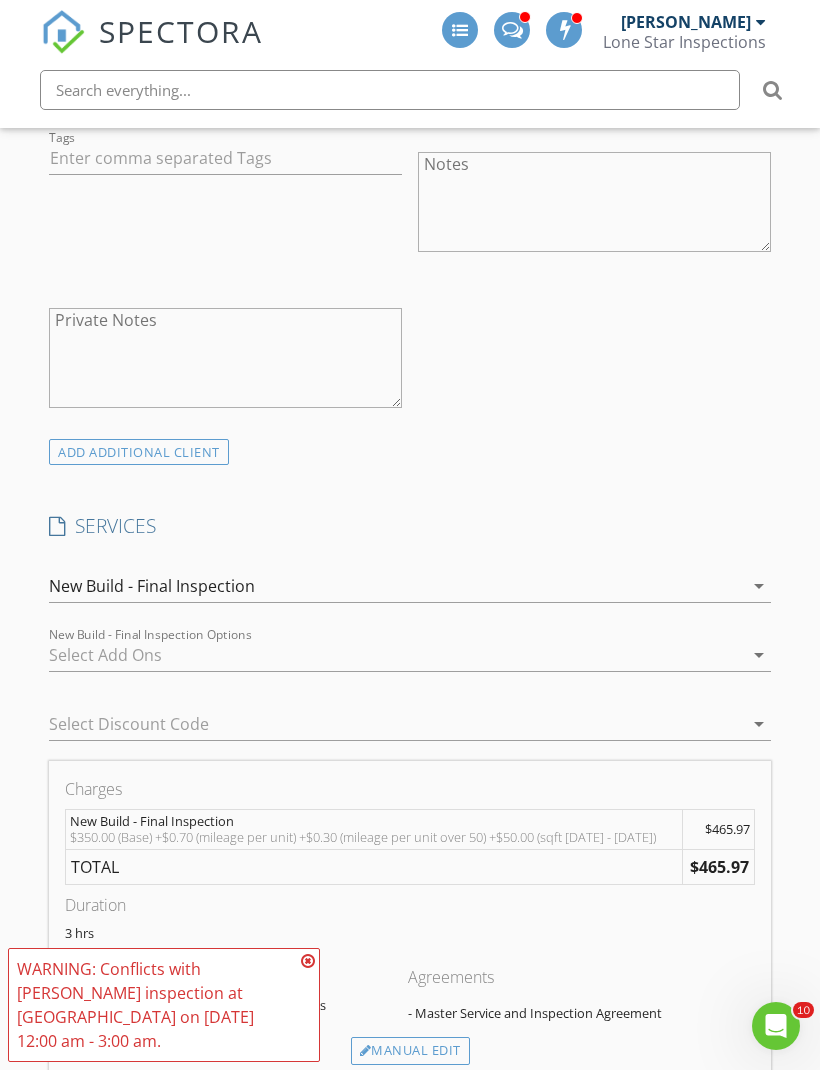 click at bounding box center [382, 724] 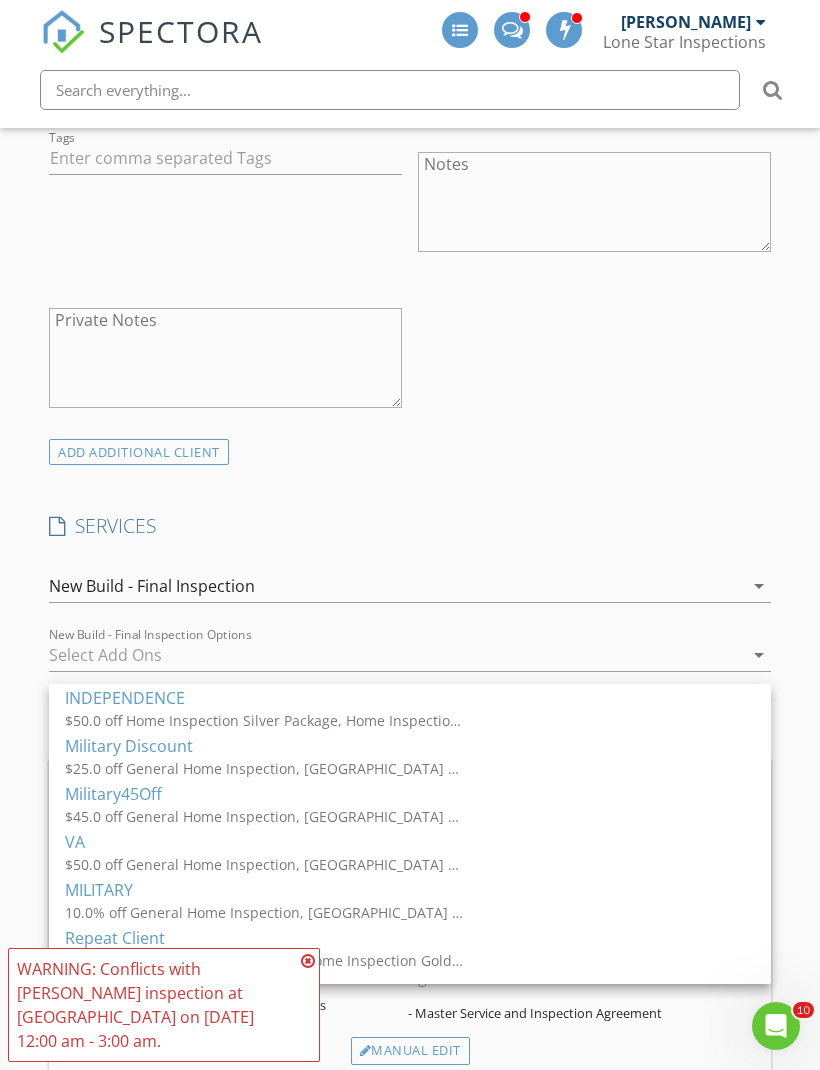 scroll, scrollTop: 0, scrollLeft: 0, axis: both 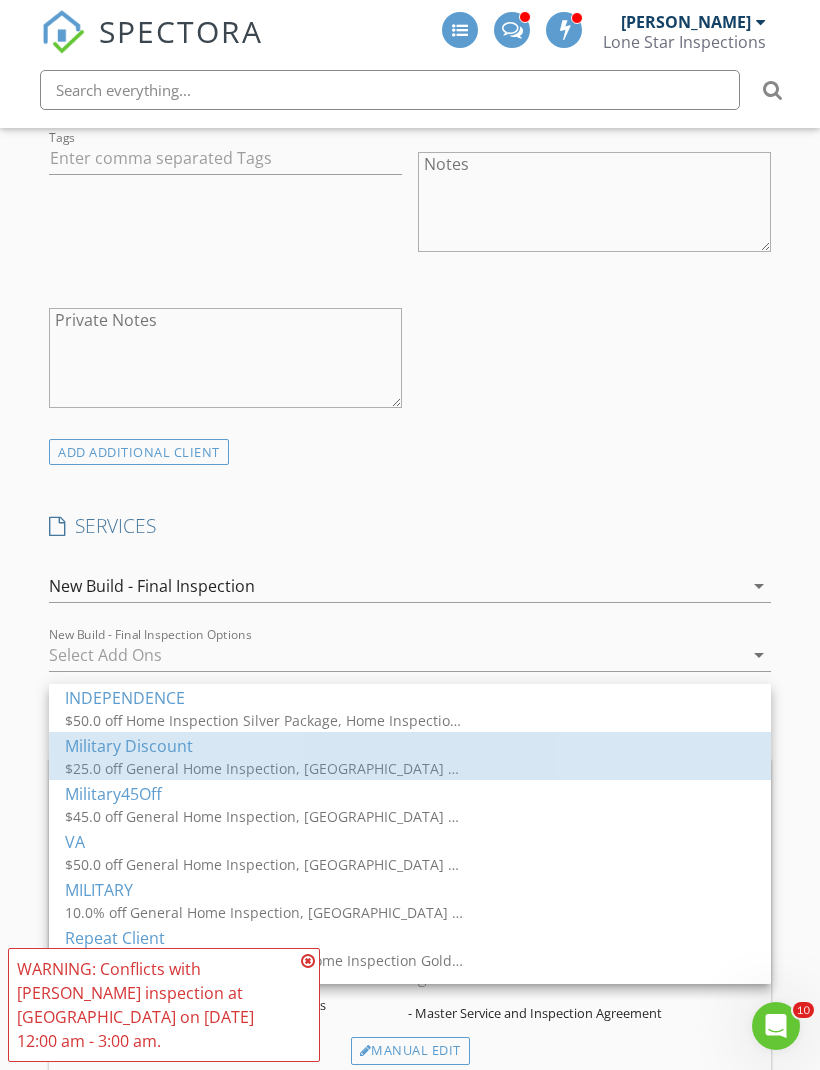 click on "Military Discount" at bounding box center (410, 746) 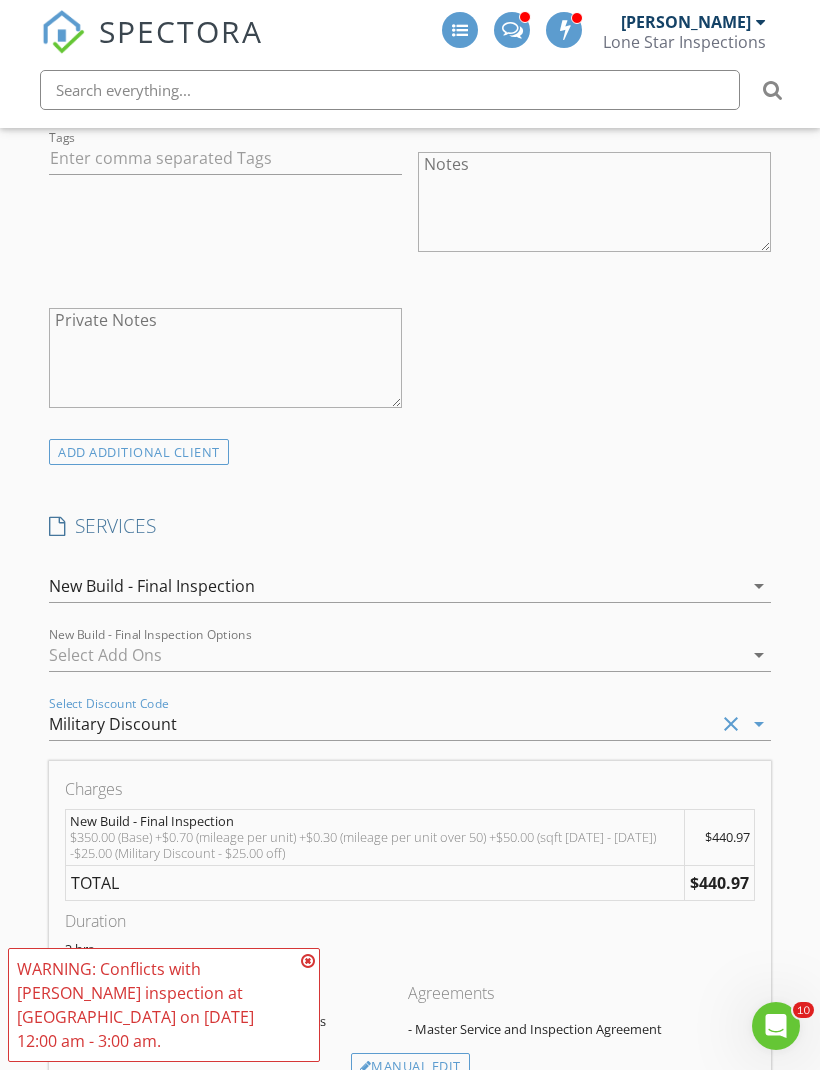 click on "New Inspection
INSPECTOR(S)
check_box   Jason Rozacky   PRIMARY   check_box_outline_blank   Colin Malloy     check_box_outline_blank   Jesus Amaro     check_box_outline_blank   Kelton Roe     check_box_outline_blank   Justin Stanford     check_box_outline_blank   Evan Furr     check_box_outline_blank   Thomas Rodriguez     check_box_outline_blank   Hunter Rozacky     check_box_outline_blank   John Ramos     Jason Rozacky arrow_drop_down   check_box_outline_blank Jason Rozacky specifically requested
Date/Time
07/14/2025 12:00 AM
Location
Address Search       Address 198 Kislingbury Ln   Unit   City Mountain City   State TX   Zip 78640   County Hays     Square Feet 1776   Year Built 2025   Foundation Slab arrow_drop_down     Jason Rozacky     82.6 miles     (2 hours)
client
check_box Enable Client CC email for this inspection   Client Search" at bounding box center [410, 1138] 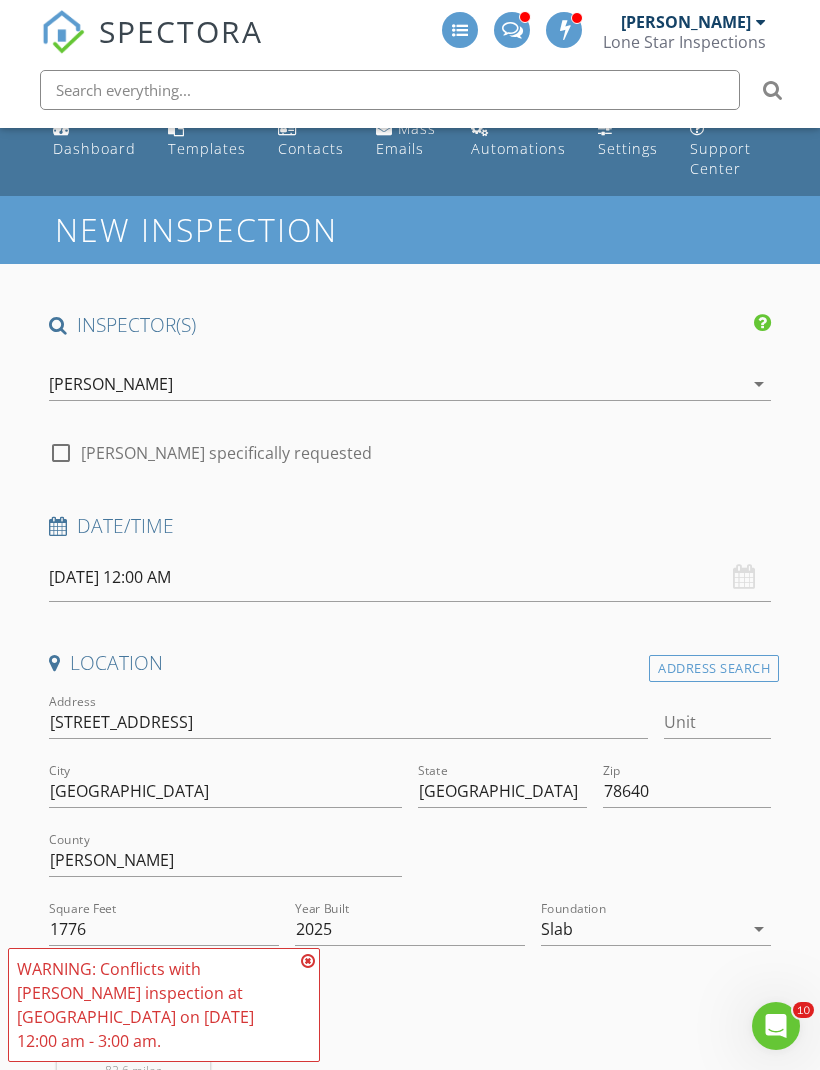 scroll, scrollTop: 0, scrollLeft: 0, axis: both 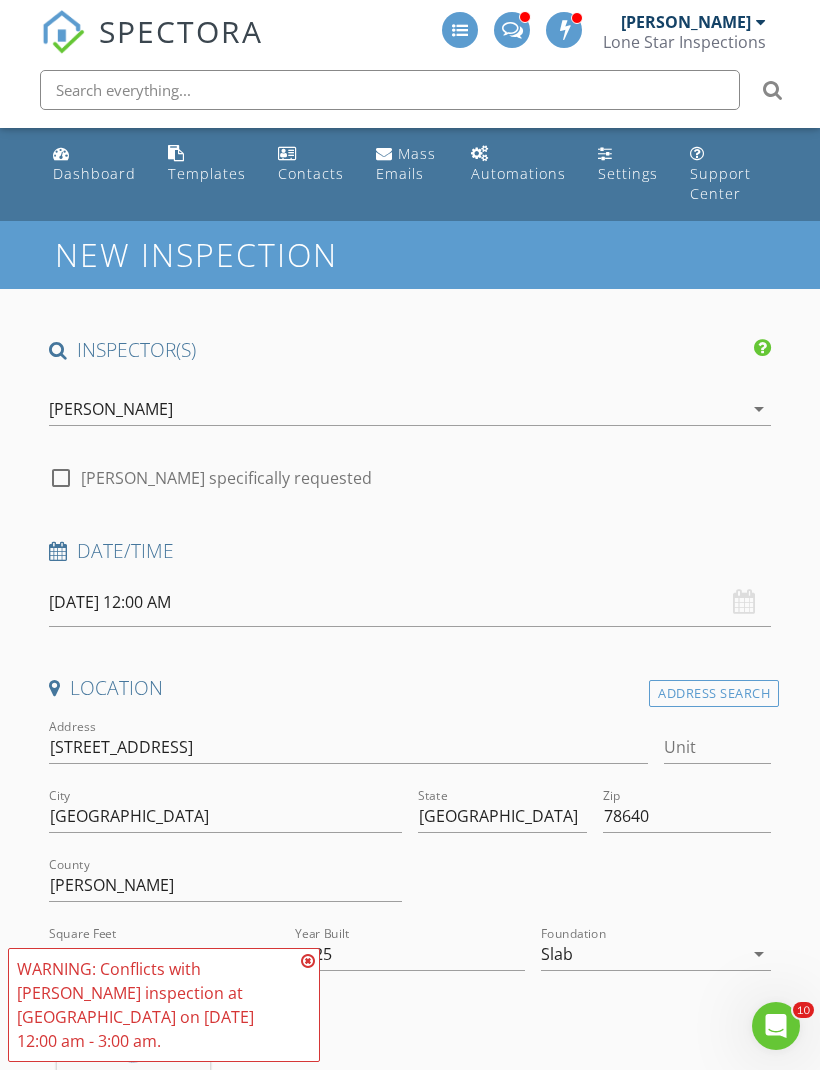 click on "[PERSON_NAME]" at bounding box center [111, 409] 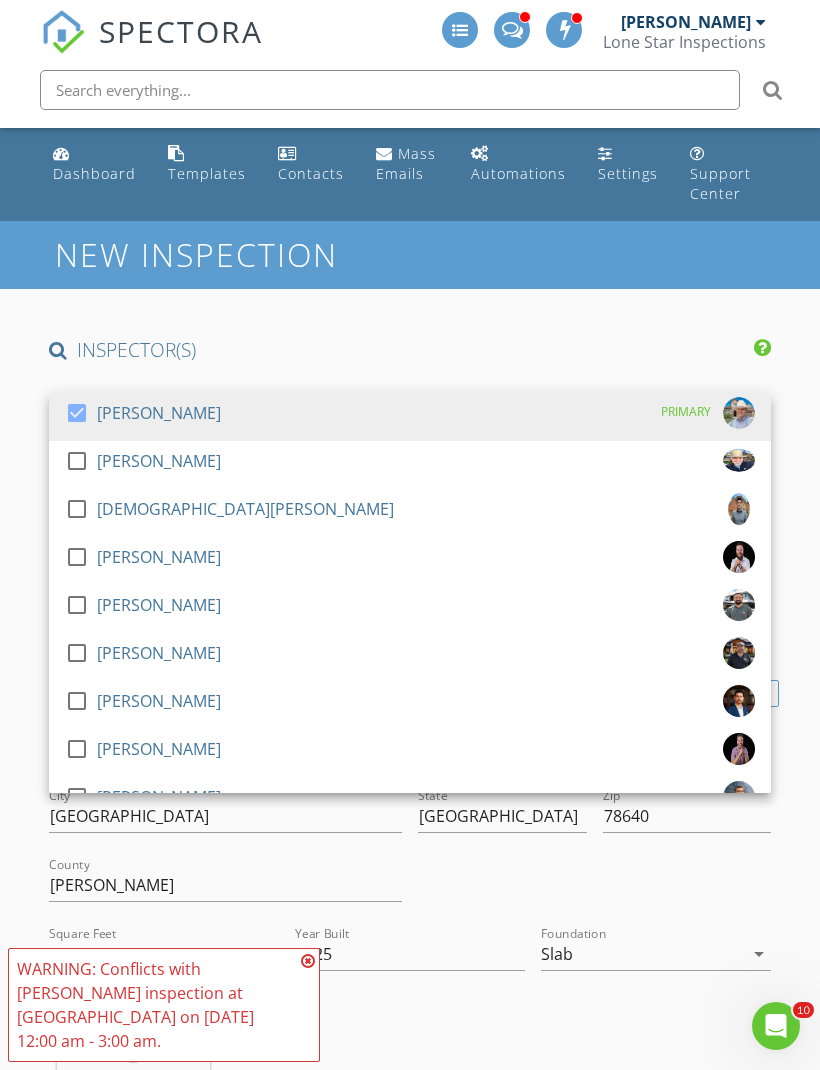 click at bounding box center (77, 413) 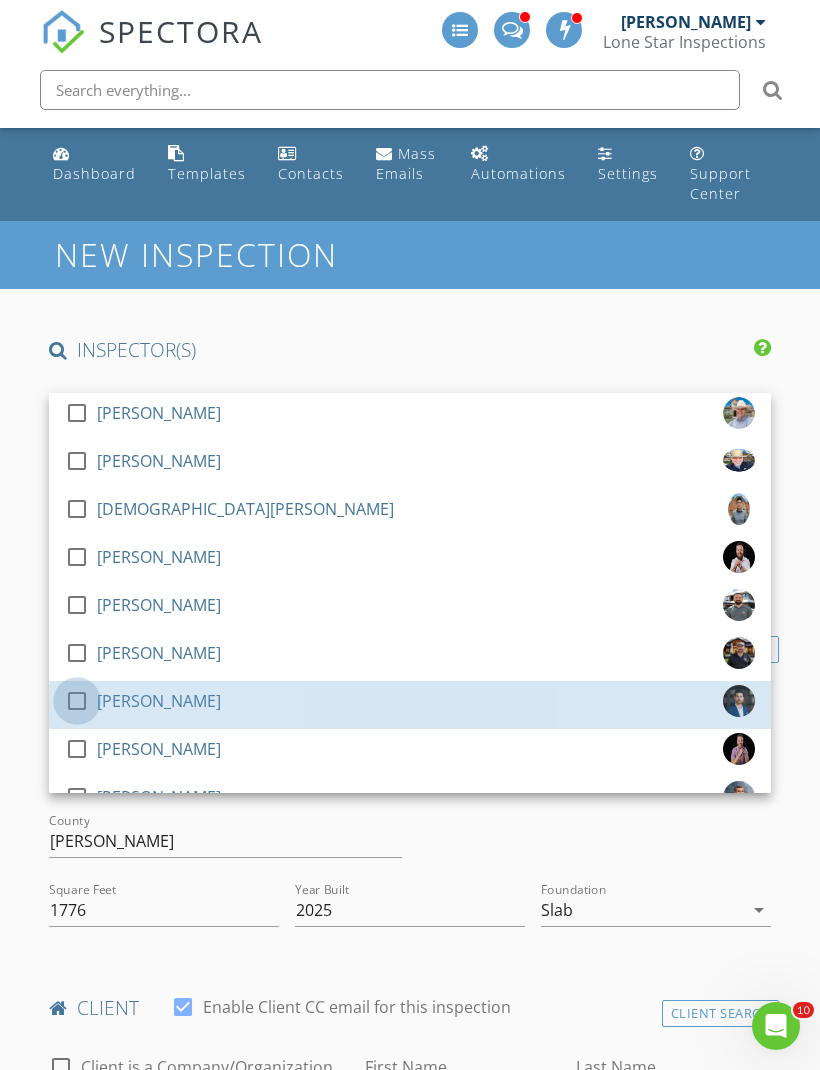 click at bounding box center [77, 701] 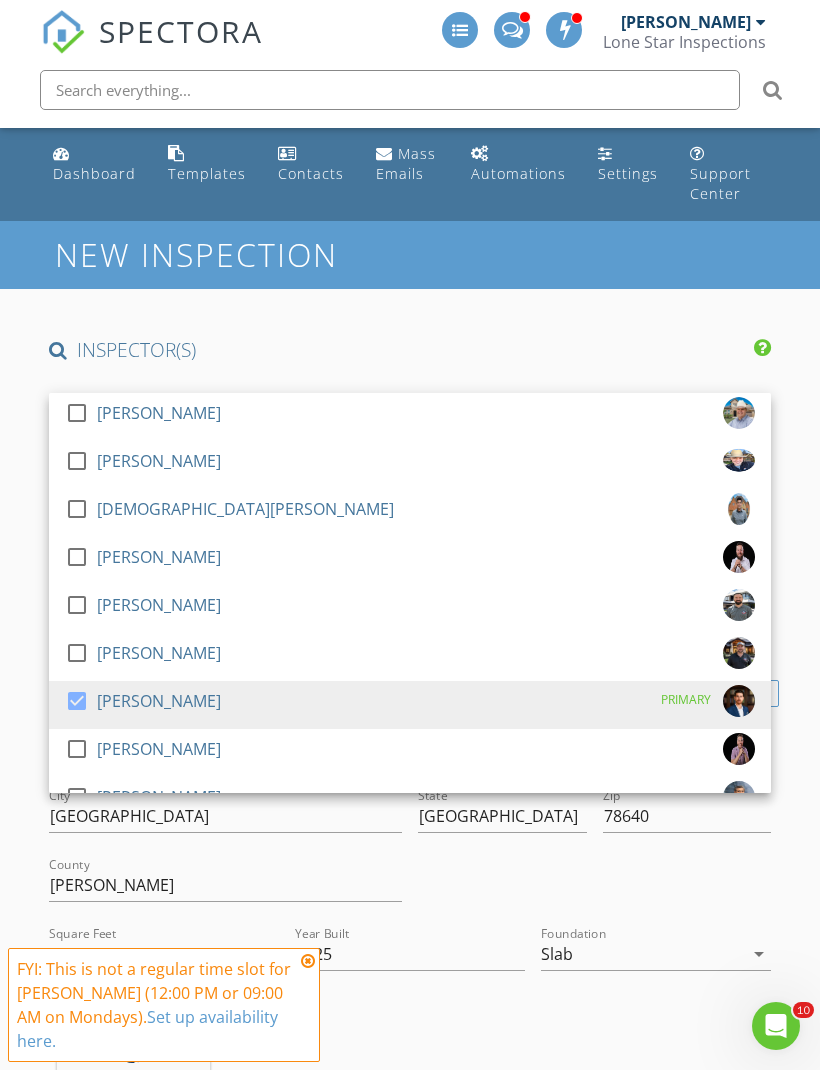 click on "New Inspection
INSPECTOR(S)
check_box_outline_blank   Jason Rozacky     check_box_outline_blank   Colin Malloy     check_box_outline_blank   Jesus Amaro     check_box_outline_blank   Kelton Roe     check_box_outline_blank   Justin Stanford     check_box_outline_blank   Evan Furr     check_box   Thomas Rodriguez   PRIMARY   check_box_outline_blank   Hunter Rozacky     check_box_outline_blank   John Ramos     Thomas Rodriguez arrow_drop_down   check_box_outline_blank Thomas Rodriguez specifically requested
Date/Time
07/14/2025 12:00 AM
Location
Address Search       Address 198 Kislingbury Ln   Unit   City Mountain City   State TX   Zip 78640   County Hays     Square Feet 1776   Year Built 2025   Foundation Slab arrow_drop_down     Thomas Rodriguez     68.9 miles     (an hour)
client
check_box Enable Client CC email for this inspection   Client Search" at bounding box center [410, 2549] 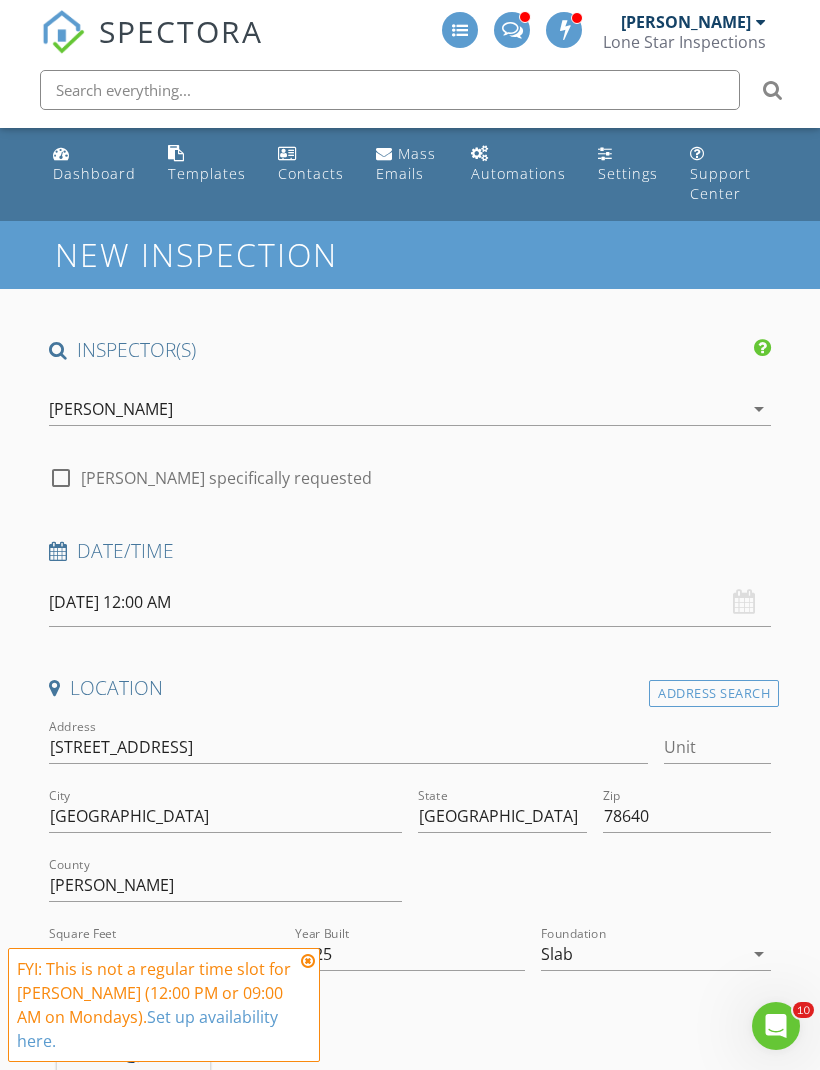 click at bounding box center (308, 961) 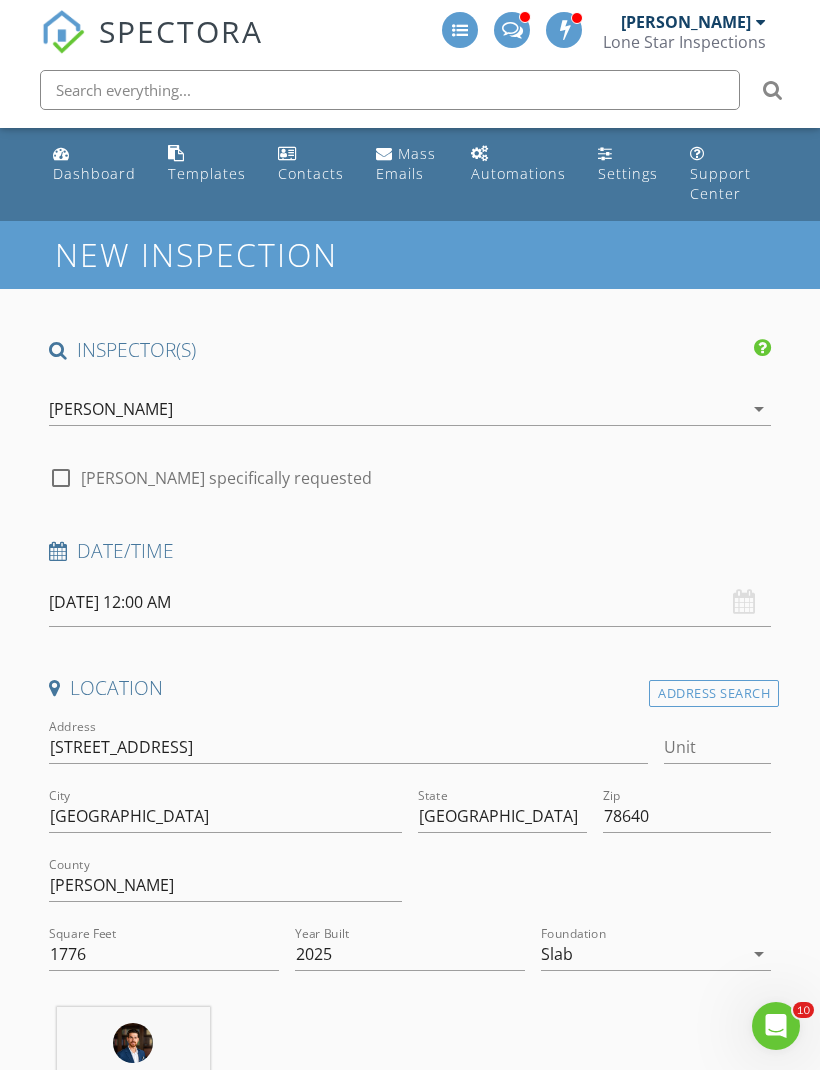 click on "07/14/2025 12:00 AM" at bounding box center [410, 602] 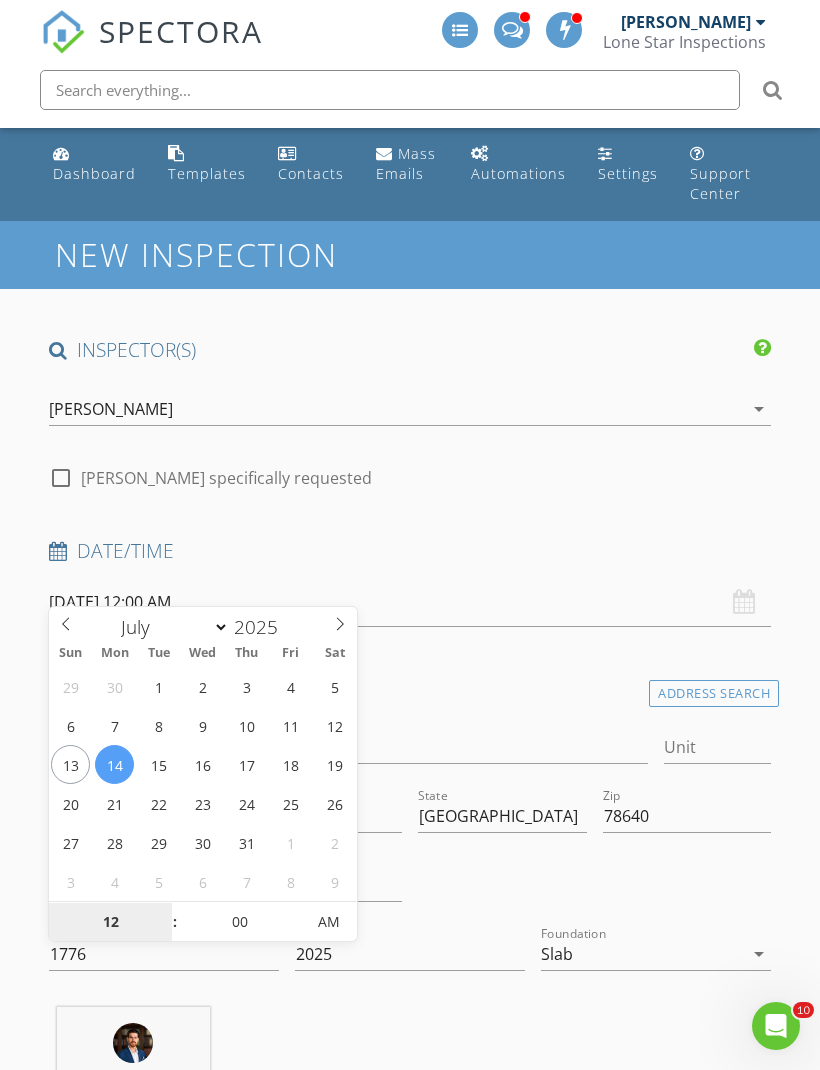 type on "07/17/2025 12:00 AM" 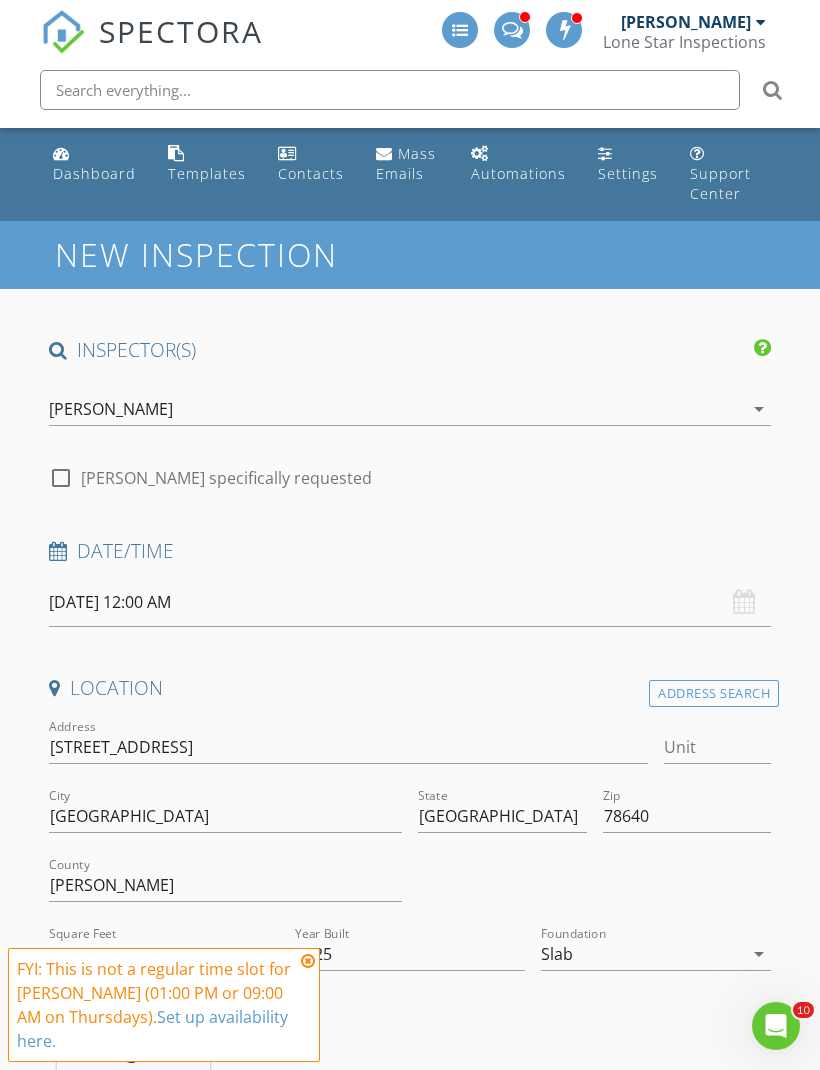 click on "New Inspection
INSPECTOR(S)
check_box_outline_blank   Jason Rozacky     check_box_outline_blank   Colin Malloy     check_box_outline_blank   Jesus Amaro     check_box_outline_blank   Kelton Roe     check_box_outline_blank   Justin Stanford     check_box_outline_blank   Evan Furr     check_box   Thomas Rodriguez   PRIMARY   check_box_outline_blank   Hunter Rozacky     check_box_outline_blank   John Ramos     Thomas Rodriguez arrow_drop_down   check_box_outline_blank Thomas Rodriguez specifically requested
Date/Time
07/17/2025 12:00 AM
Location
Address Search       Address 198 Kislingbury Ln   Unit   City Mountain City   State TX   Zip 78640   County Hays     Square Feet 1776   Year Built 2025   Foundation Slab arrow_drop_down     Thomas Rodriguez     68.9 miles     (an hour)
client
check_box Enable Client CC email for this inspection   Client Search" at bounding box center (410, 2549) 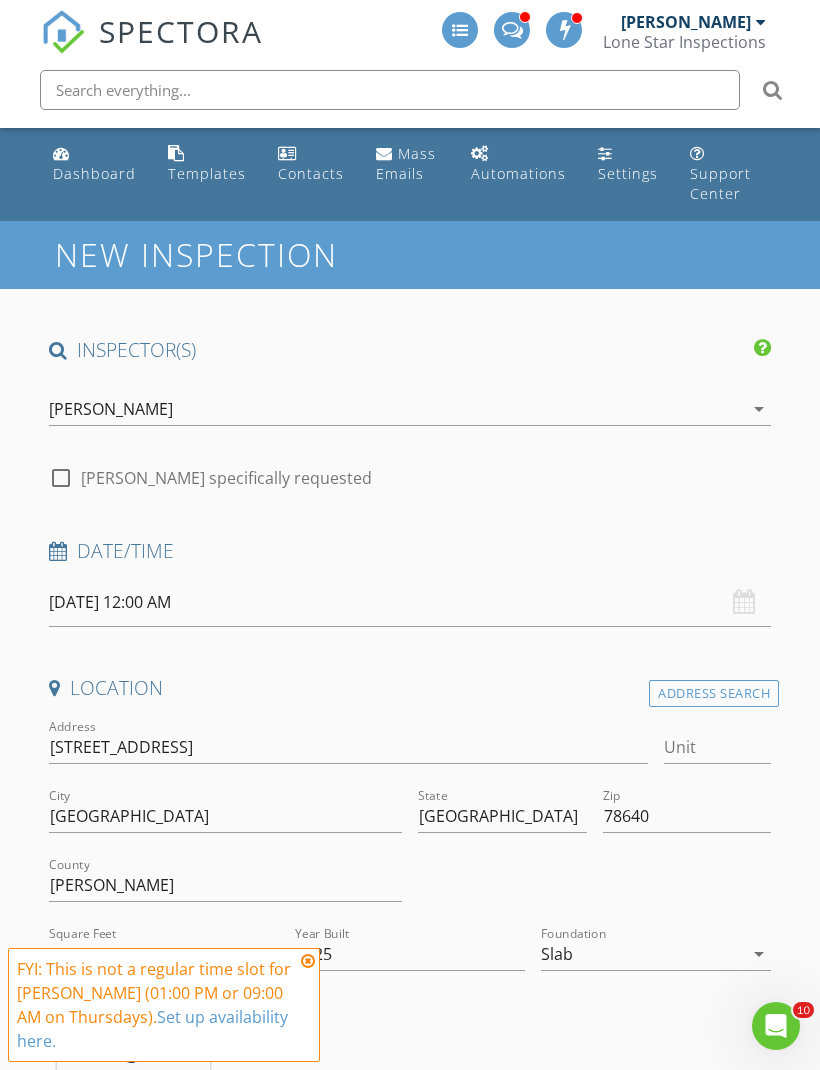 click on "07/17/2025 12:00 AM" at bounding box center [410, 602] 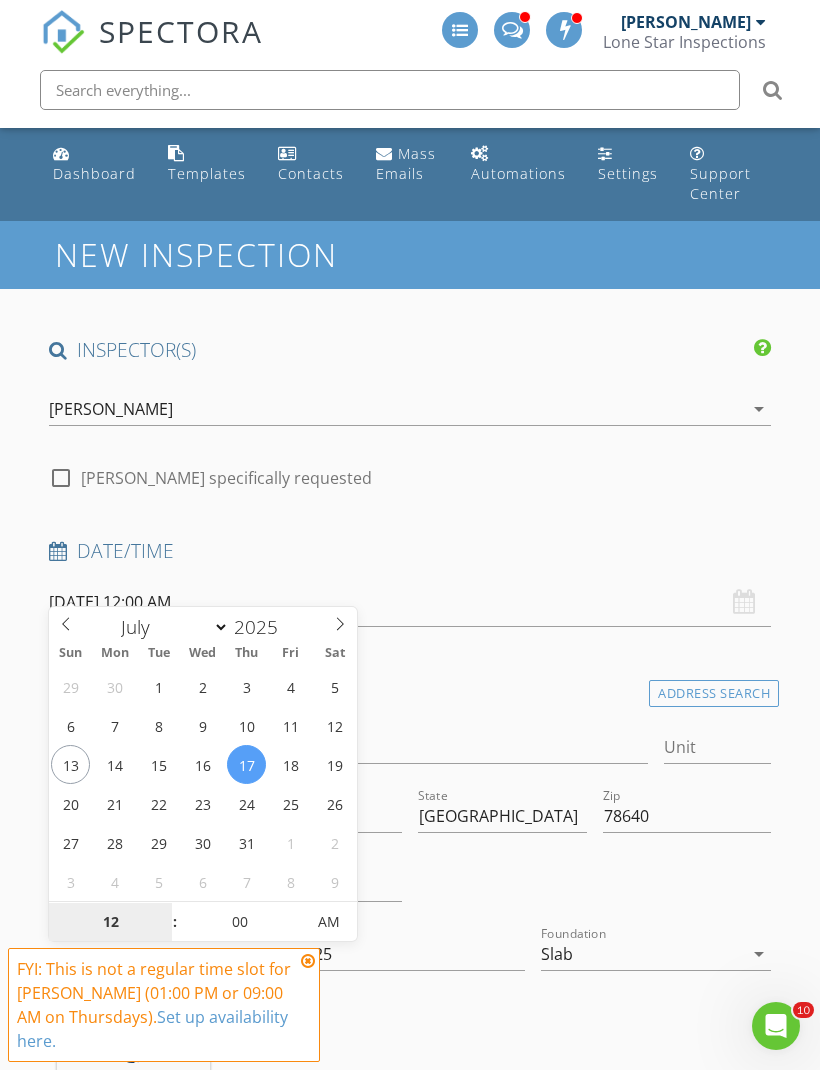 click on "12" at bounding box center (110, 923) 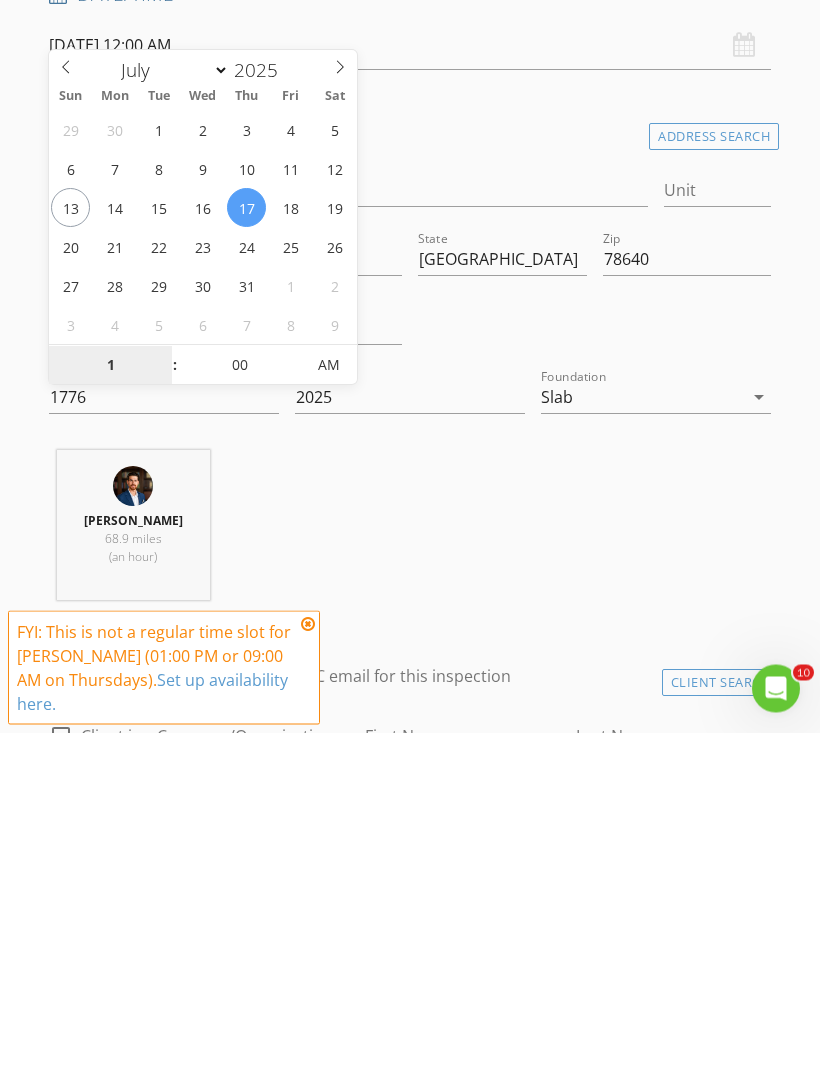 type on "10" 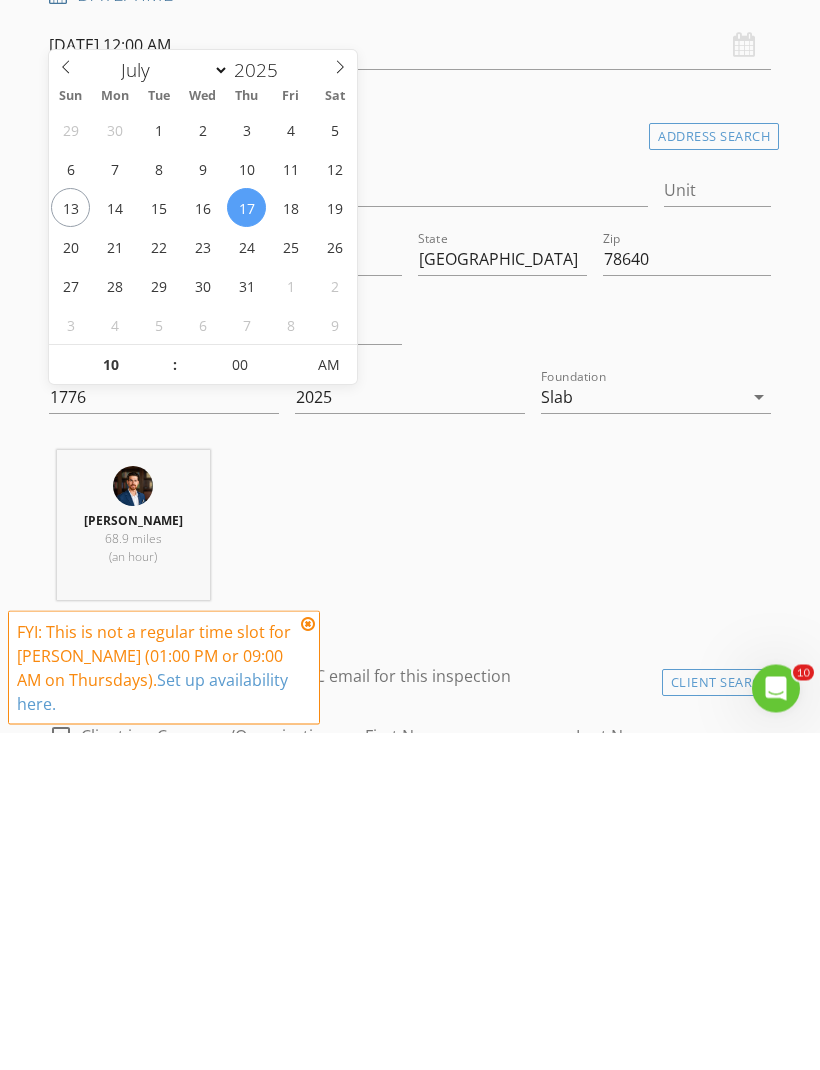 type on "[DATE] 10:00 AM" 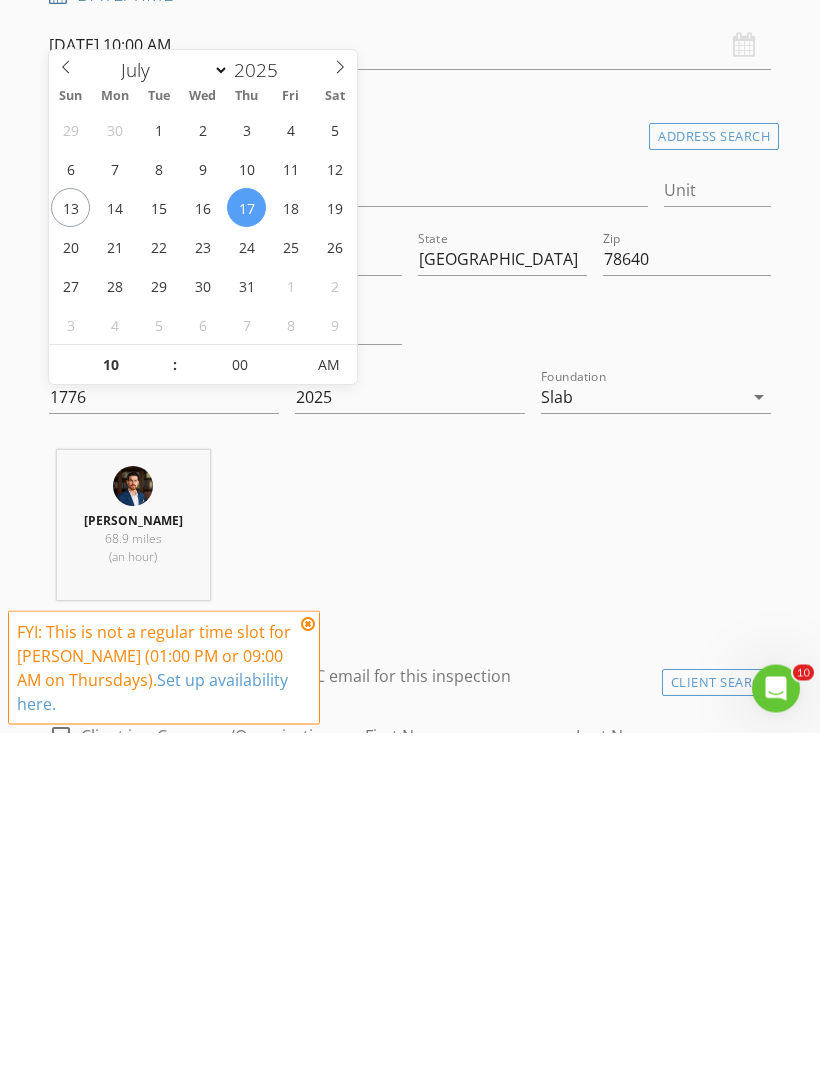scroll, scrollTop: 557, scrollLeft: 0, axis: vertical 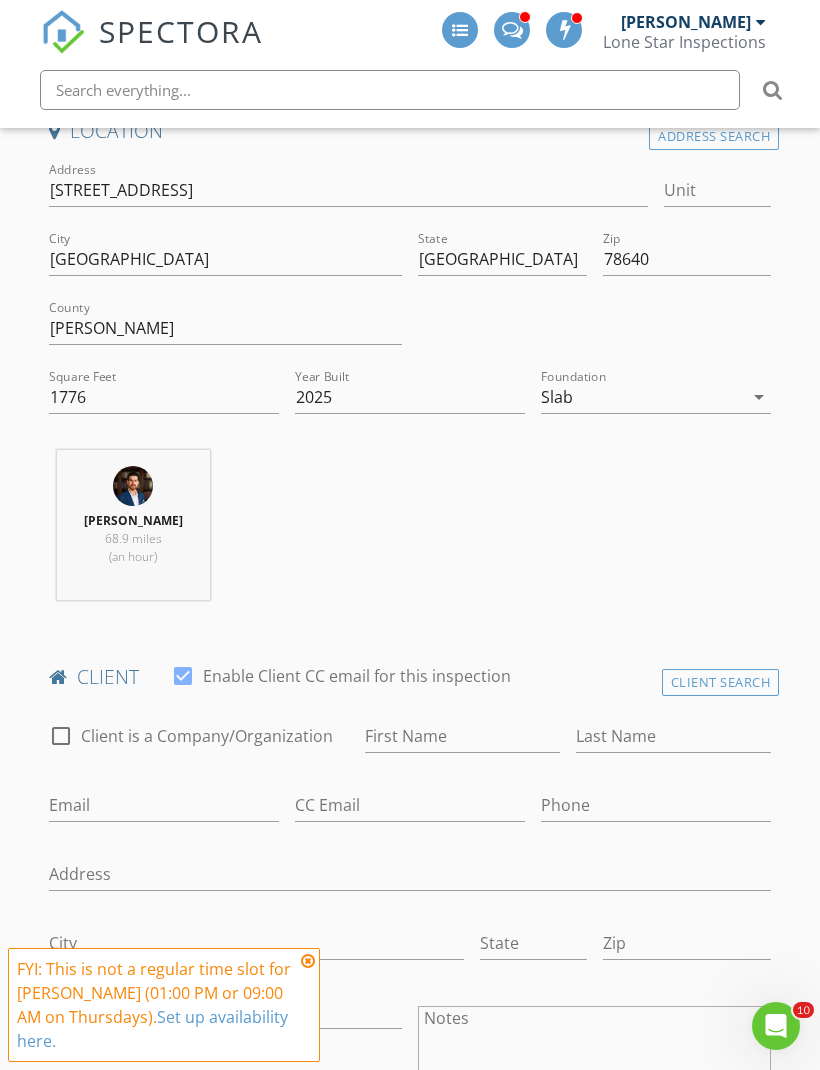 click on "New Inspection
INSPECTOR(S)
check_box_outline_blank   Jason Rozacky     check_box_outline_blank   Colin Malloy     check_box_outline_blank   Jesus Amaro     check_box_outline_blank   Kelton Roe     check_box_outline_blank   Justin Stanford     check_box_outline_blank   Evan Furr     check_box   Thomas Rodriguez   PRIMARY   check_box_outline_blank   Hunter Rozacky     check_box_outline_blank   John Ramos     Thomas Rodriguez arrow_drop_down   check_box_outline_blank Thomas Rodriguez specifically requested
Date/Time
07/17/2025 10:00 AM
Location
Address Search       Address 198 Kislingbury Ln   Unit   City Mountain City   State TX   Zip 78640   County Hays     Square Feet 1776   Year Built 2025   Foundation Slab arrow_drop_down     Thomas Rodriguez     68.9 miles     (an hour)
client
check_box Enable Client CC email for this inspection   Client Search" at bounding box center (410, 1992) 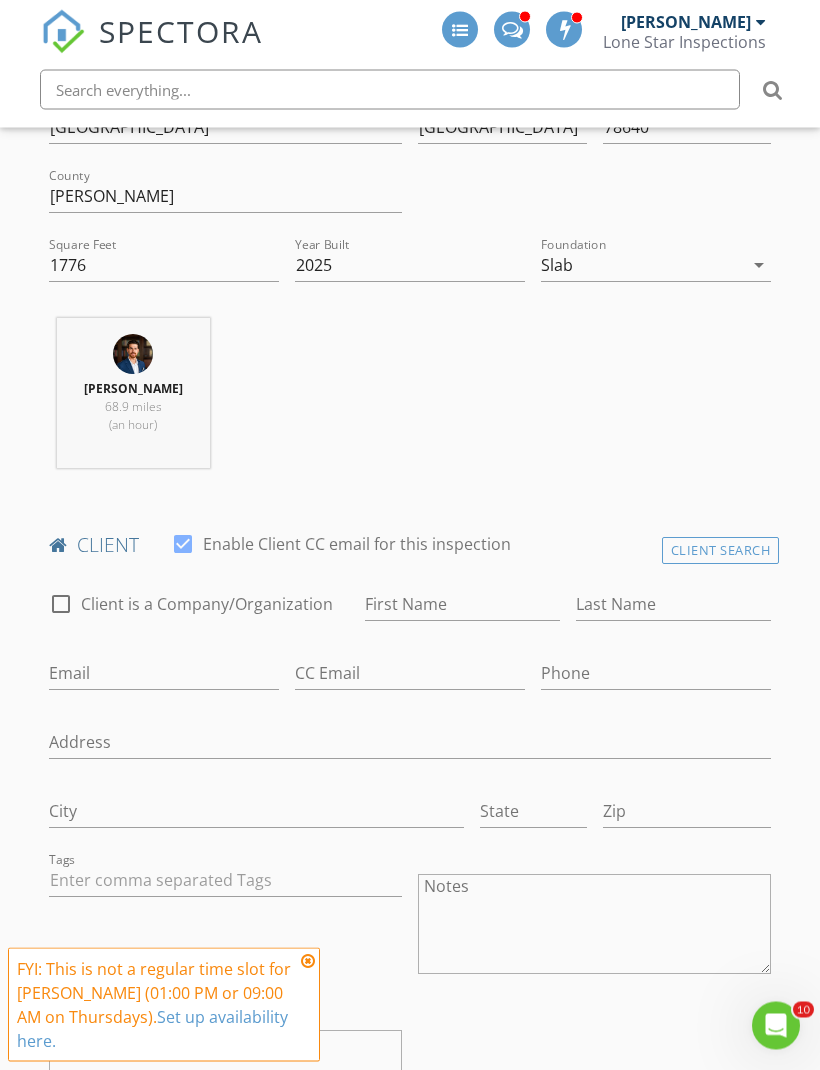 scroll, scrollTop: 689, scrollLeft: 0, axis: vertical 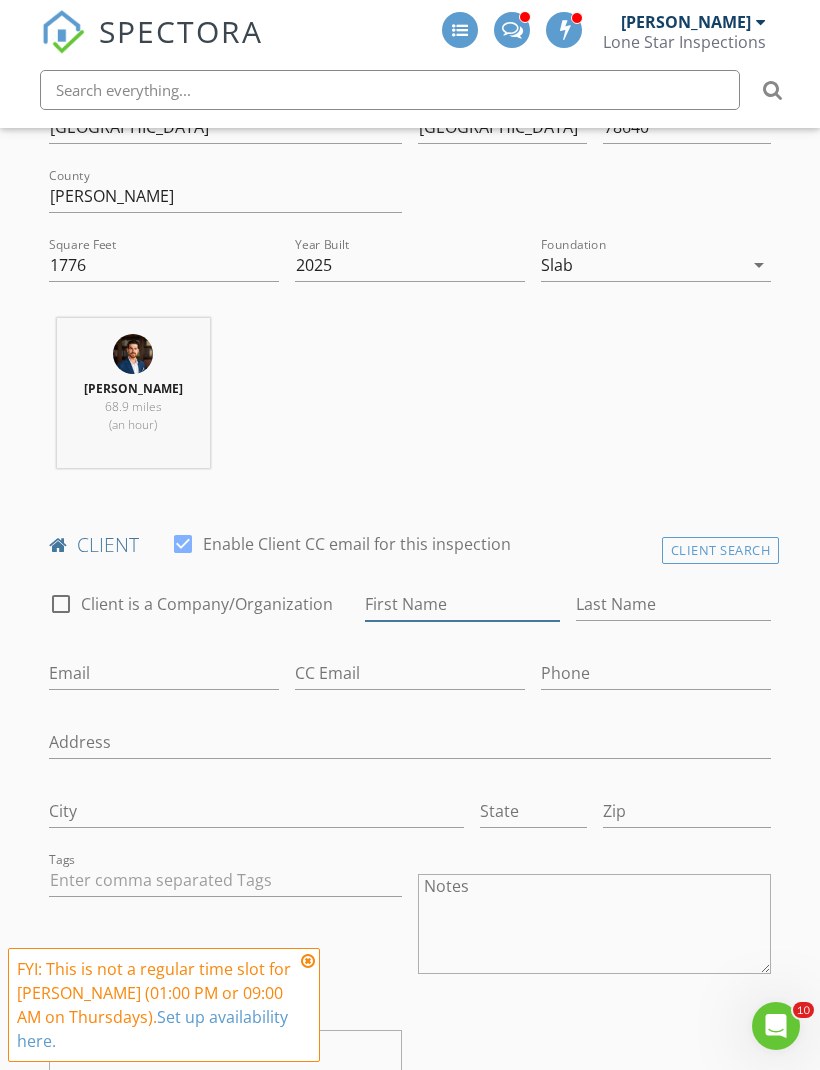 click on "First Name" at bounding box center [462, 604] 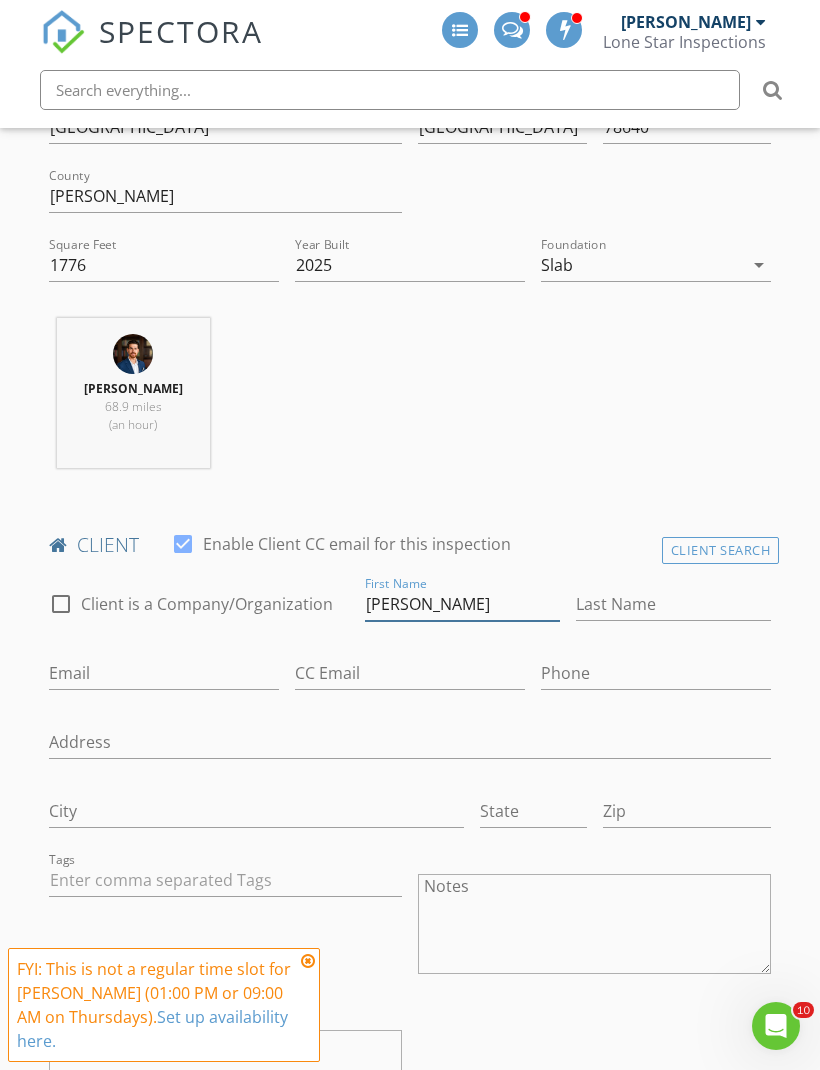 type on "[PERSON_NAME]" 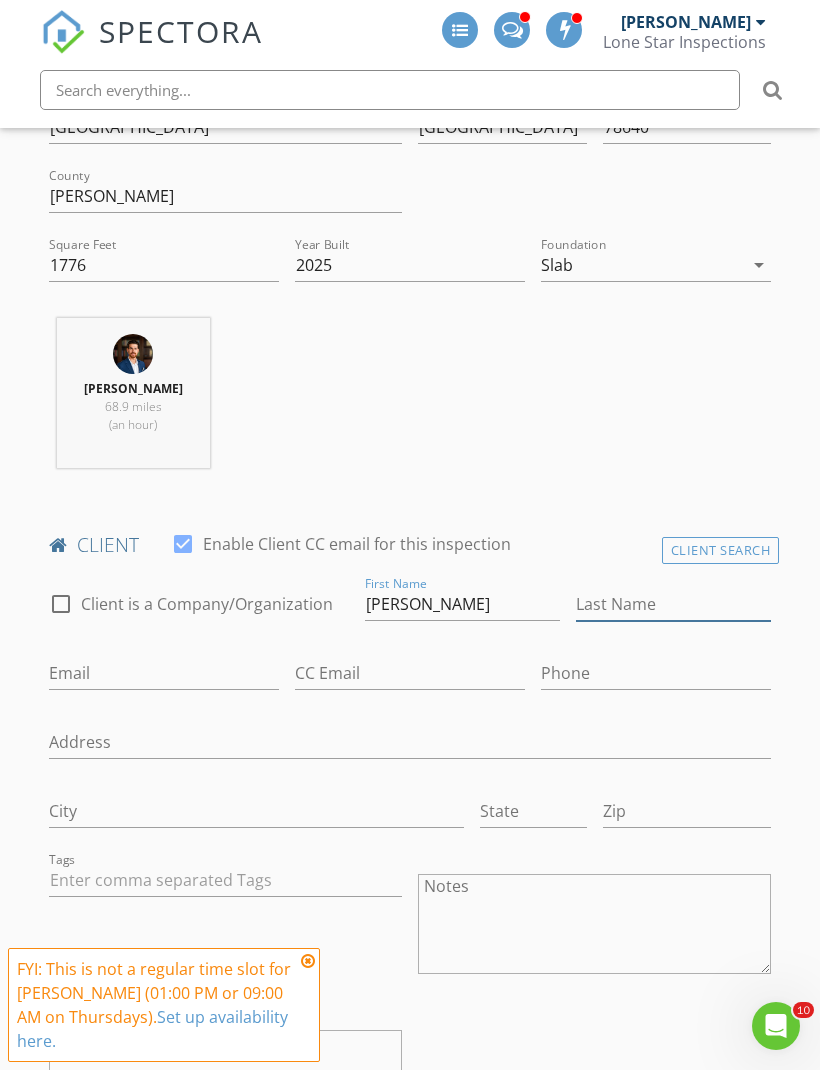 click on "Last Name" at bounding box center (673, 604) 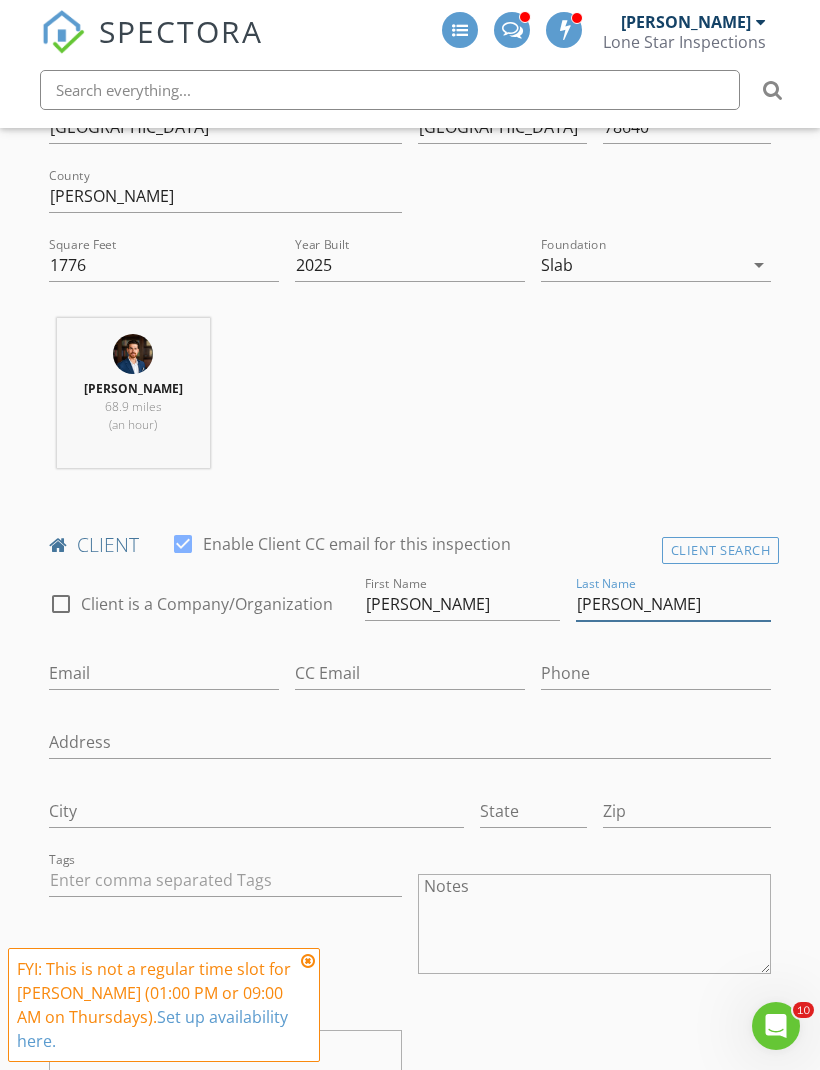 type on "[PERSON_NAME]" 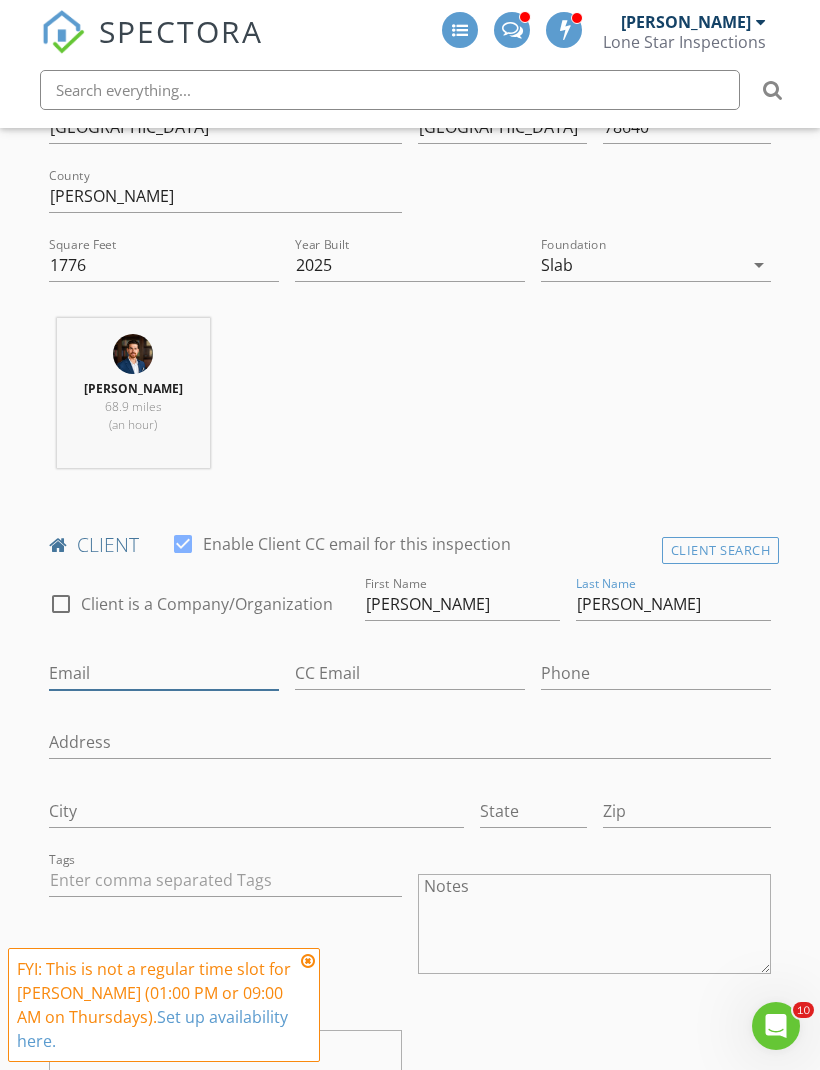 click on "Email" at bounding box center [164, 673] 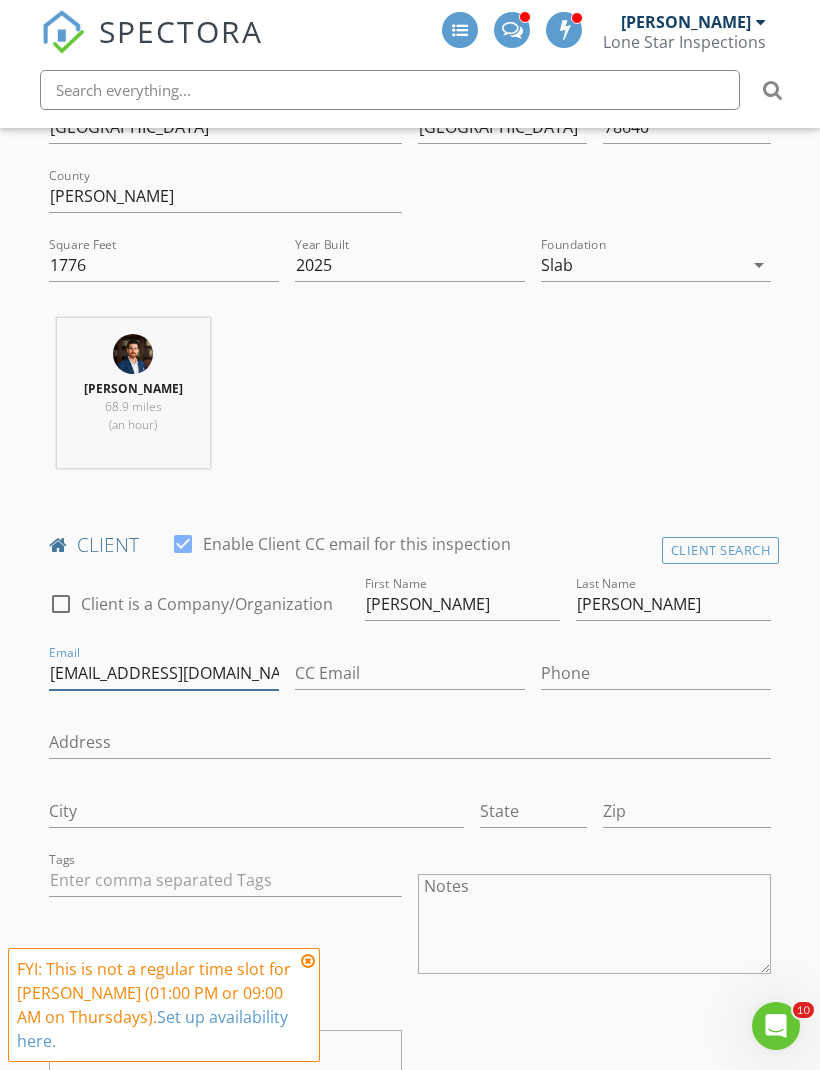 type on "Rokybo@gmail.com" 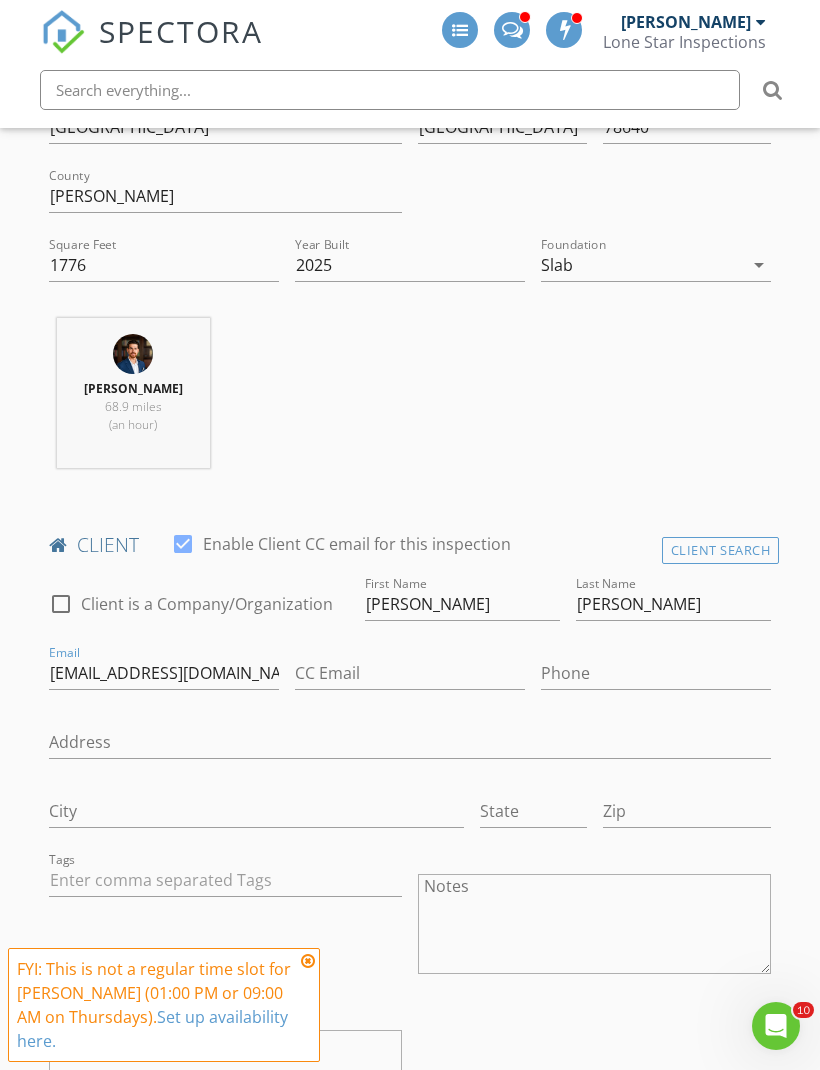 click on "Address" at bounding box center (410, 744) 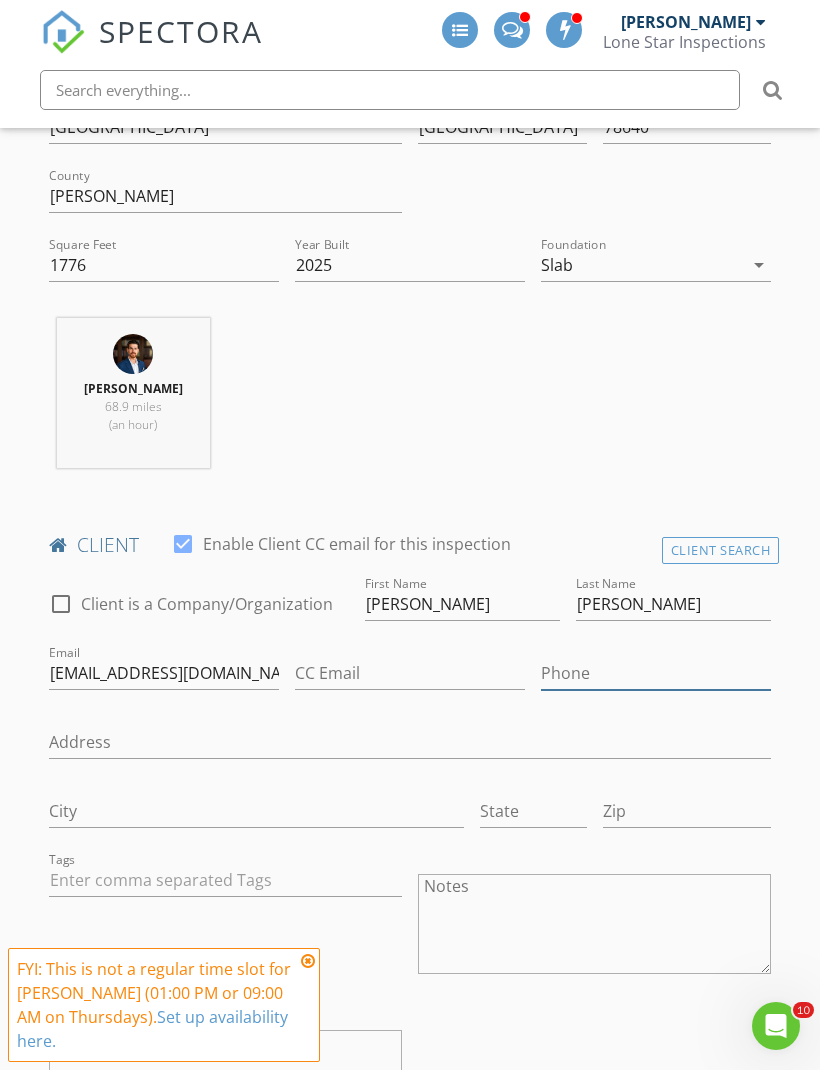 click on "Phone" at bounding box center (656, 673) 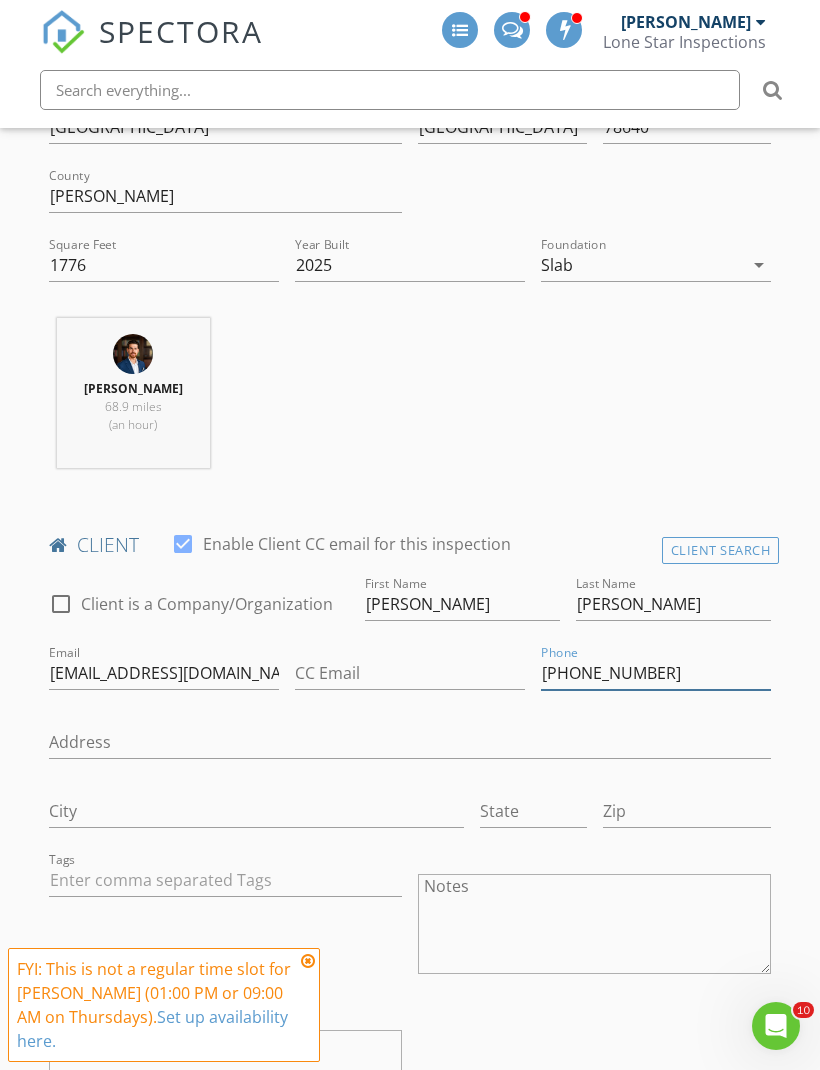 type on "[PHONE_NUMBER]" 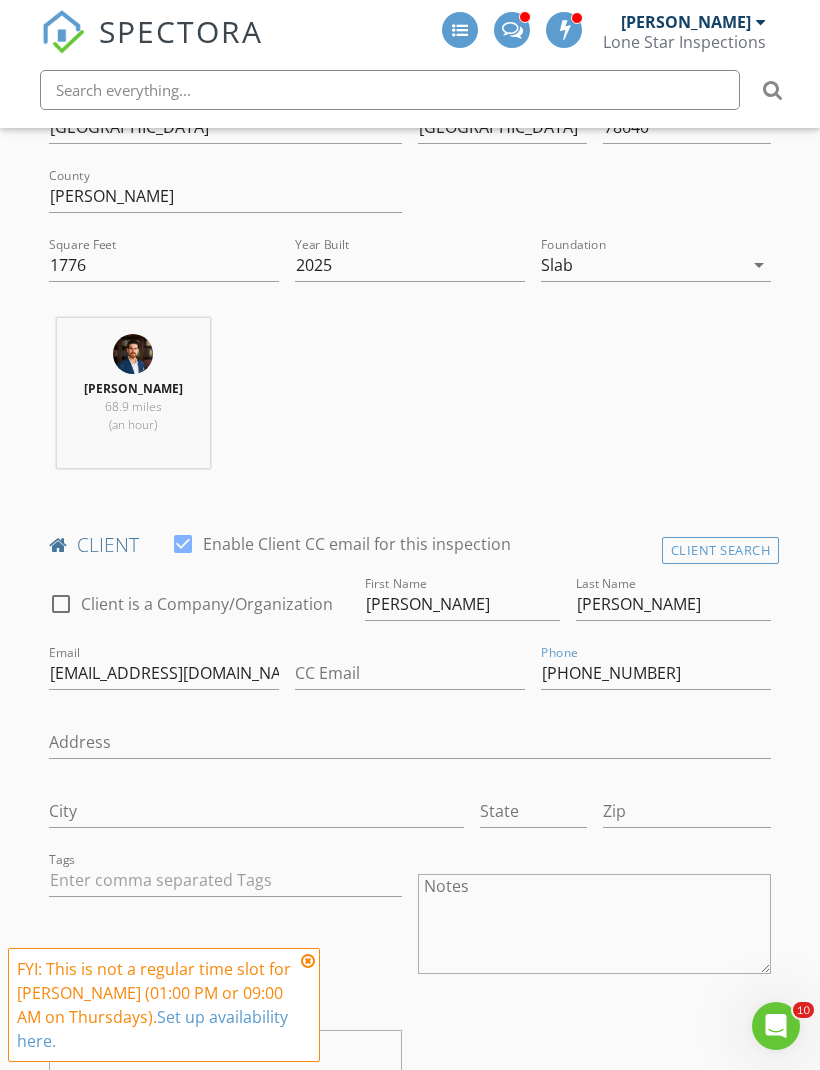 click on "New Inspection
INSPECTOR(S)
check_box_outline_blank   Jason Rozacky     check_box_outline_blank   Colin Malloy     check_box_outline_blank   Jesus Amaro     check_box_outline_blank   Kelton Roe     check_box_outline_blank   Justin Stanford     check_box_outline_blank   Evan Furr     check_box   Thomas Rodriguez   PRIMARY   check_box_outline_blank   Hunter Rozacky     check_box_outline_blank   John Ramos     Thomas Rodriguez arrow_drop_down   check_box_outline_blank Thomas Rodriguez specifically requested
Date/Time
07/17/2025 10:00 AM
Location
Address Search       Address 198 Kislingbury Ln   Unit   City Mountain City   State TX   Zip 78640   County Hays     Square Feet 1776   Year Built 2025   Foundation Slab arrow_drop_down     Thomas Rodriguez     68.9 miles     (an hour)
client
check_box Enable Client CC email for this inspection   Client Search" at bounding box center (410, 1860) 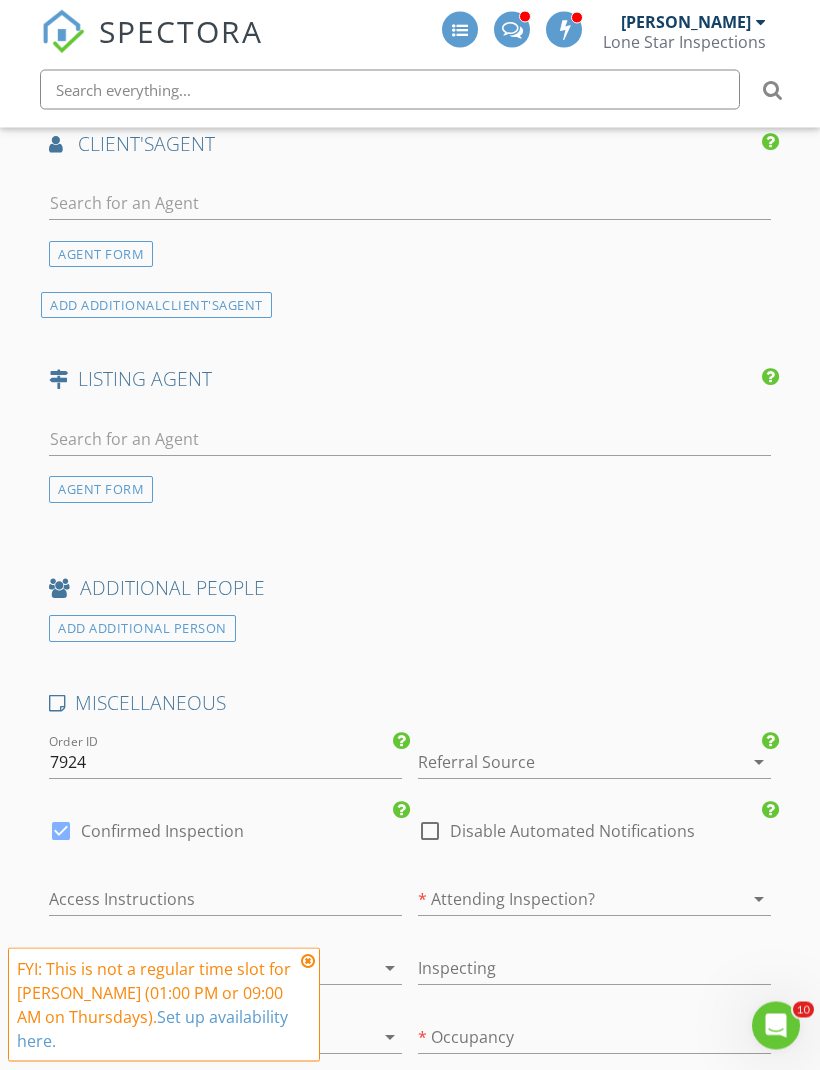 click at bounding box center (566, 763) 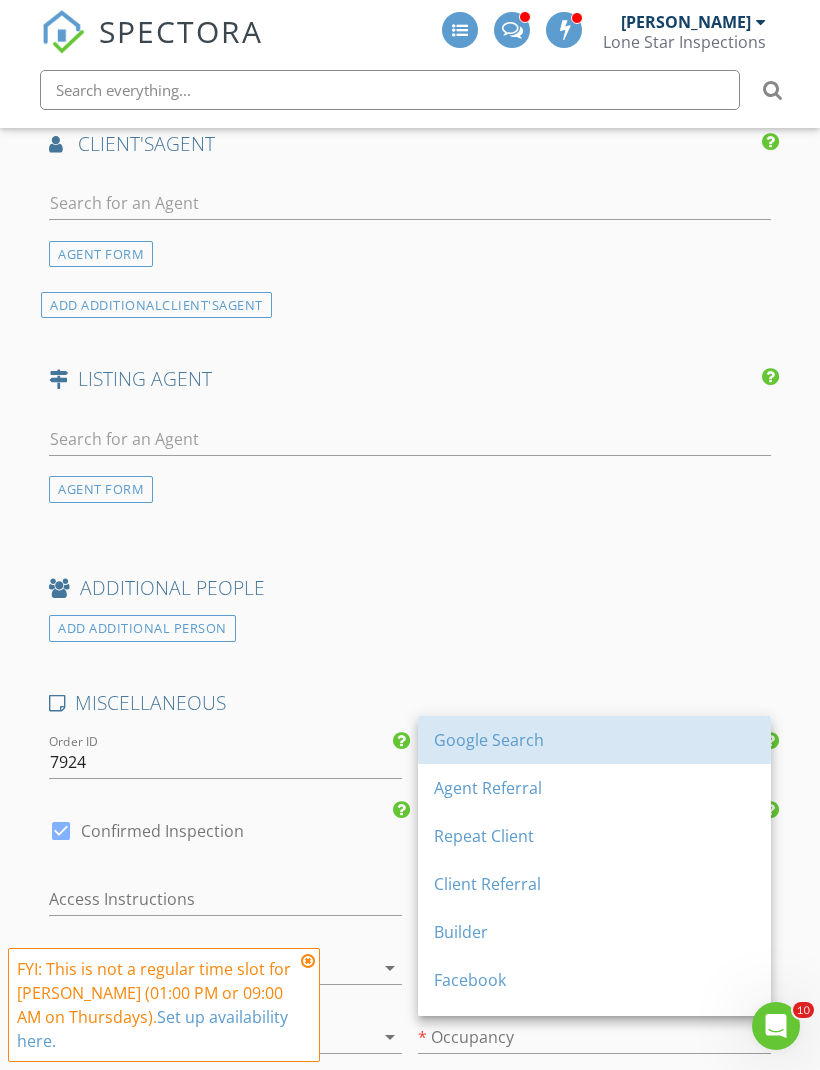 click on "Google Search" at bounding box center [594, 740] 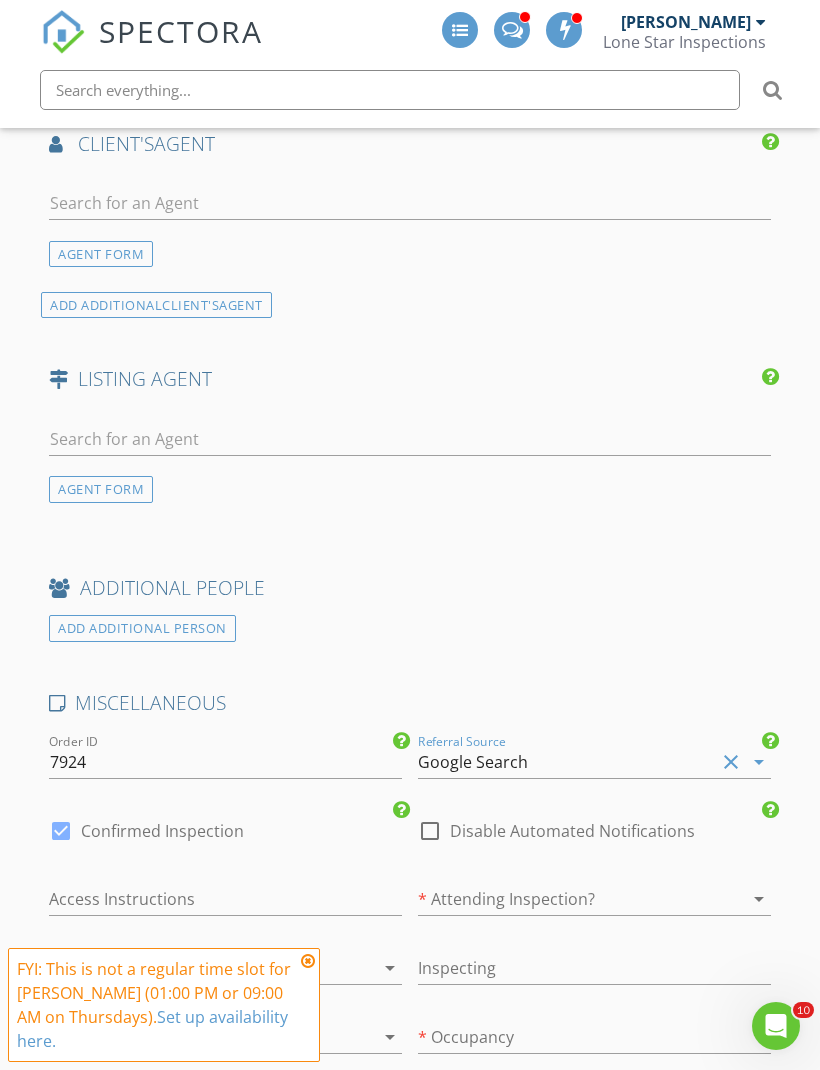 click at bounding box center [566, 899] 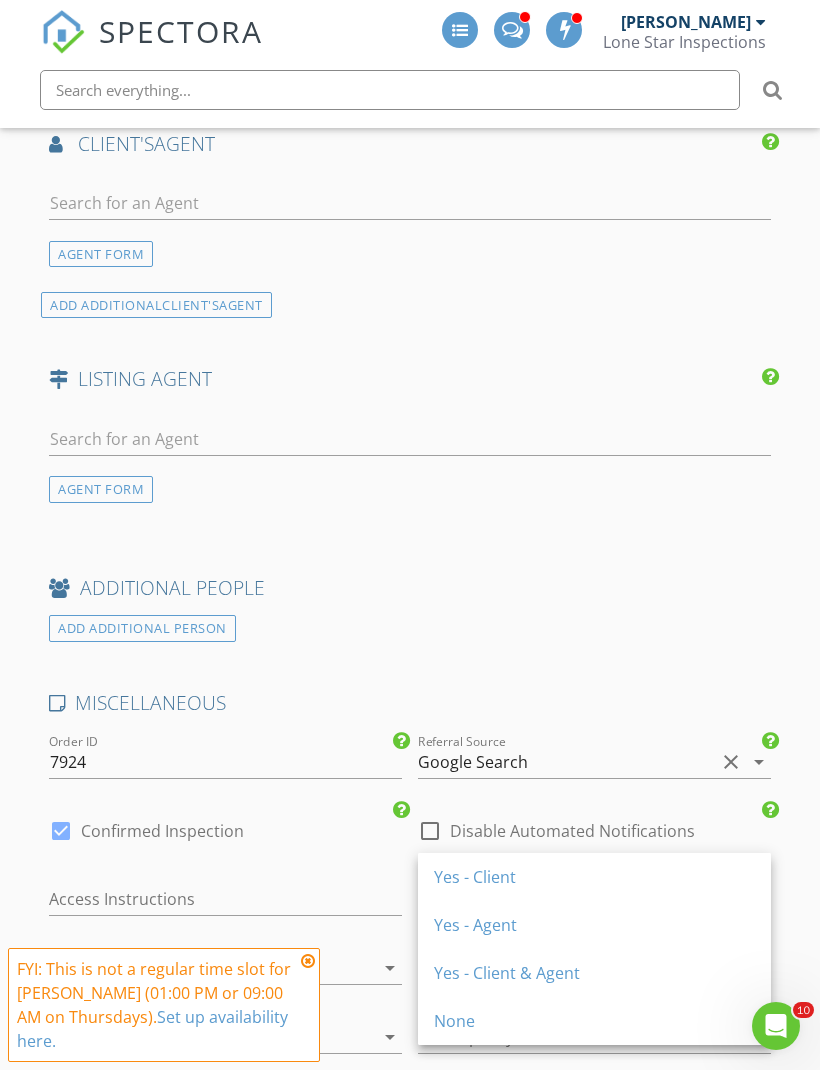 click on "Yes - Client" at bounding box center (594, 877) 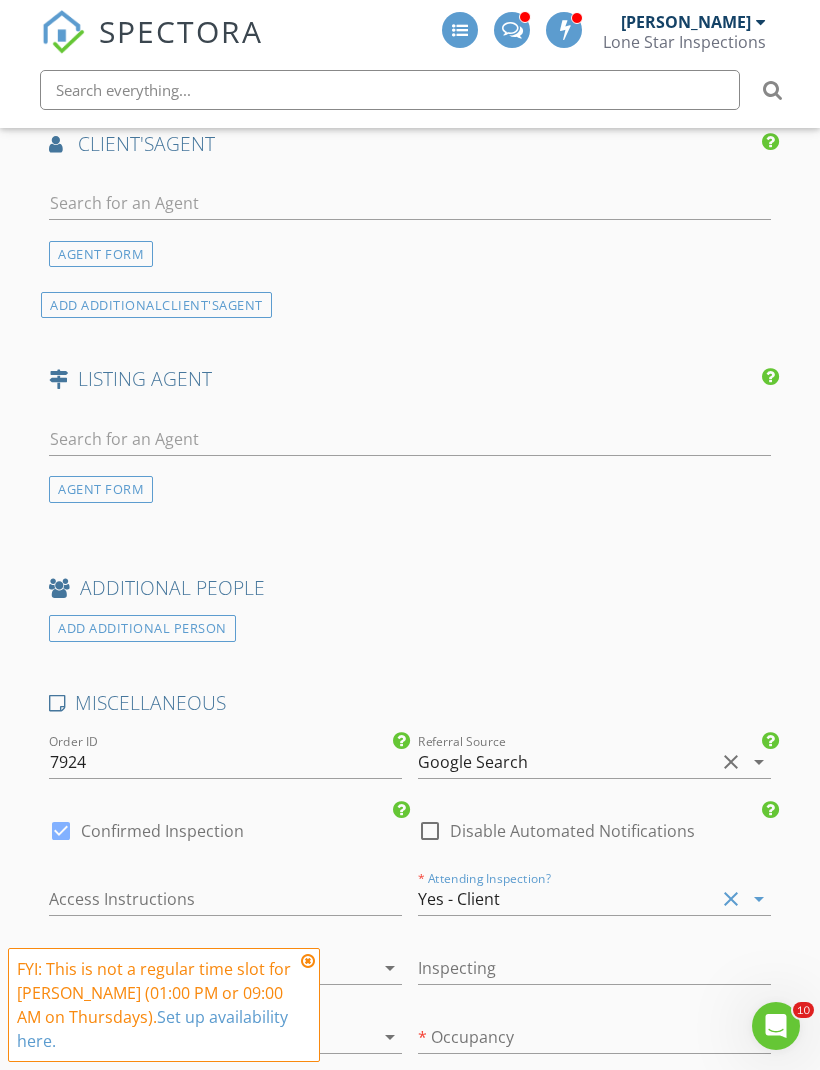click at bounding box center [197, 968] 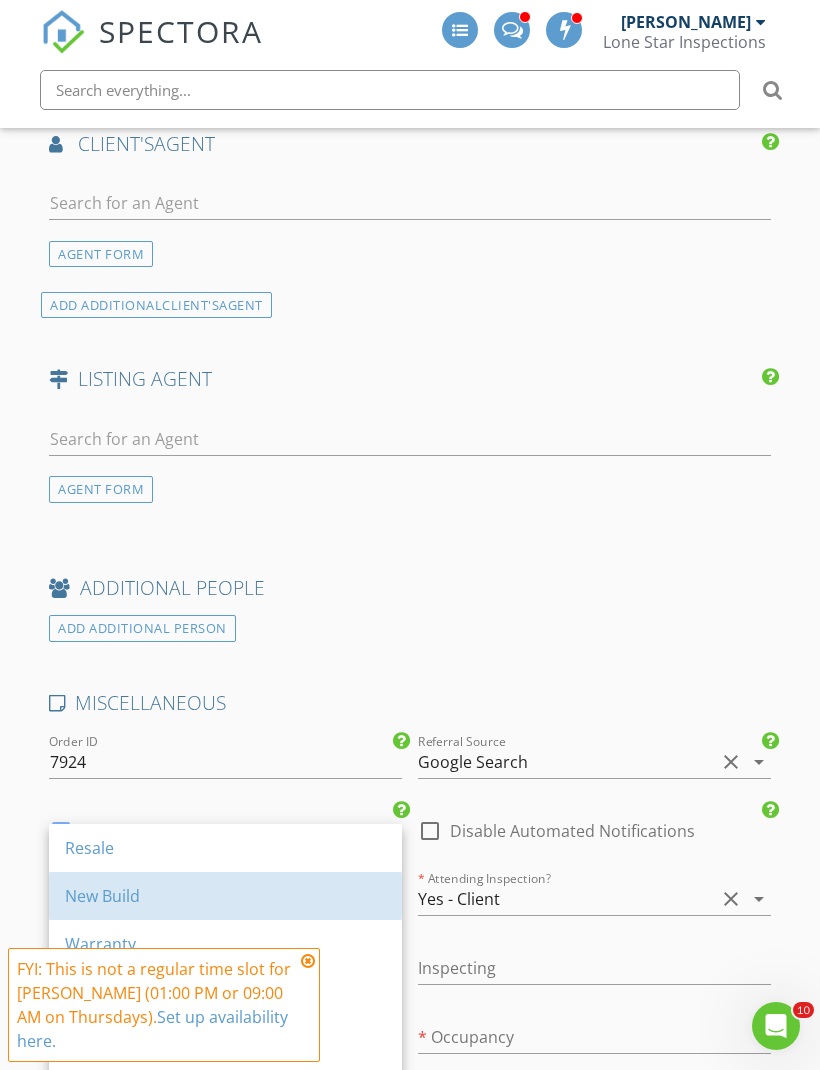 click on "New Build" at bounding box center (225, 896) 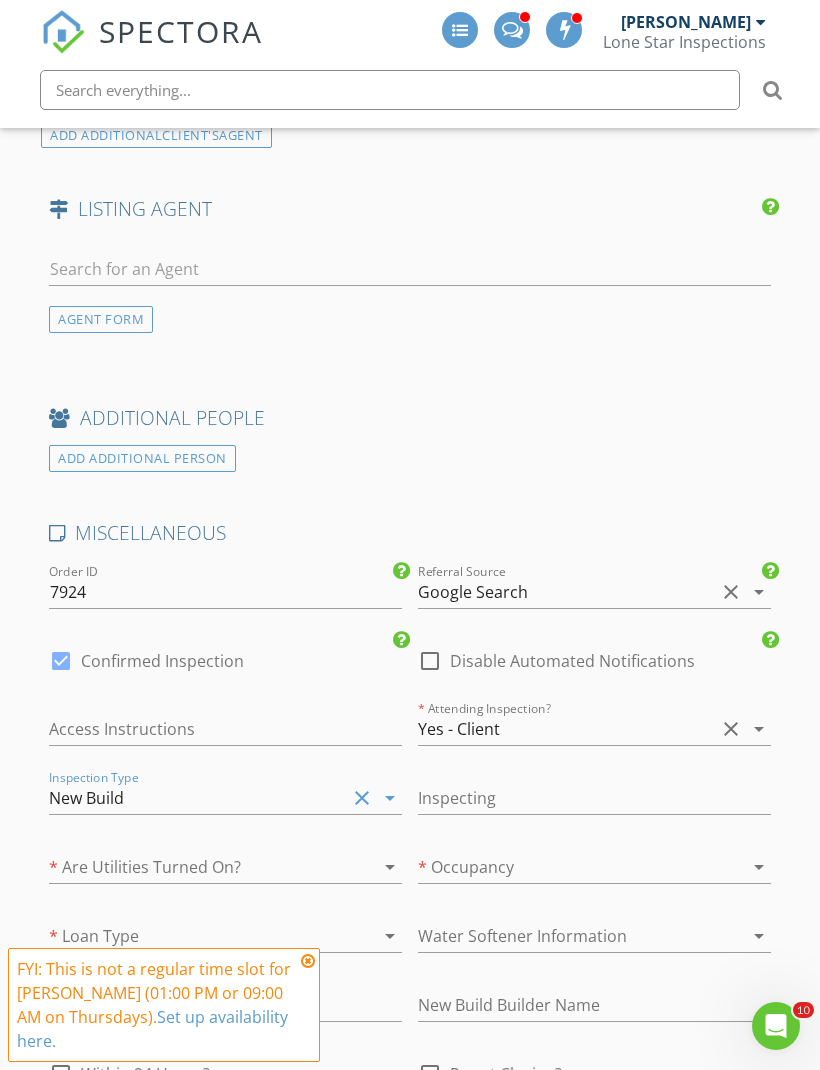 scroll, scrollTop: 2982, scrollLeft: 0, axis: vertical 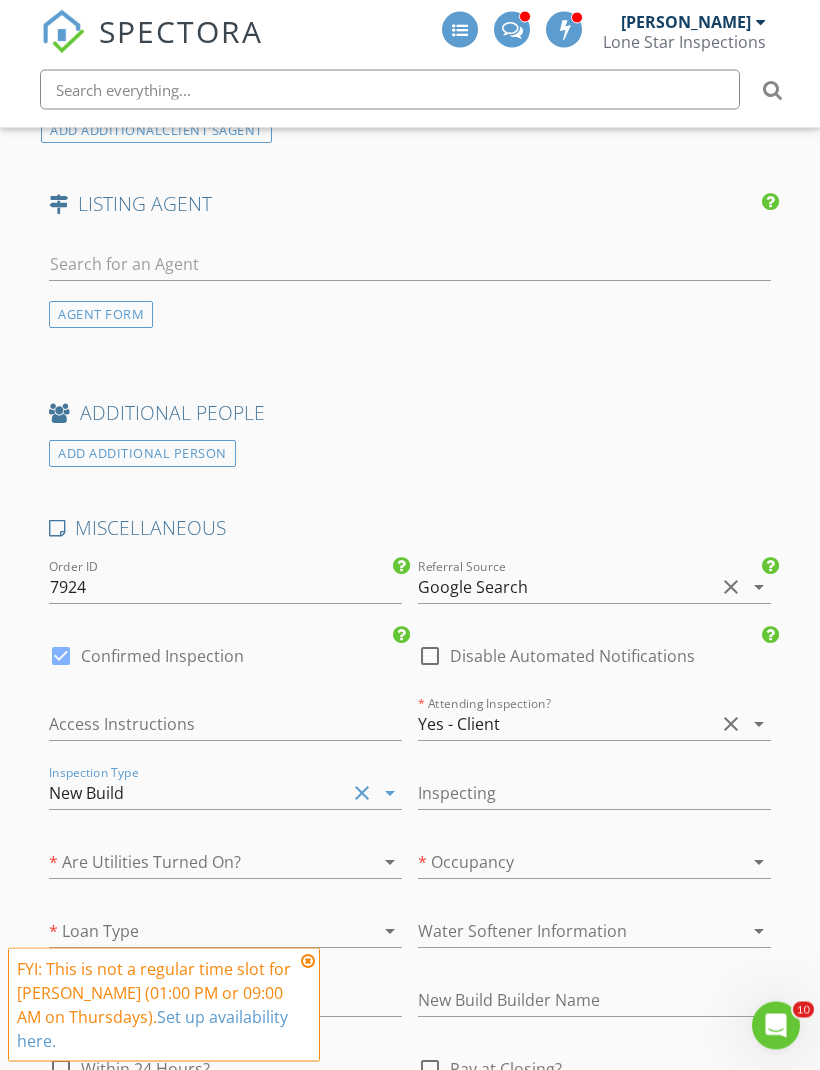click at bounding box center (566, 863) 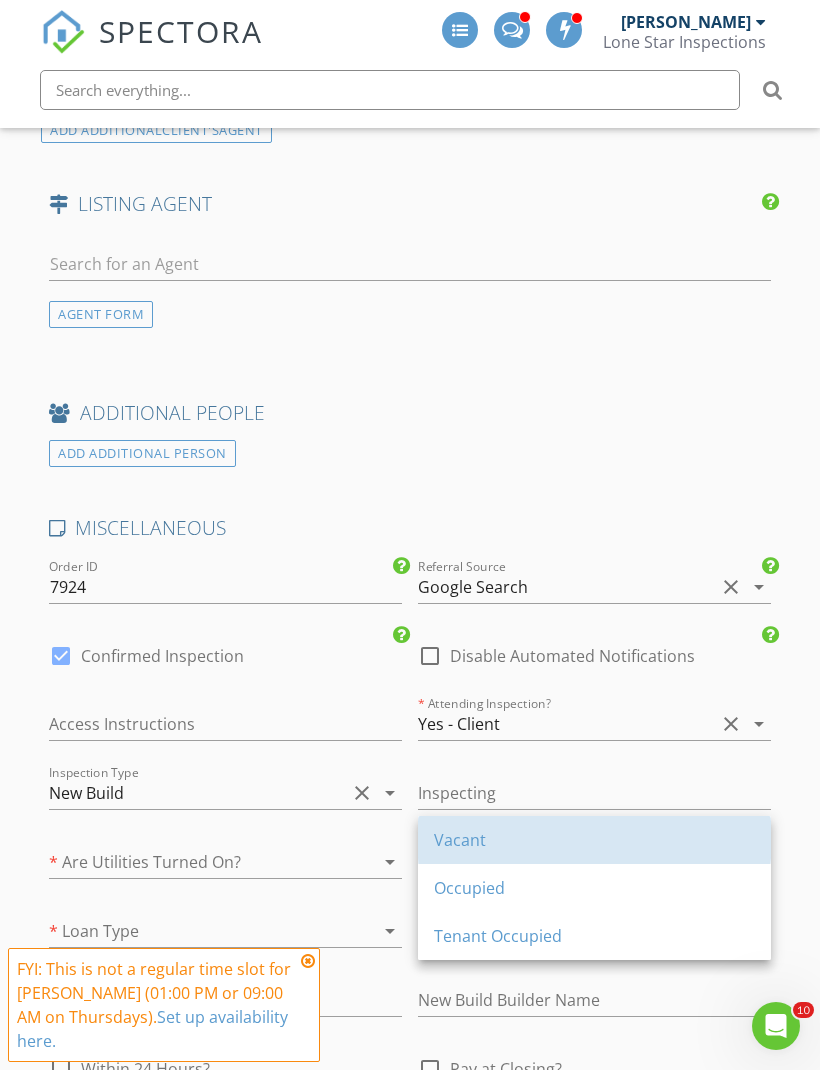 click on "Vacant" at bounding box center (594, 840) 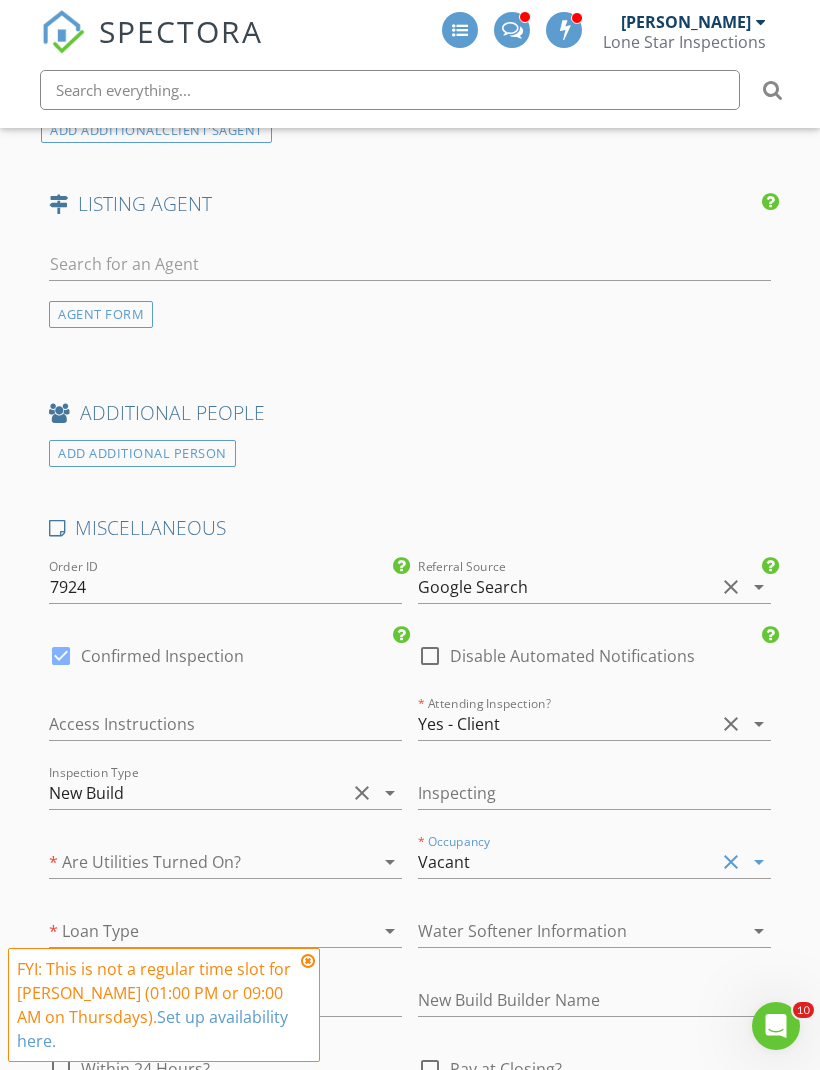 click at bounding box center (197, 862) 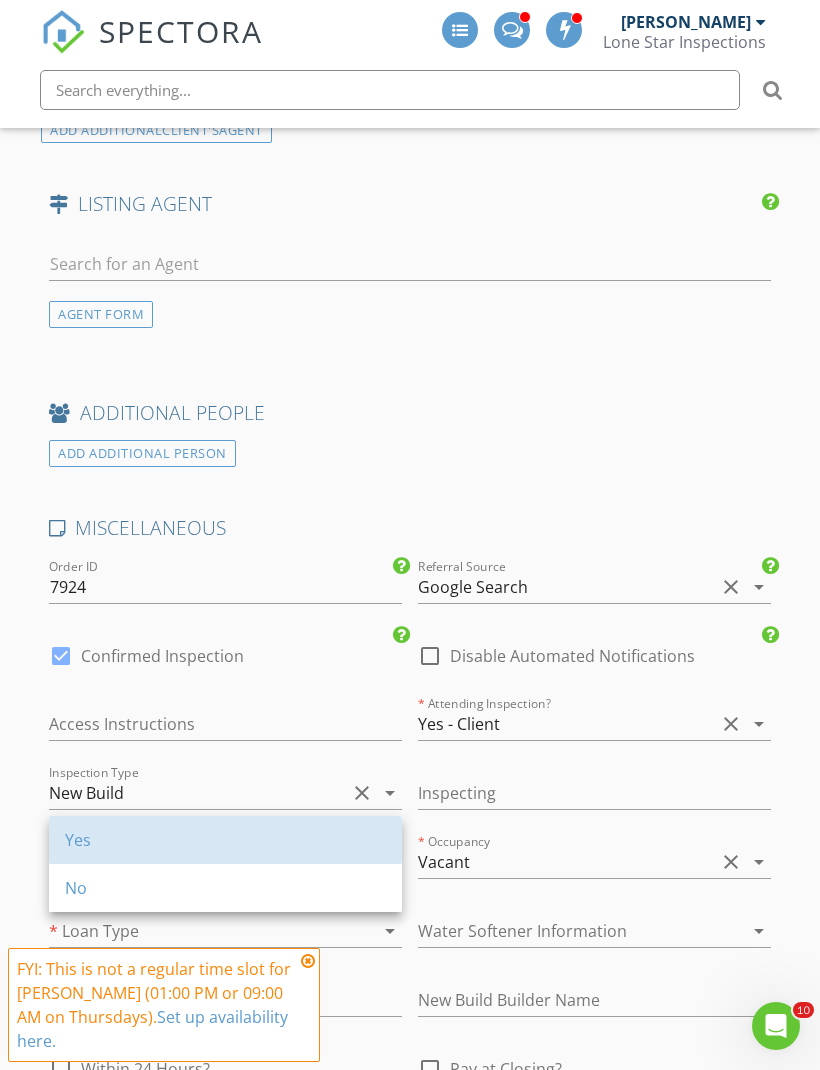 click on "Yes" at bounding box center (225, 840) 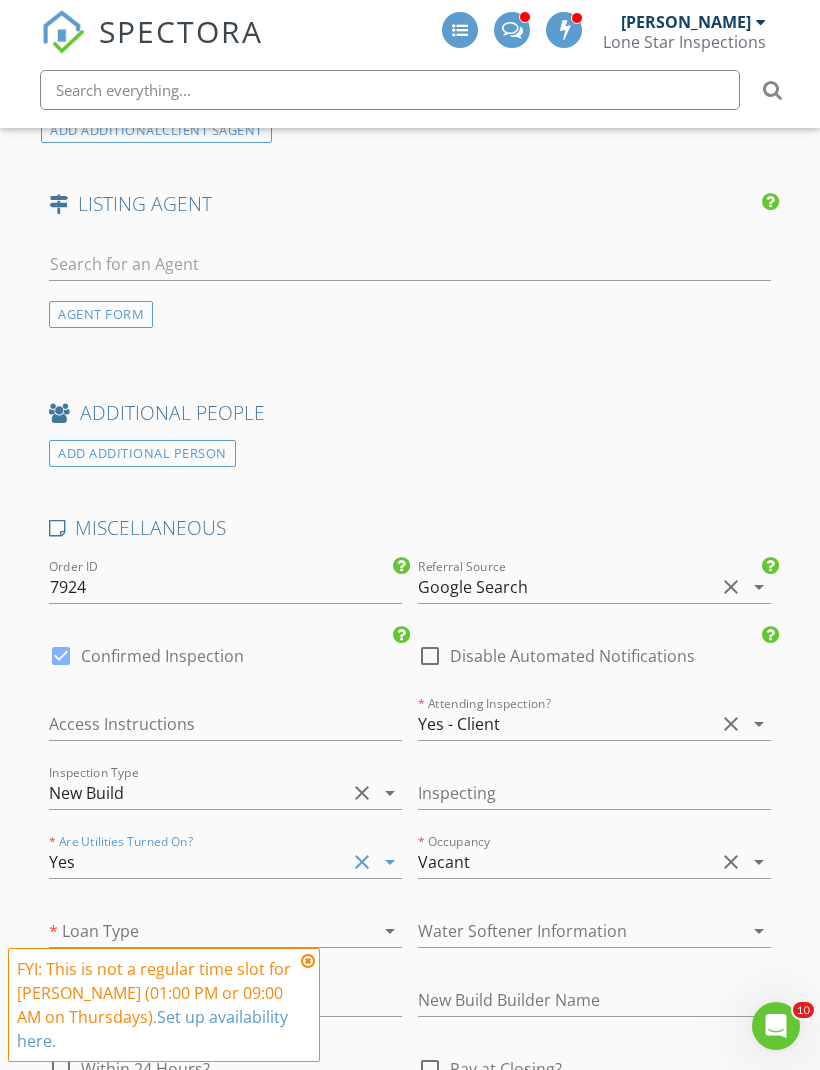 click at bounding box center (308, 961) 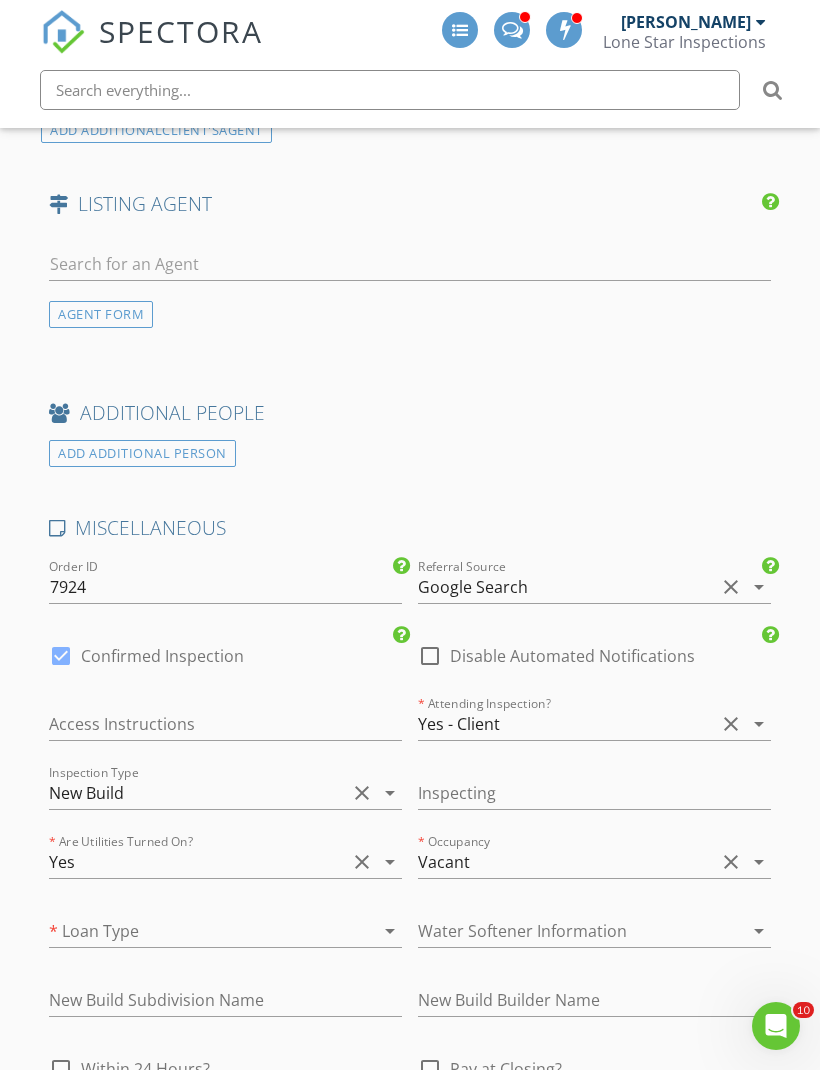 click at bounding box center (197, 931) 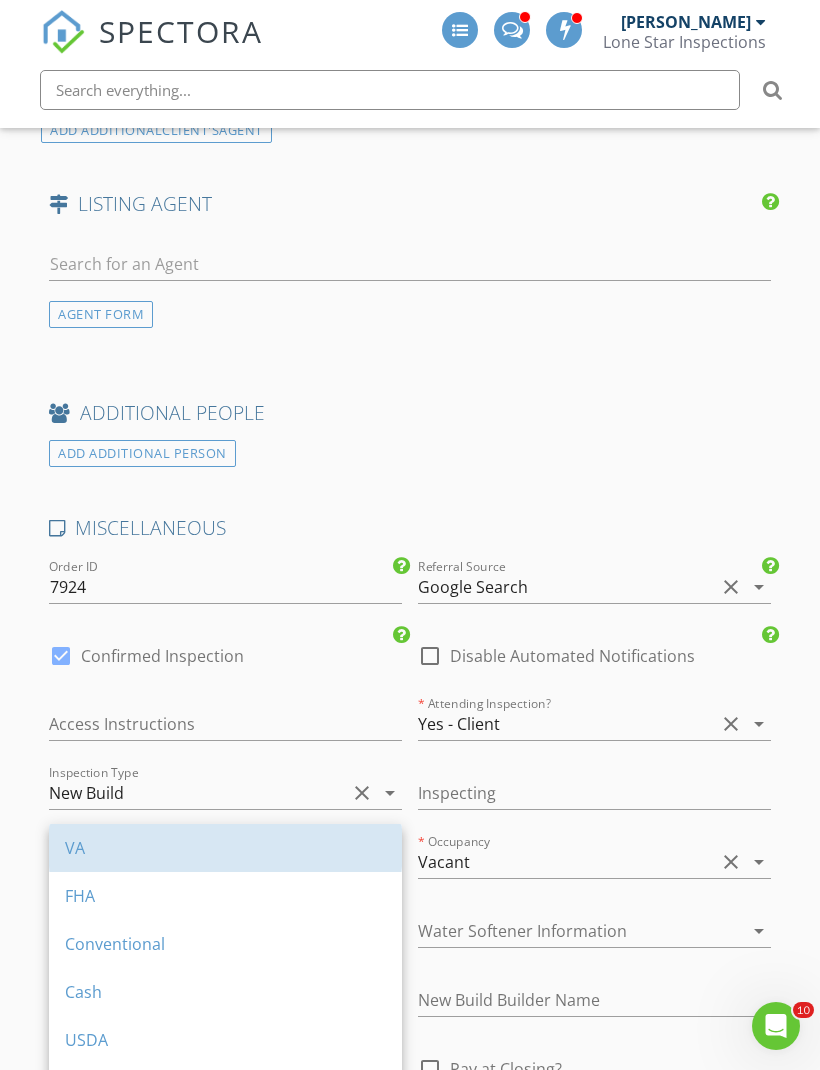click on "VA" at bounding box center (225, 848) 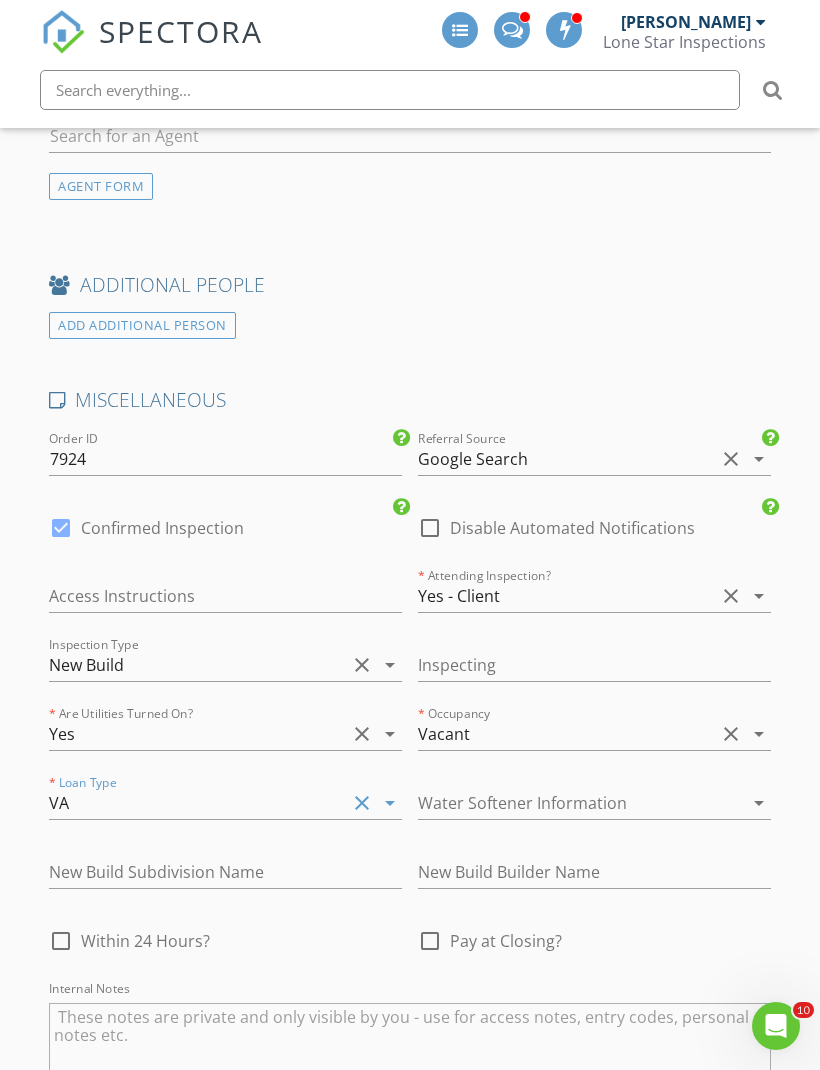 scroll, scrollTop: 3112, scrollLeft: 0, axis: vertical 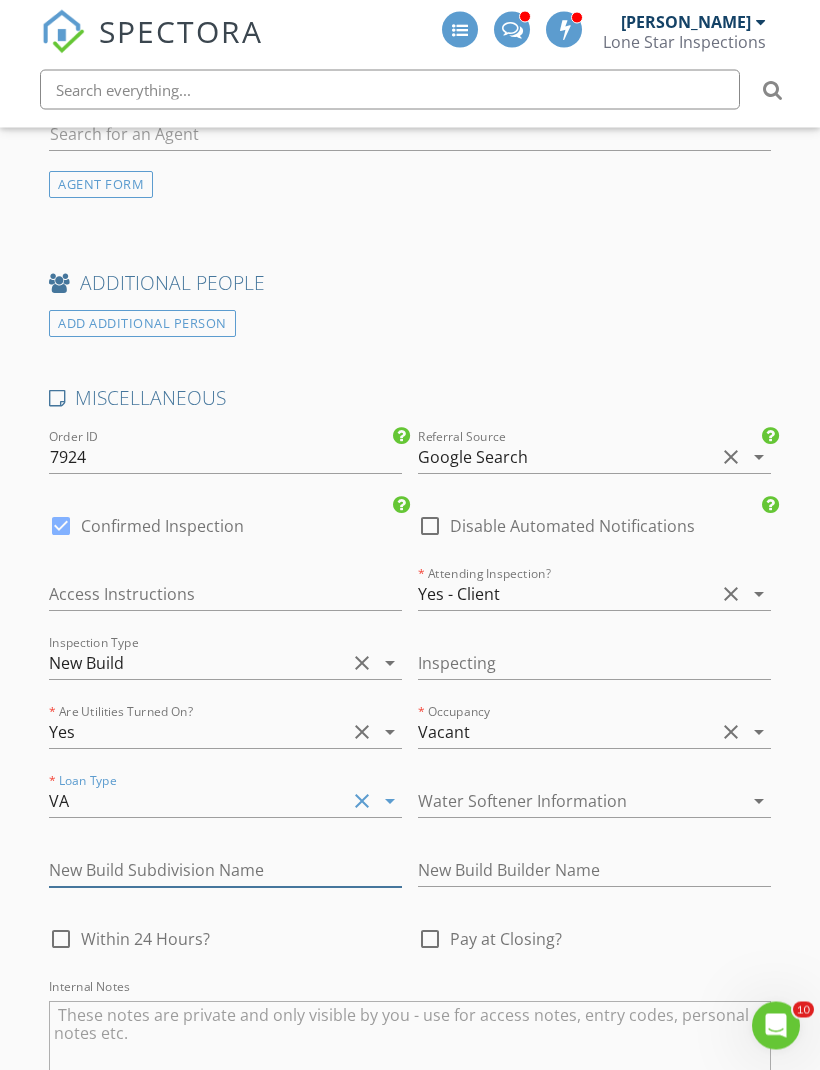 click at bounding box center (225, 871) 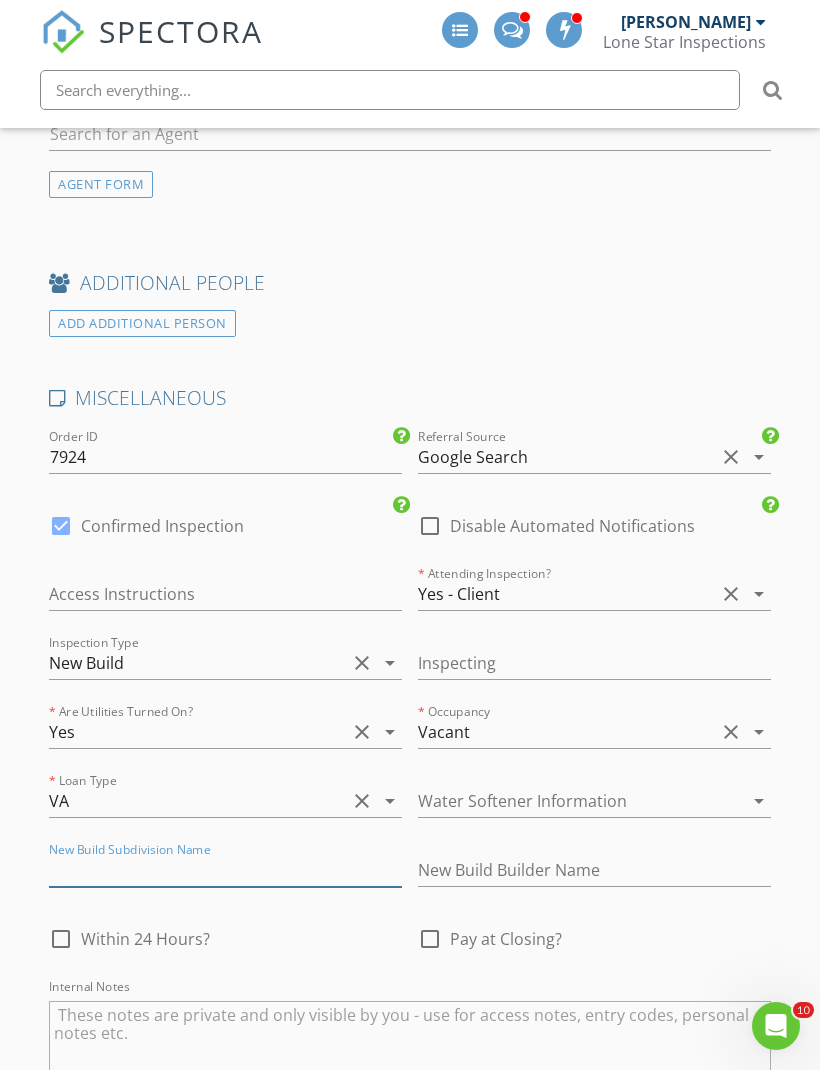 scroll, scrollTop: 3217, scrollLeft: 0, axis: vertical 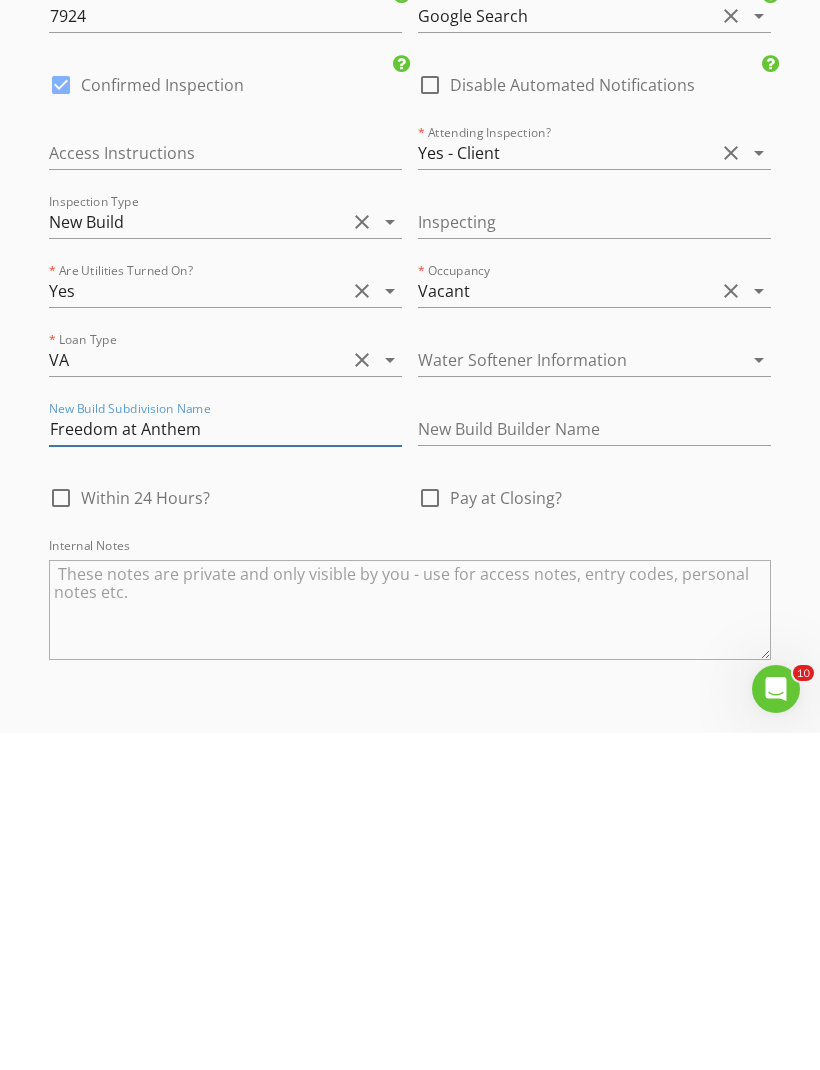 type on "Freedom at Anthem" 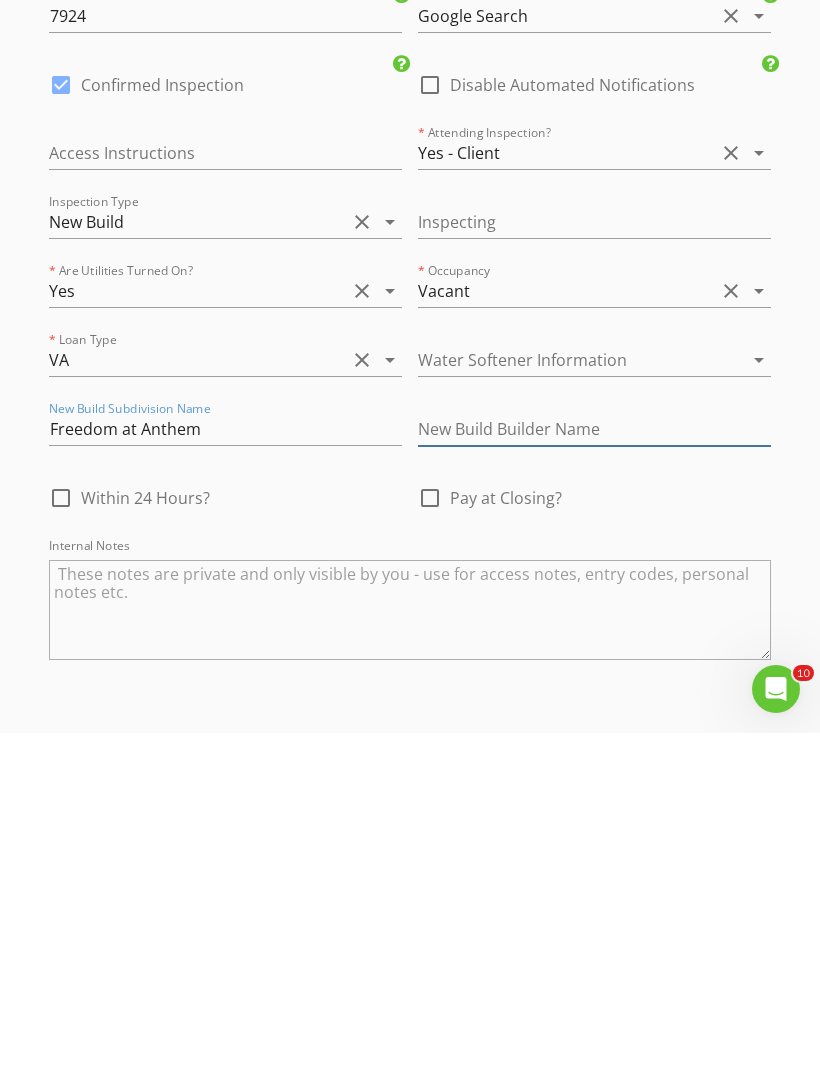 click at bounding box center (594, 766) 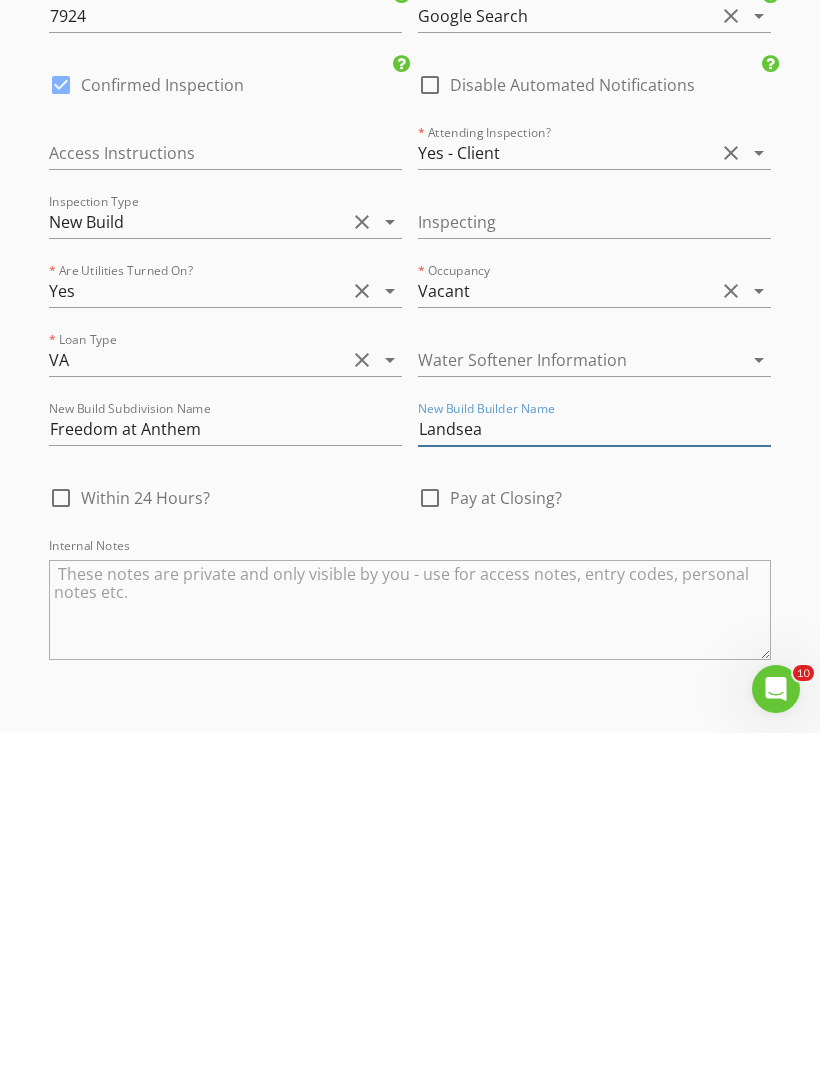 type on "Landsea" 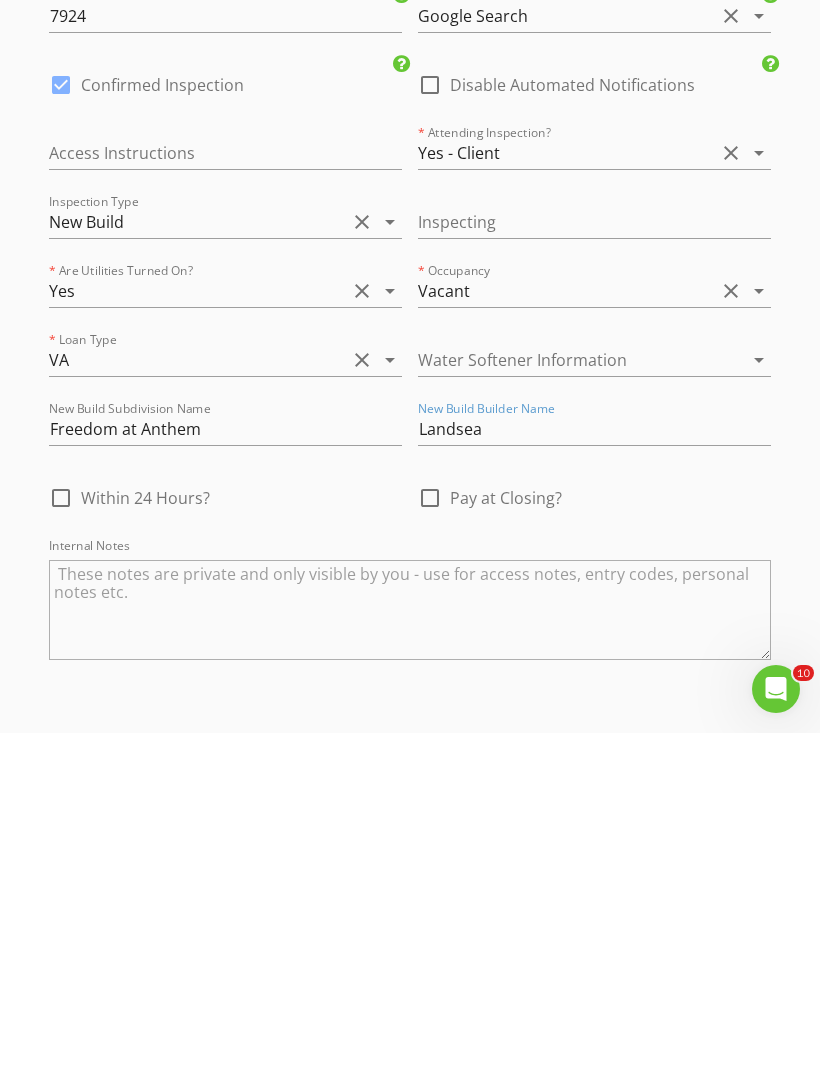 click on "INSPECTOR(S)
check_box_outline_blank   Jason Rozacky     check_box_outline_blank   Colin Malloy     check_box_outline_blank   Jesus Amaro     check_box_outline_blank   Kelton Roe     check_box_outline_blank   Justin Stanford     check_box_outline_blank   Evan Furr     check_box   Thomas Rodriguez   PRIMARY   check_box_outline_blank   Hunter Rozacky     check_box_outline_blank   John Ramos     Thomas Rodriguez arrow_drop_down   check_box_outline_blank Thomas Rodriguez specifically requested
Date/Time
07/17/2025 10:00 AM
Location
Address Search       Address 198 Kislingbury Ln   Unit   City Mountain City   State TX   Zip 78640   County Hays     Square Feet 1776   Year Built 2025   Foundation Slab arrow_drop_down     Thomas Rodriguez     68.9 miles     (an hour)
client
check_box Enable Client CC email for this inspection   Client Search     check_box_outline_blank" at bounding box center [410, -692] 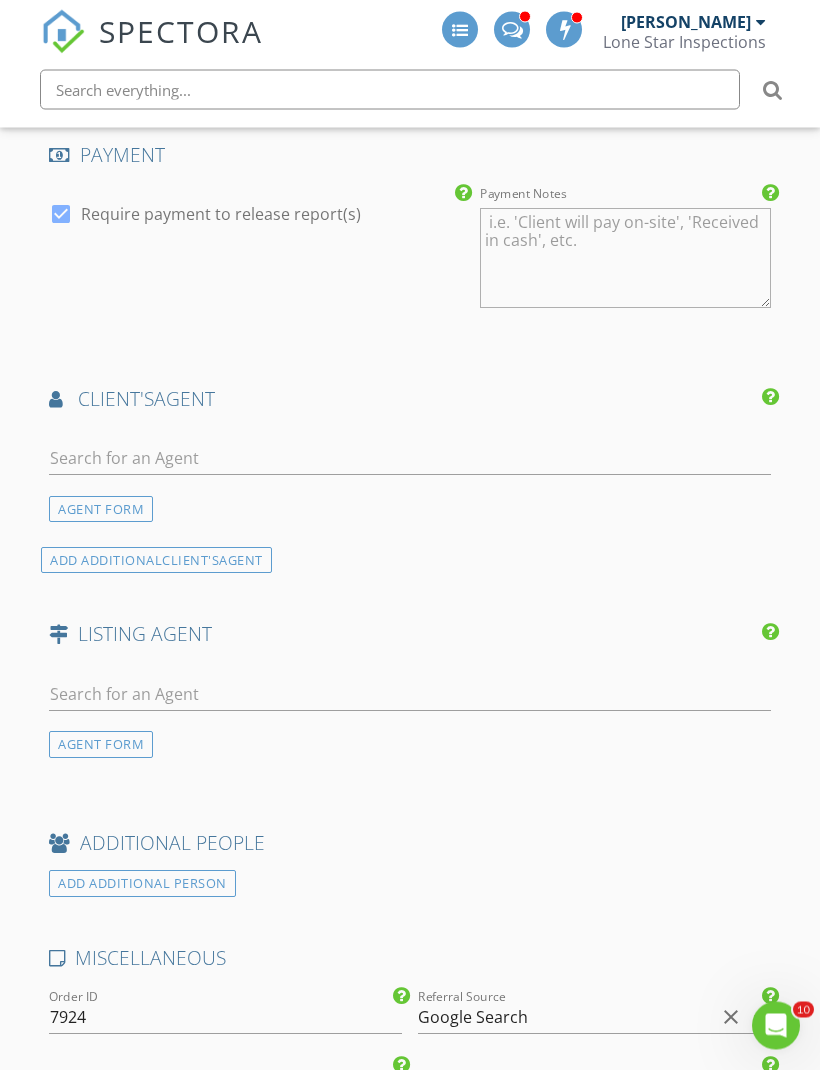 scroll, scrollTop: 2528, scrollLeft: 0, axis: vertical 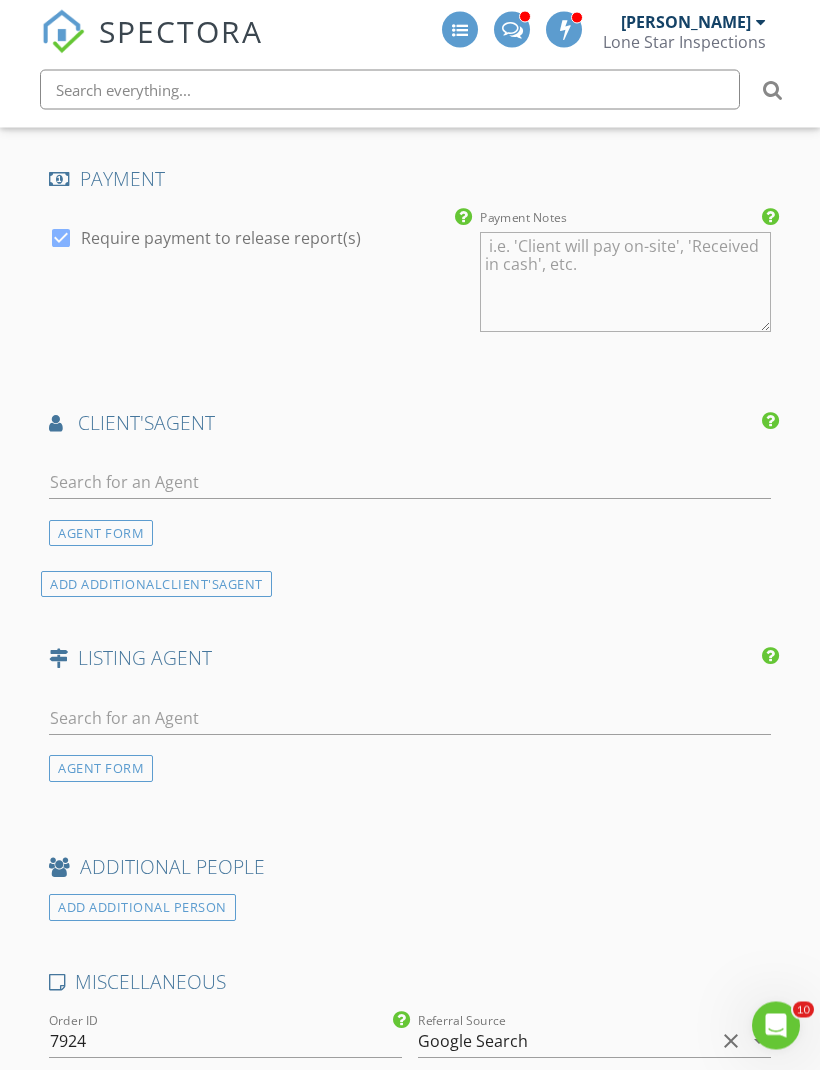 click on "AGENT FORM" at bounding box center [101, 534] 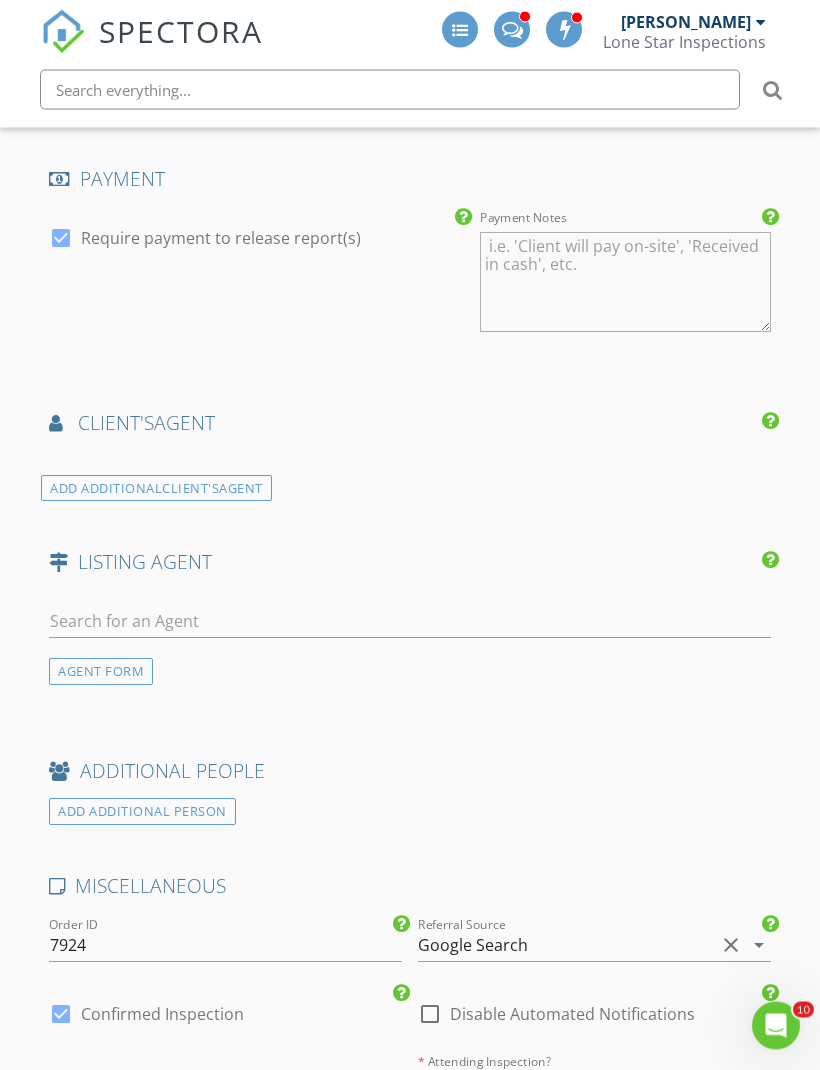 scroll, scrollTop: 2529, scrollLeft: 0, axis: vertical 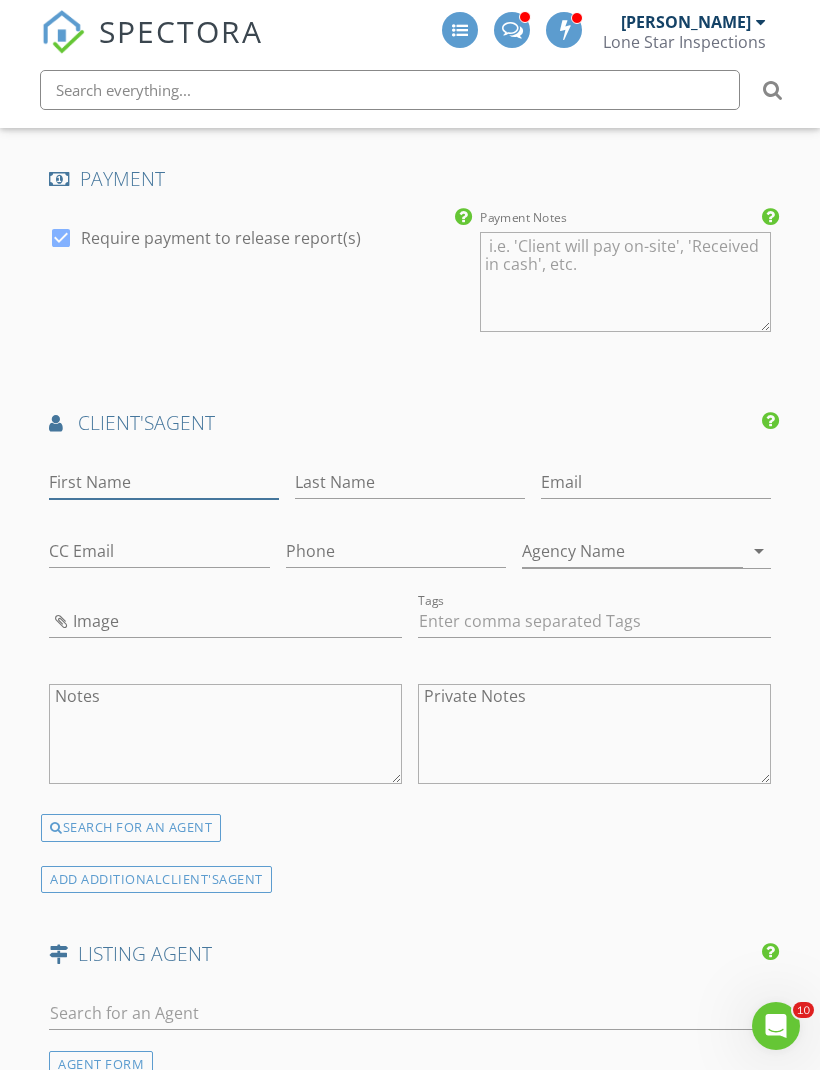 click on "First Name" at bounding box center (164, 482) 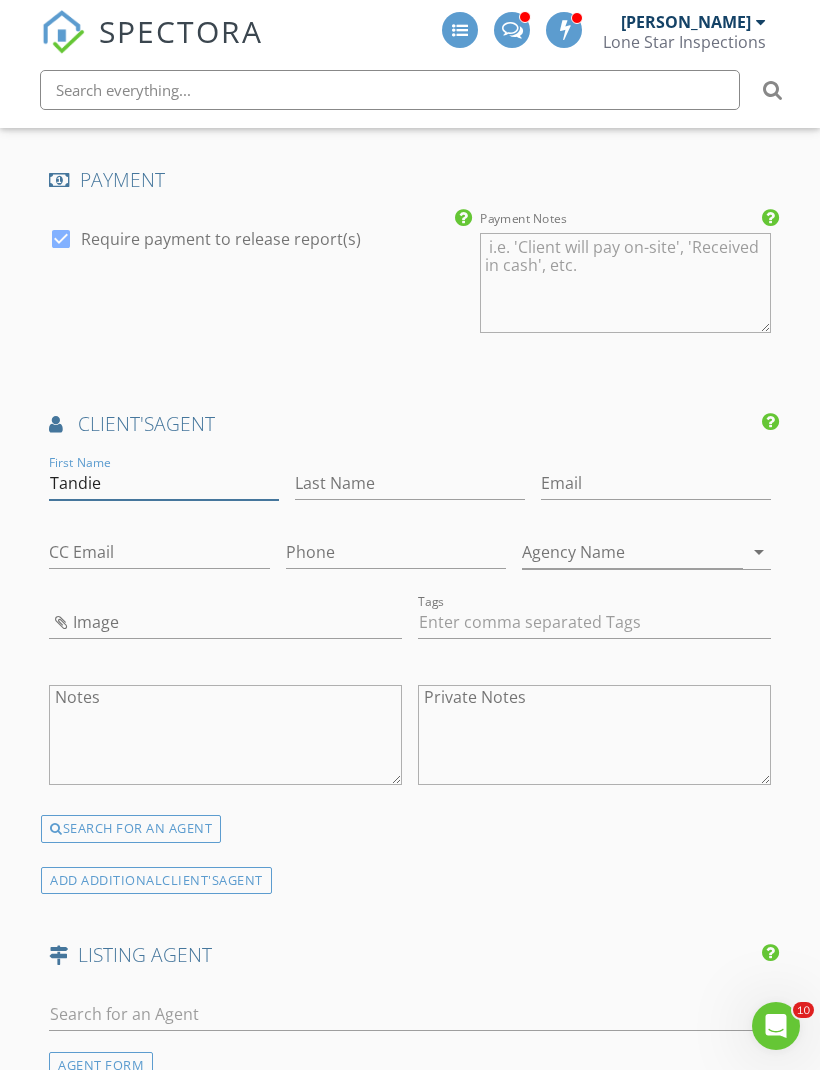 type on "Tandie" 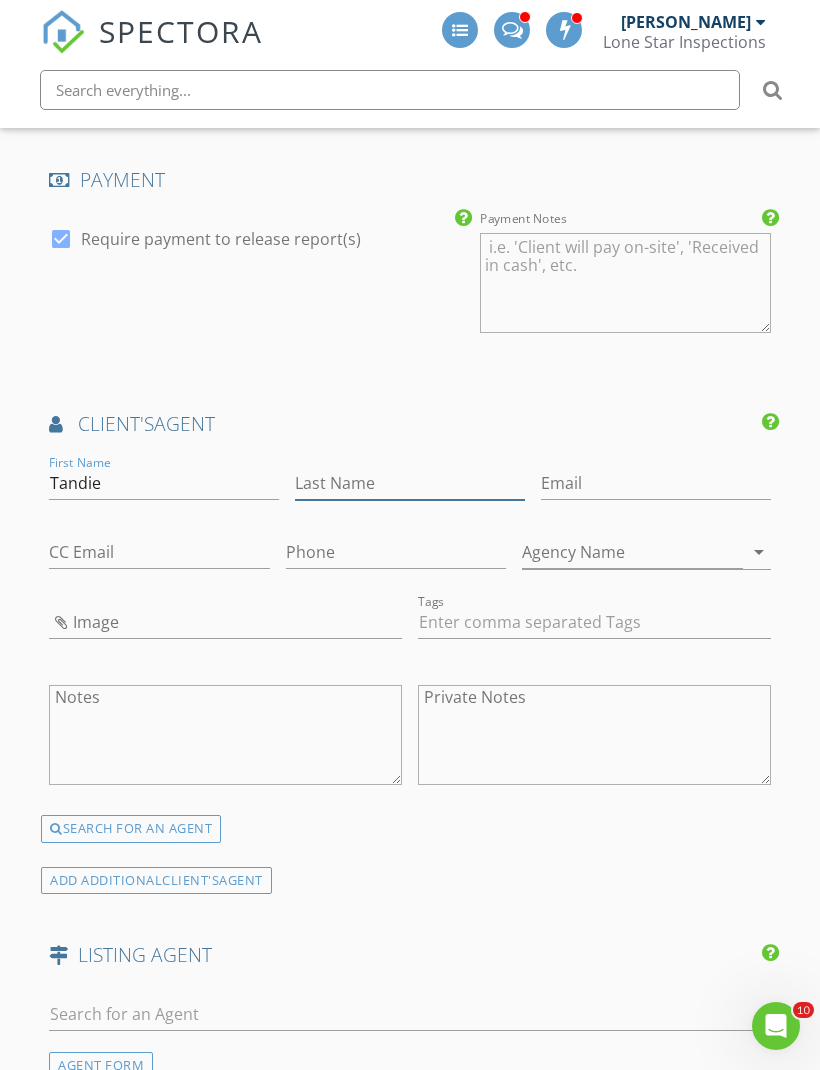 click on "Last Name" at bounding box center (410, 483) 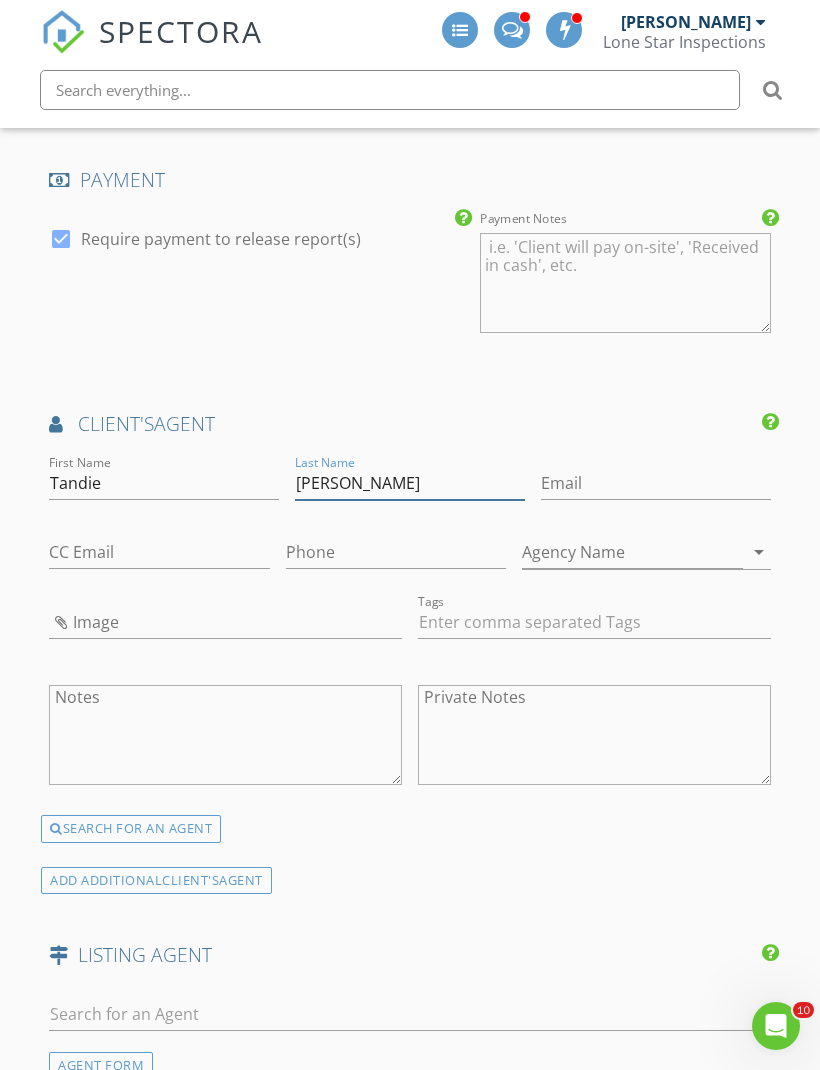 type on "[PERSON_NAME]" 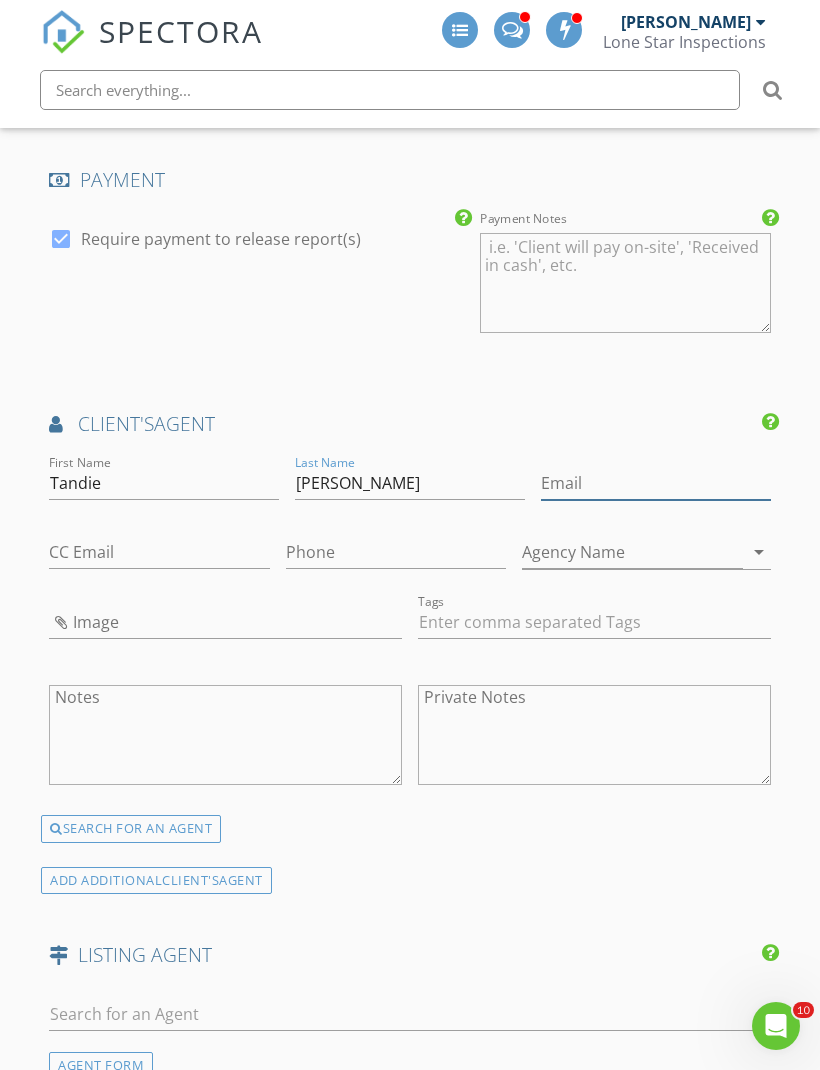 click on "Email" at bounding box center [656, 483] 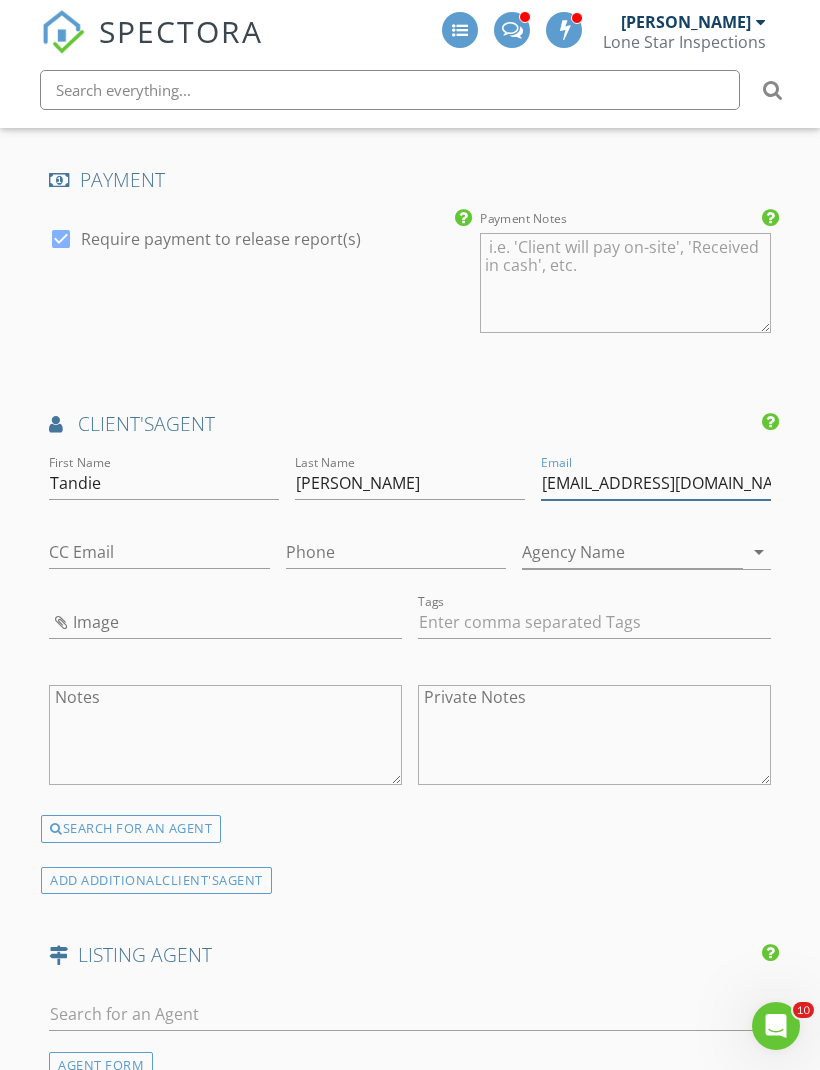 type on "Tvdb323@icloud.com" 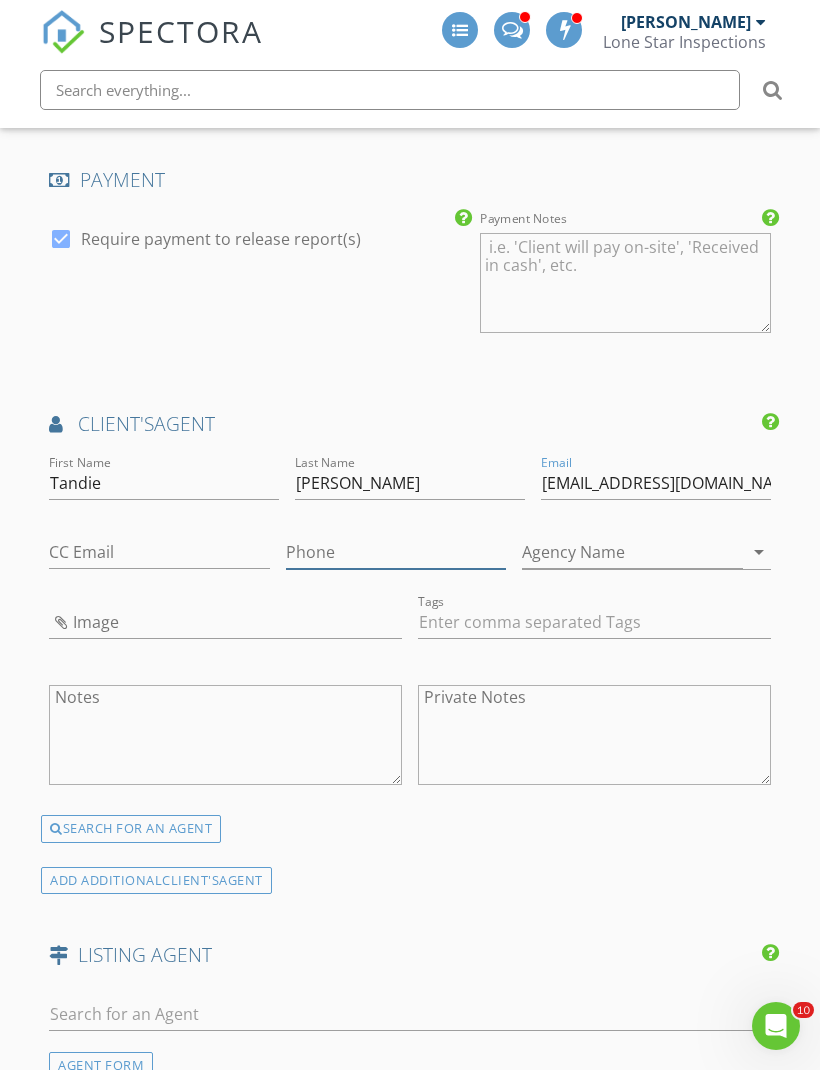 click on "Phone" at bounding box center [396, 552] 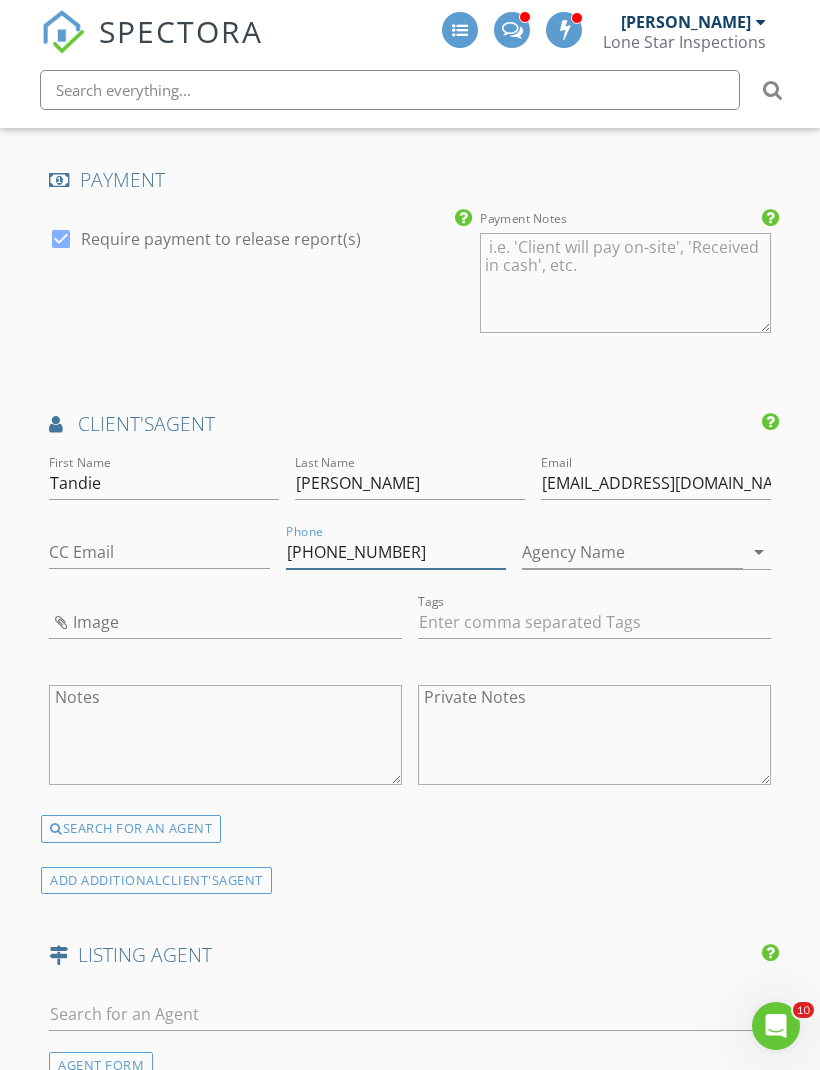 type on "[PHONE_NUMBER]" 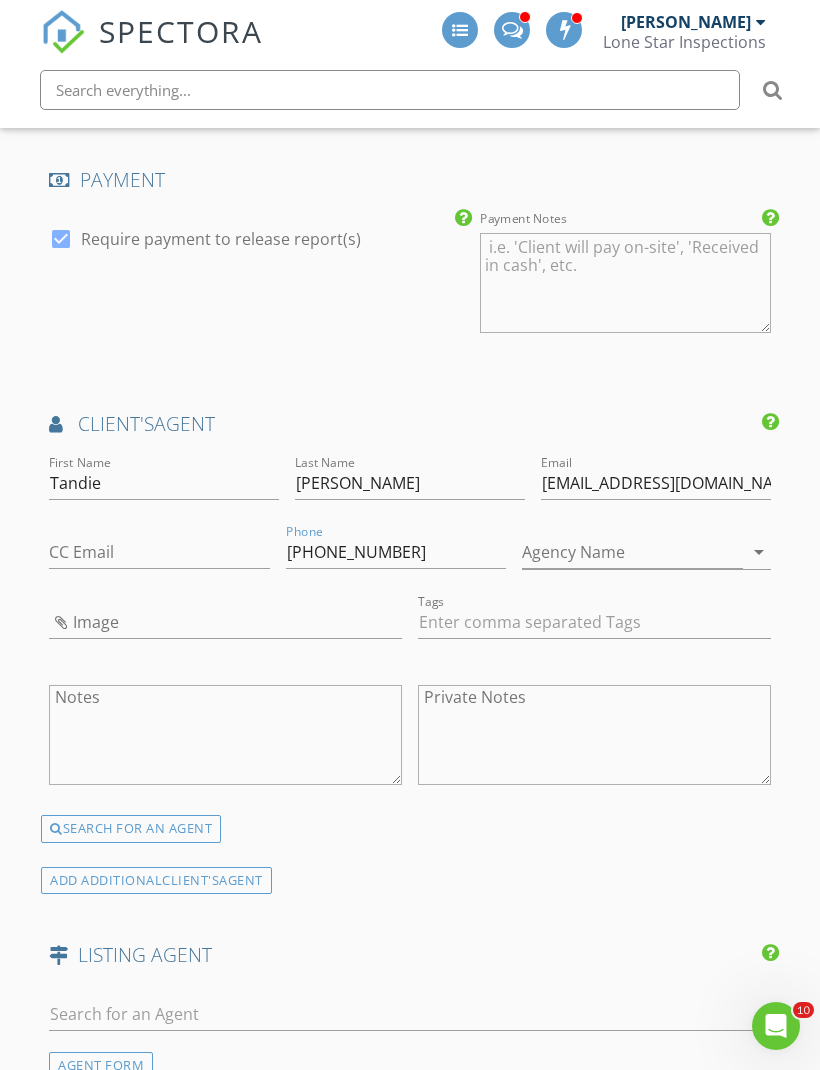 click on "New Inspection
INSPECTOR(S)
check_box_outline_blank   Jason Rozacky     check_box_outline_blank   Colin Malloy     check_box_outline_blank   Jesus Amaro     check_box_outline_blank   Kelton Roe     check_box_outline_blank   Justin Stanford     check_box_outline_blank   Evan Furr     check_box   Thomas Rodriguez   PRIMARY   check_box_outline_blank   Hunter Rozacky     check_box_outline_blank   John Ramos     Thomas Rodriguez arrow_drop_down   check_box_outline_blank Thomas Rodriguez specifically requested
Date/Time
07/17/2025 10:00 AM
Location
Address Search       Address 198 Kislingbury Ln   Unit   City Mountain City   State TX   Zip 78640   County Hays     Square Feet 1776   Year Built 2025   Foundation Slab arrow_drop_down     Thomas Rodriguez     68.9 miles     (an hour)
client
check_box Enable Client CC email for this inspection   Client Search" at bounding box center [410, 169] 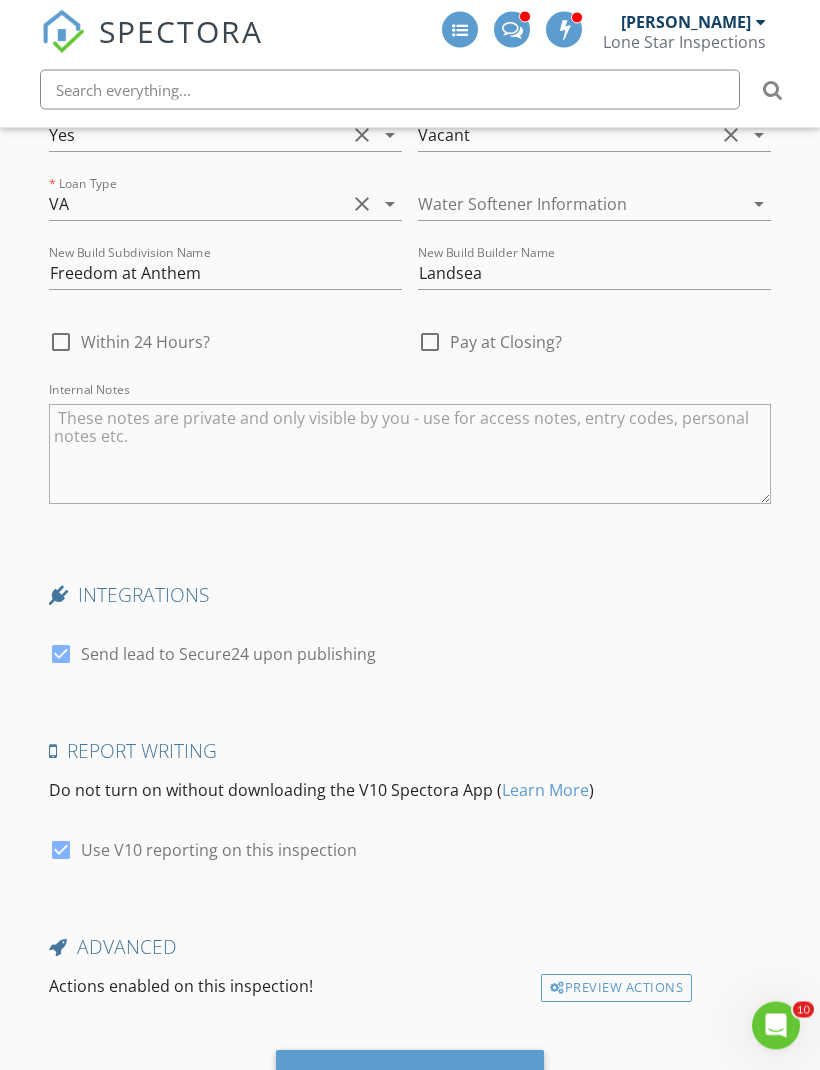 scroll, scrollTop: 4005, scrollLeft: 0, axis: vertical 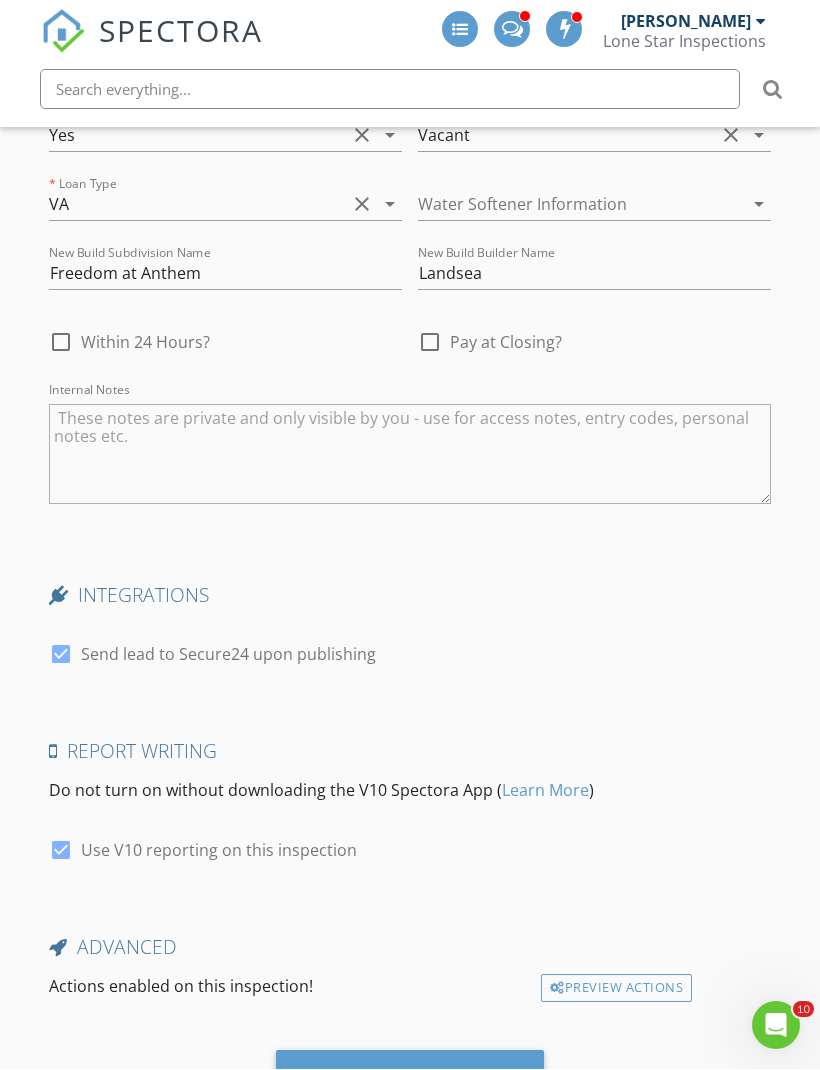 click on "Save Inspection" at bounding box center [410, 1077] 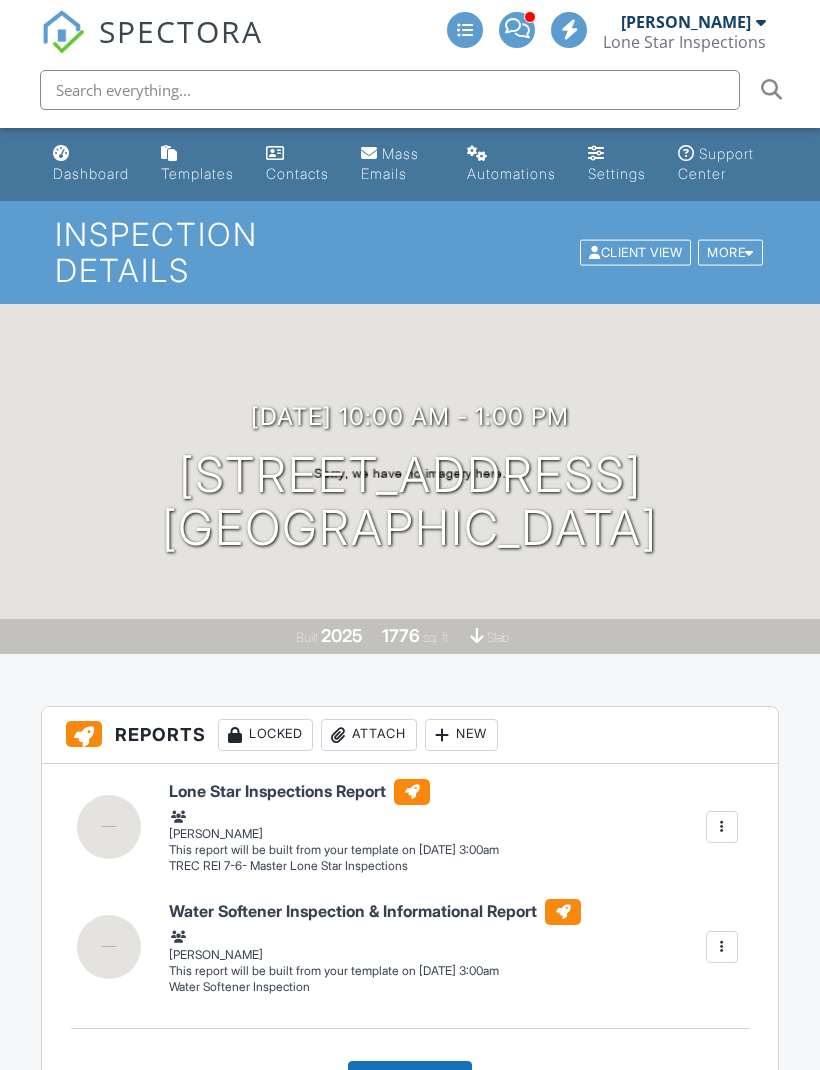 scroll, scrollTop: 0, scrollLeft: 0, axis: both 